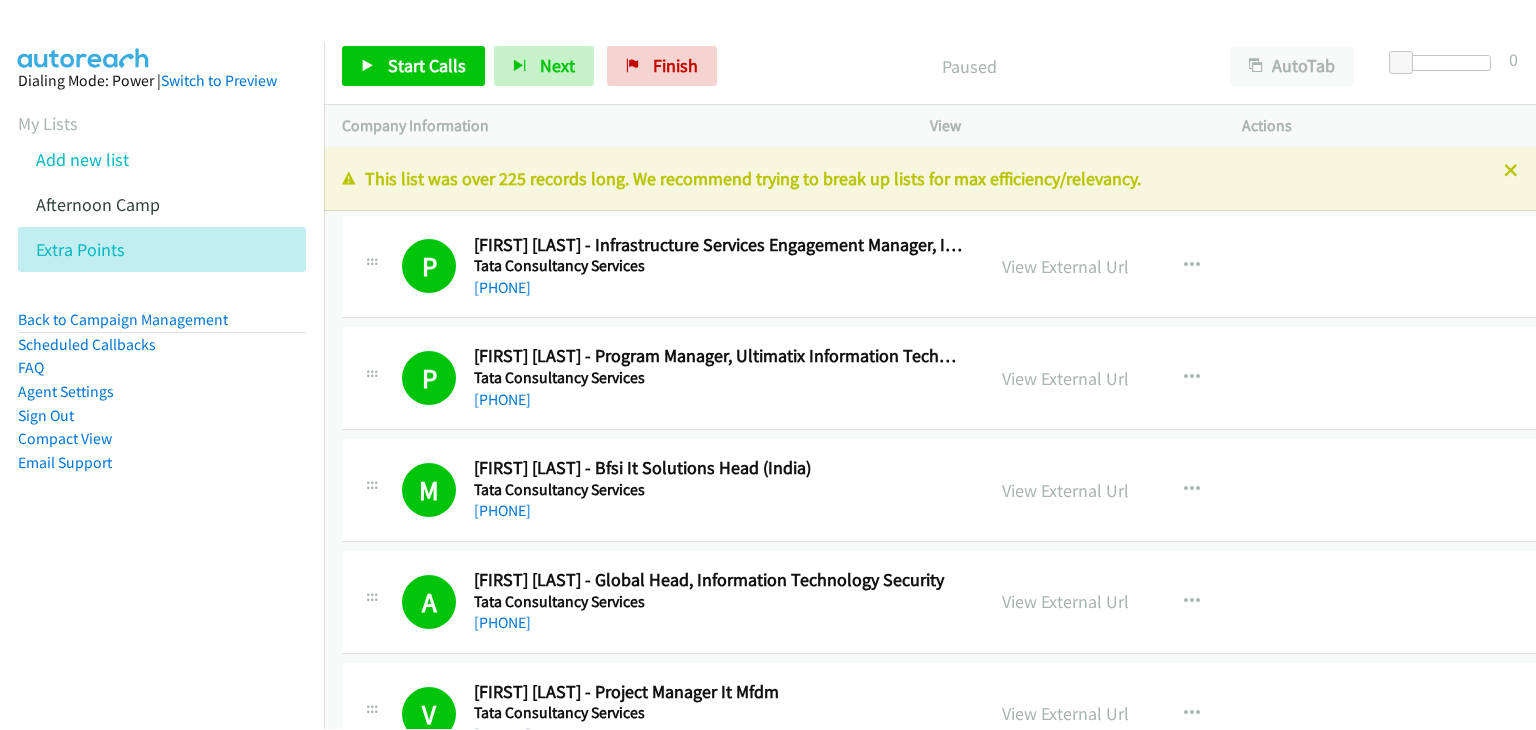scroll, scrollTop: 0, scrollLeft: 0, axis: both 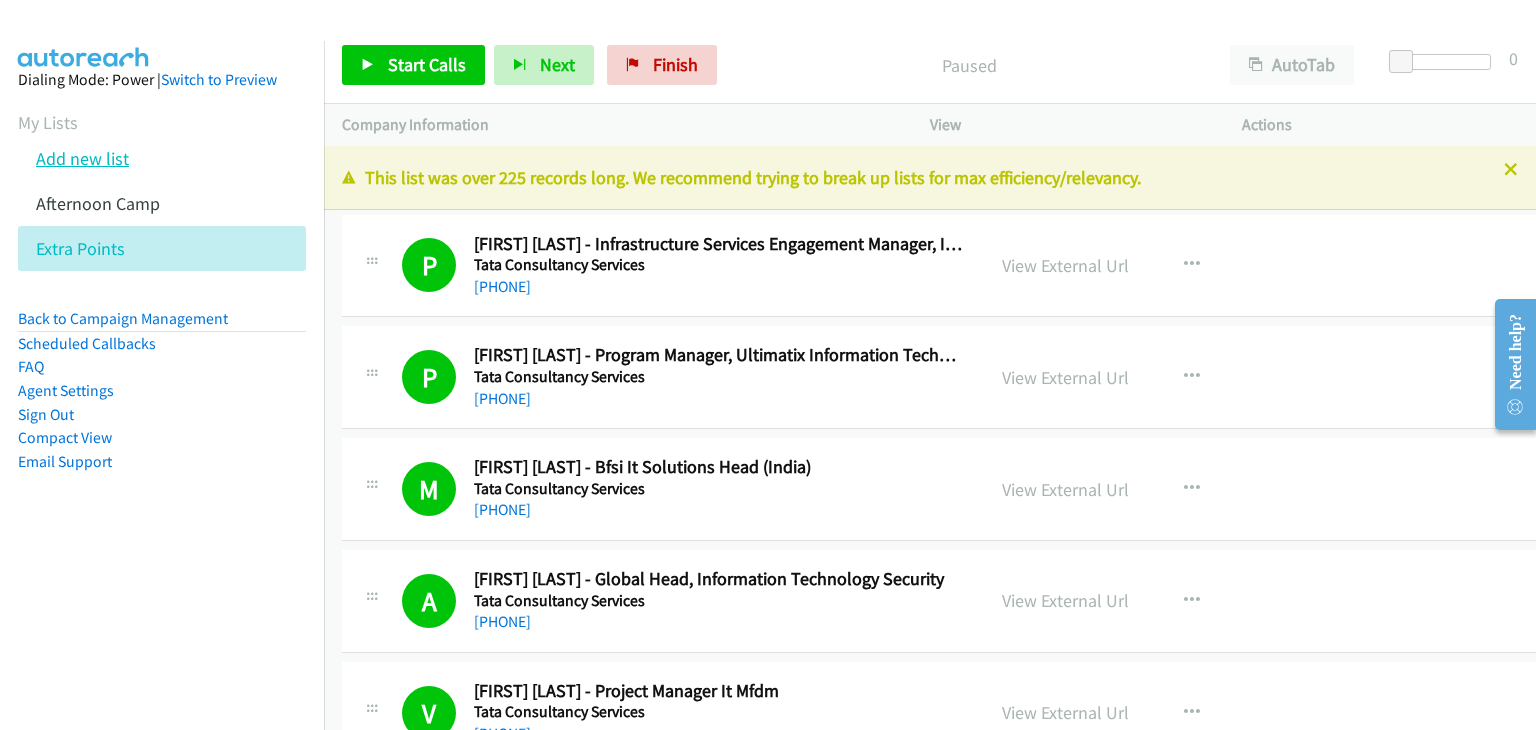 click on "Add new list" at bounding box center [82, 158] 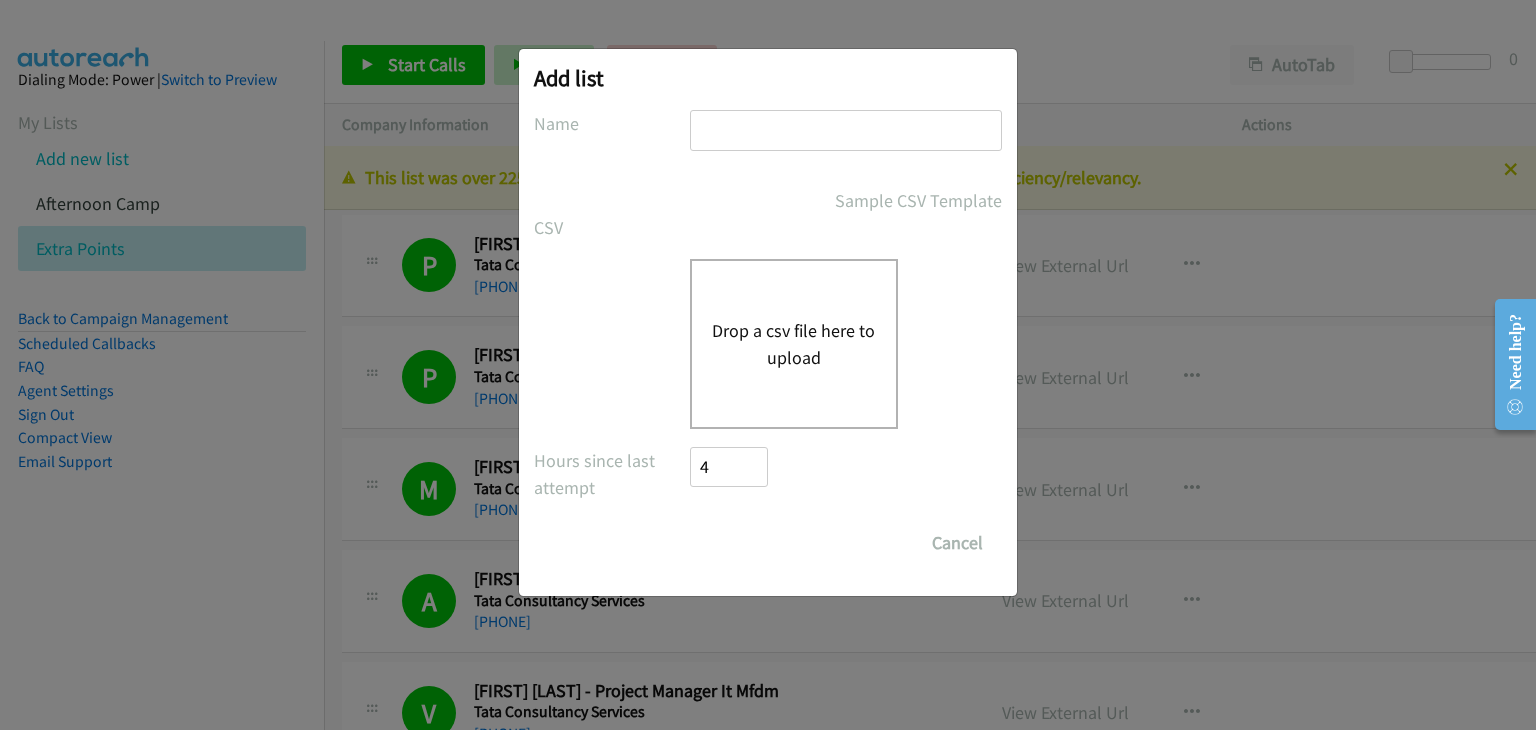 click on "Add list
No phone fields were returned for that Report or List View
Please upload a csv or excel file and try again
This Report doesn't contain an Id field. Please add an Id field to the Report and try again
This Report or List View is no longer available and/or you no longer have permissions to access this list. Please try again with a different list.
The selected report isn't one of the account owner's enabled salesforce objects
There was an error processing the uploading spreadsheet, please try again
Name
Sample CSV Template
CSV
Existing List
Add to List
New List
Drop a csv file here to upload
All Phones
New csv
Append to csv
Uploaded file
Hours since last attempt
4
Show Call Attempts from Other Reps
Save List
Cancel" at bounding box center [768, 322] 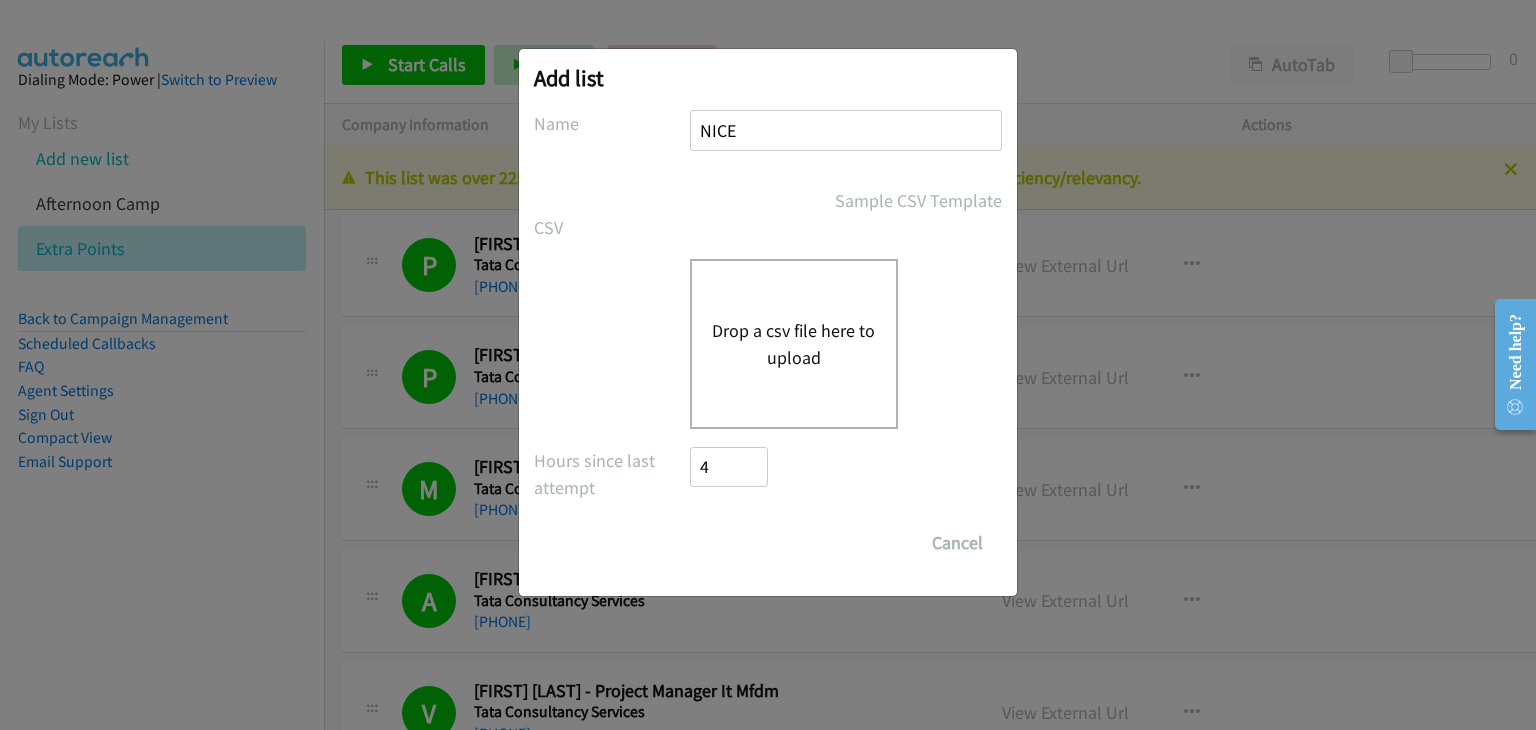 type on "NICE" 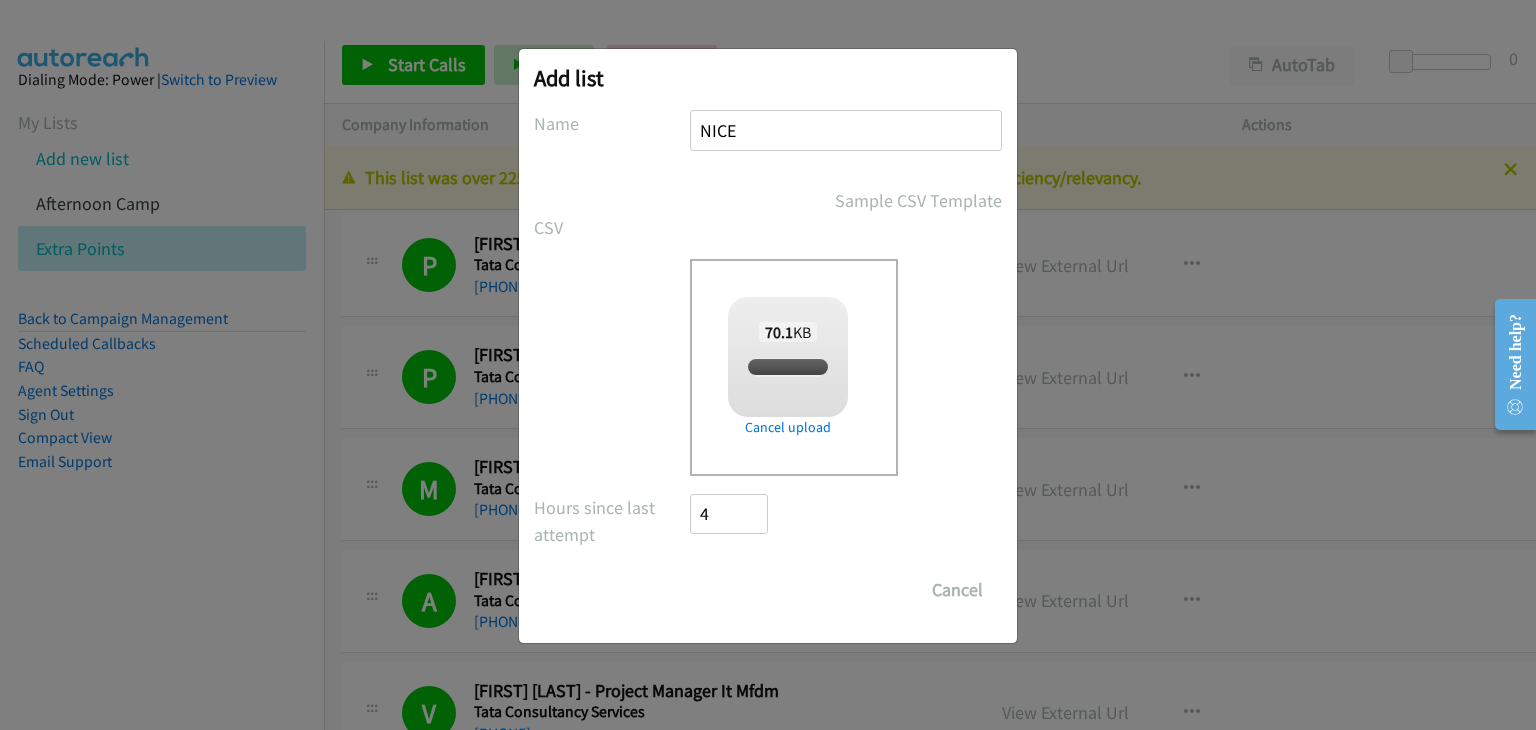checkbox on "true" 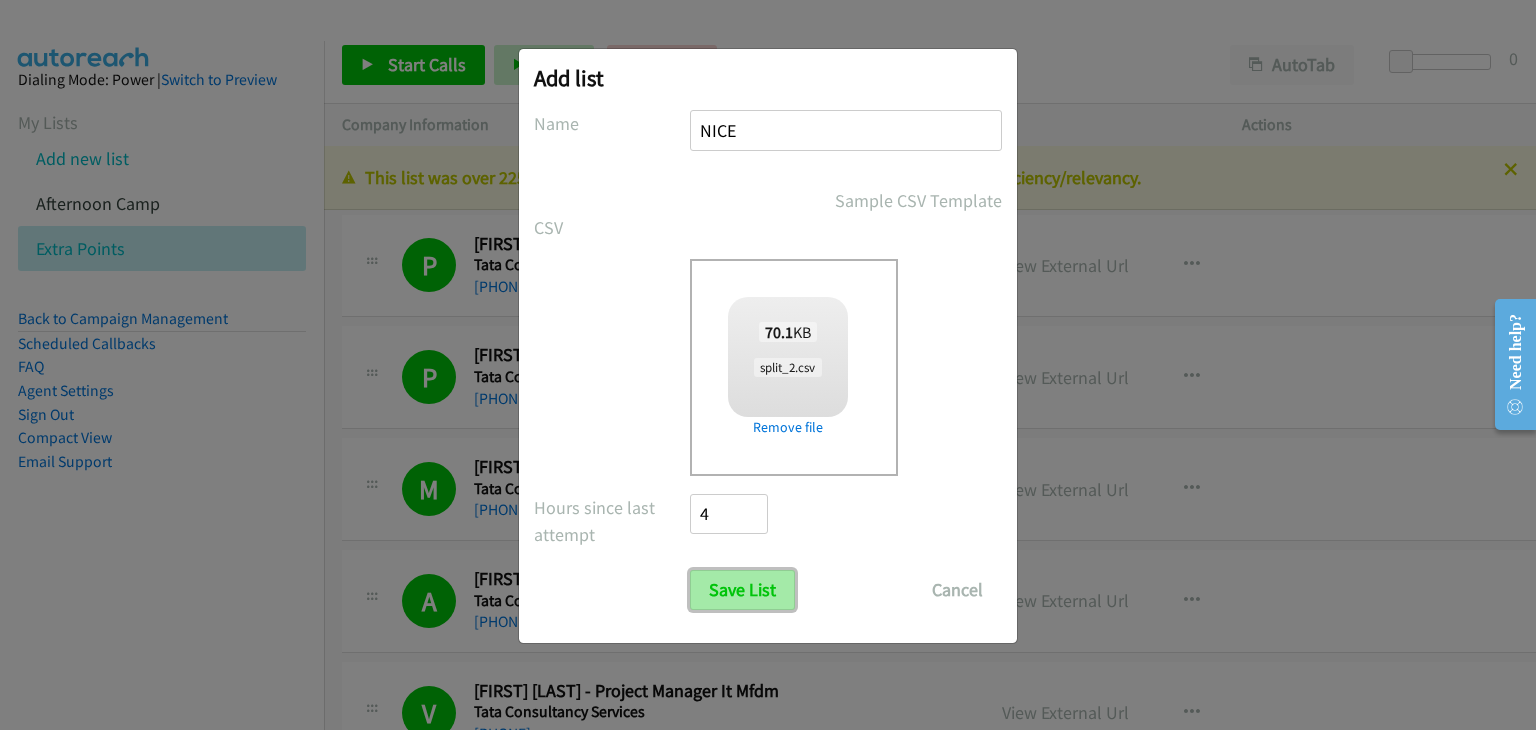 click on "Save List" at bounding box center (742, 590) 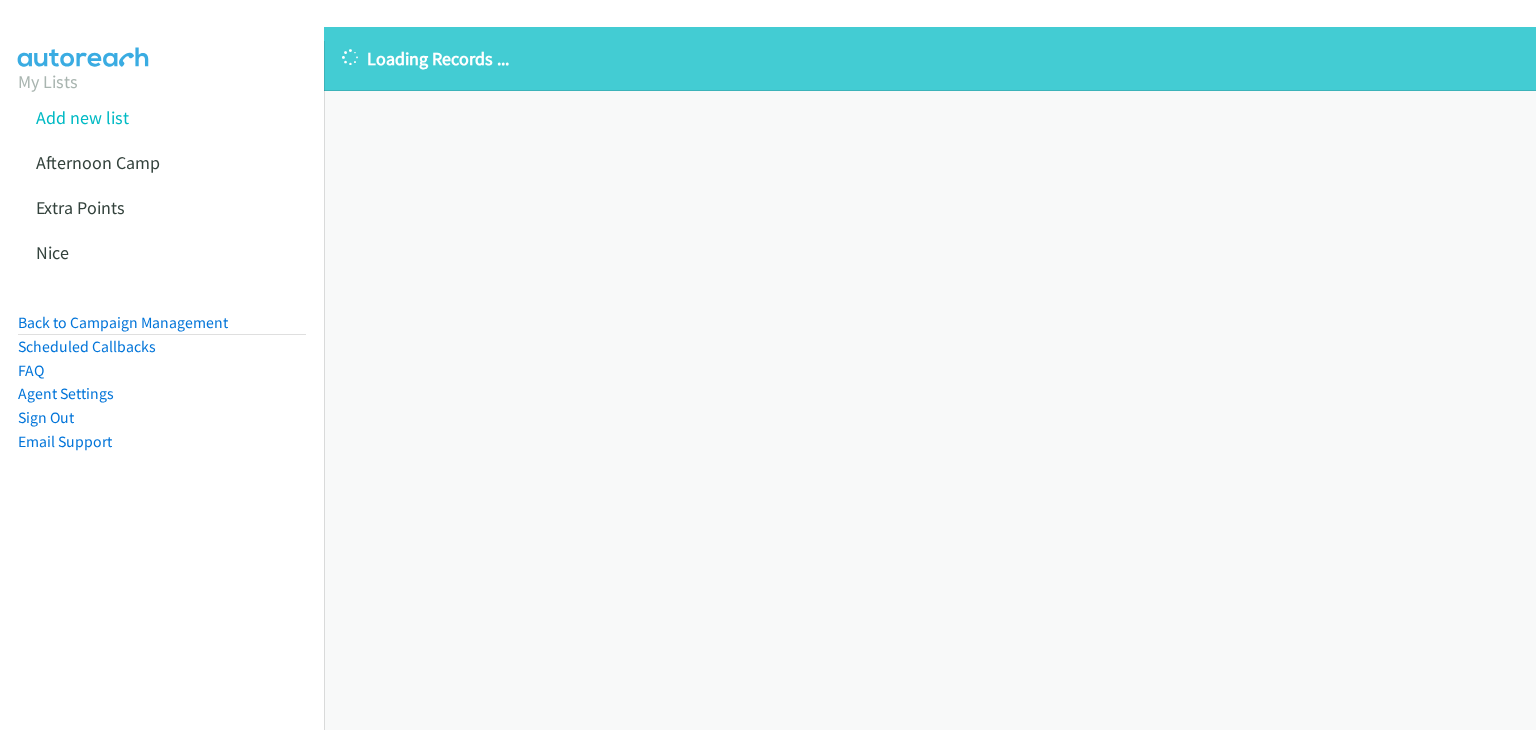 scroll, scrollTop: 0, scrollLeft: 0, axis: both 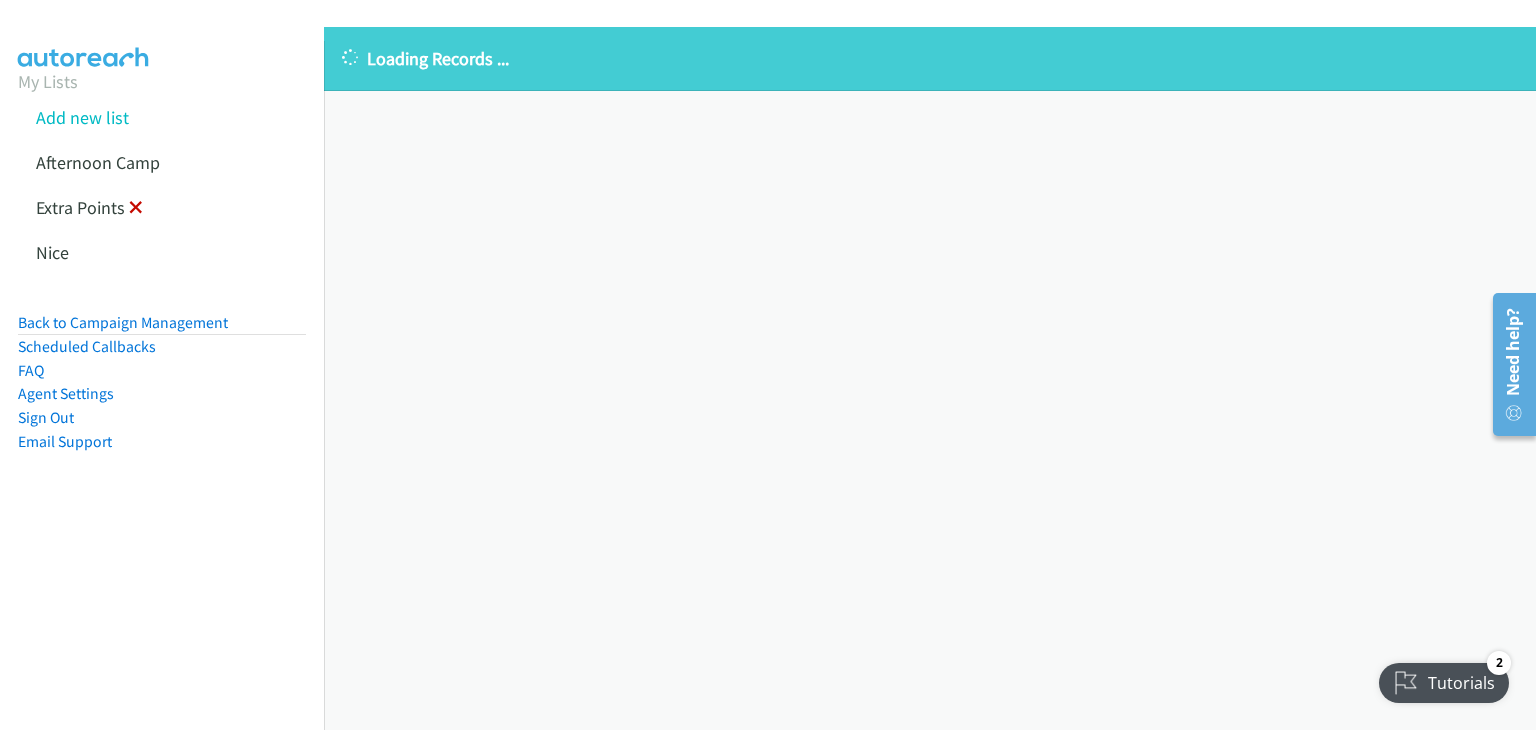 click at bounding box center (136, 209) 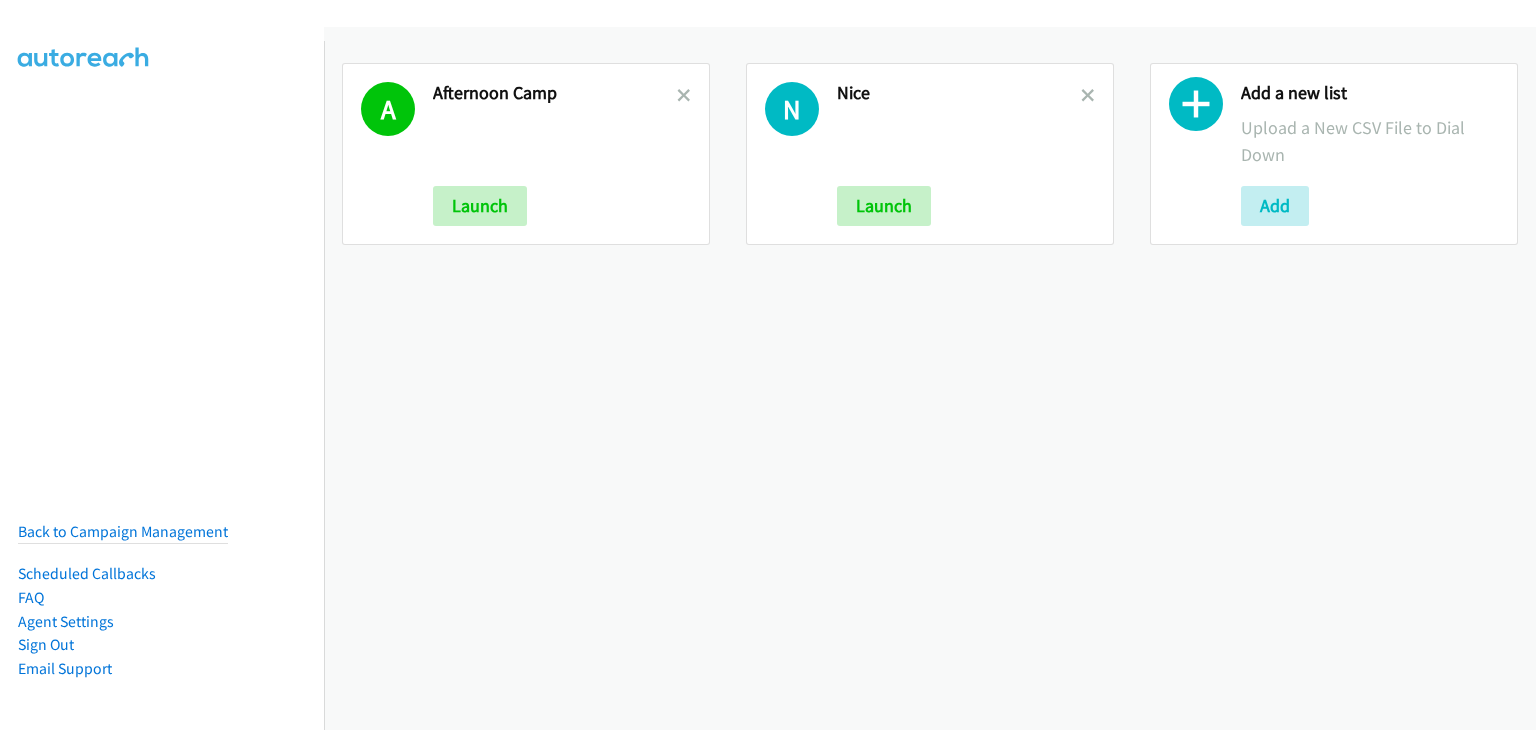 scroll, scrollTop: 0, scrollLeft: 0, axis: both 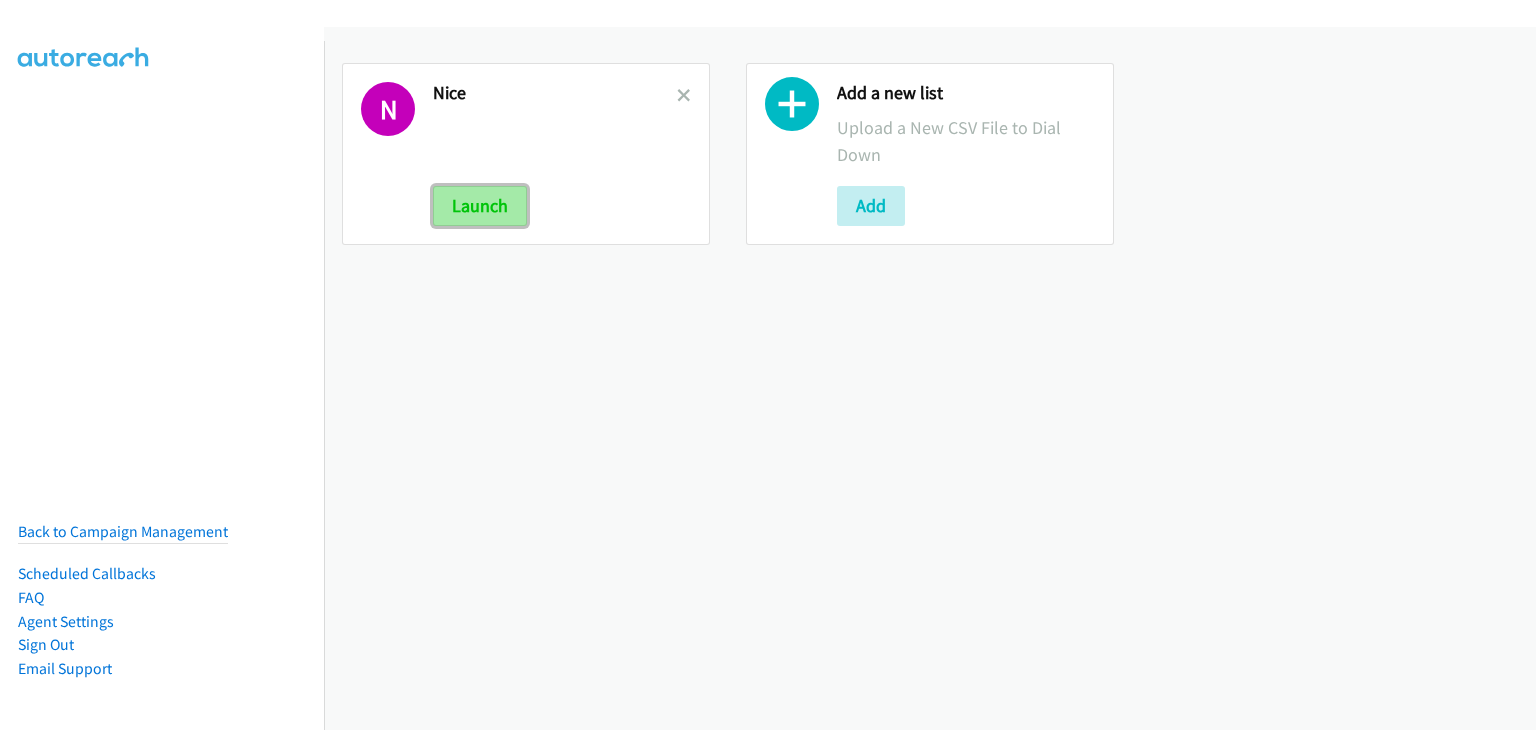 click on "Launch" at bounding box center (480, 206) 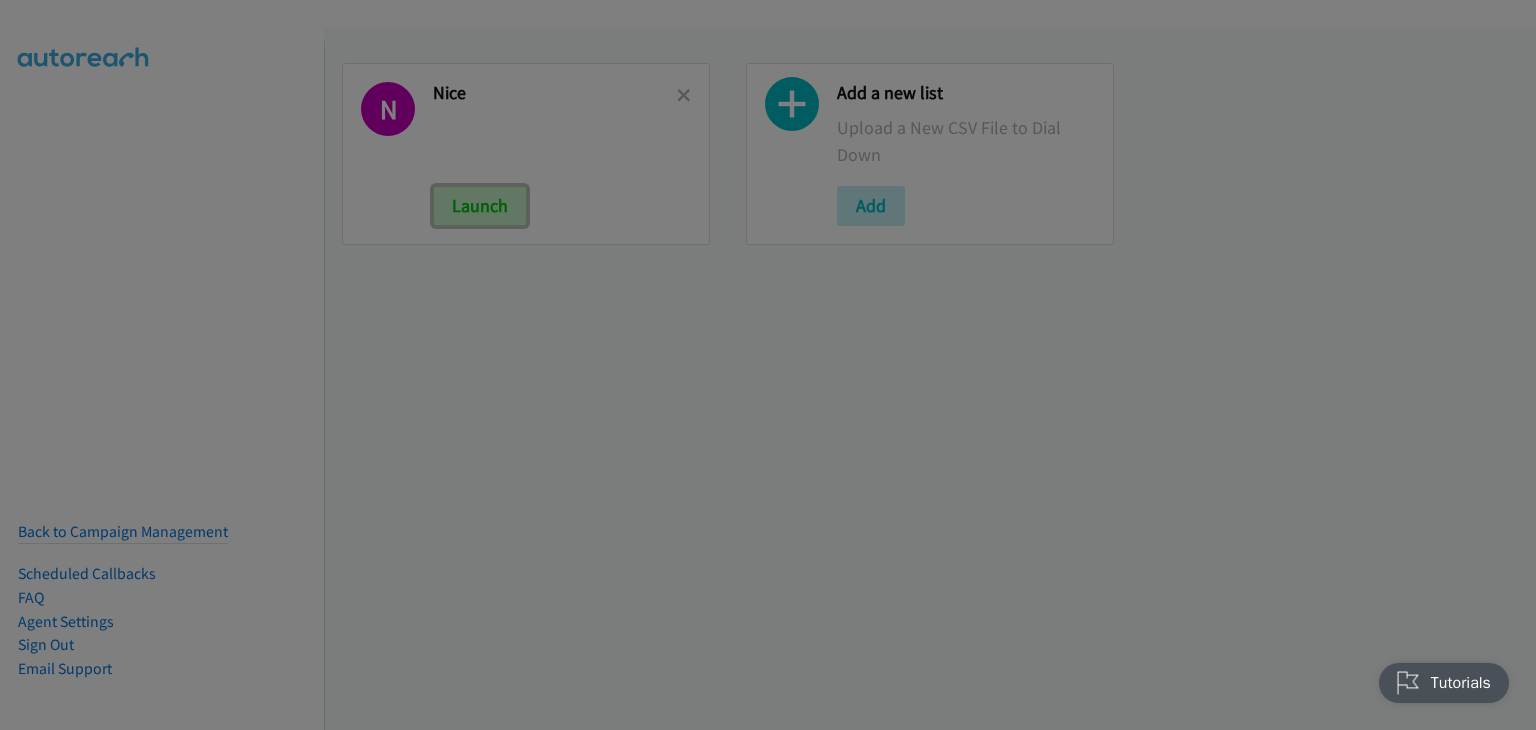 scroll, scrollTop: 0, scrollLeft: 0, axis: both 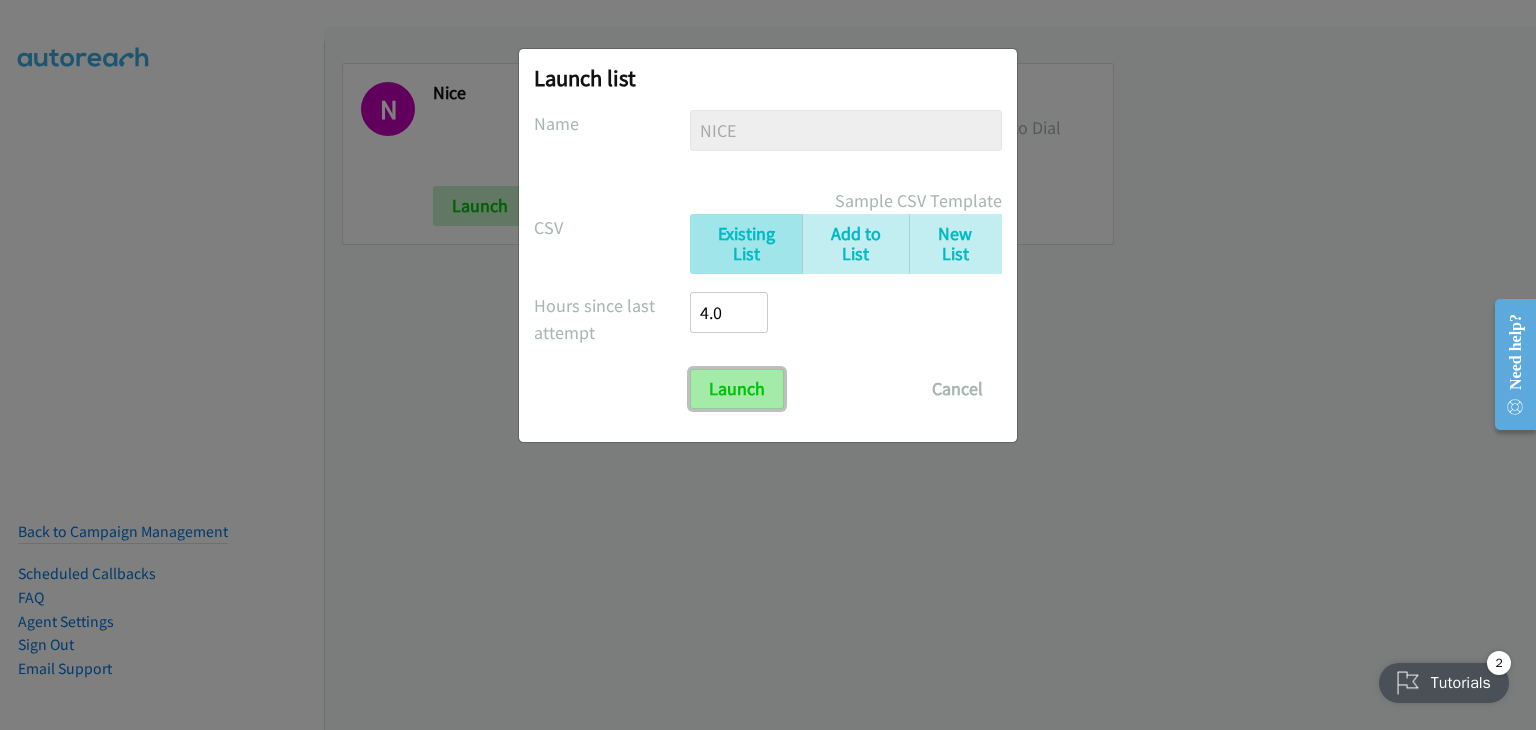click on "Launch" at bounding box center (737, 389) 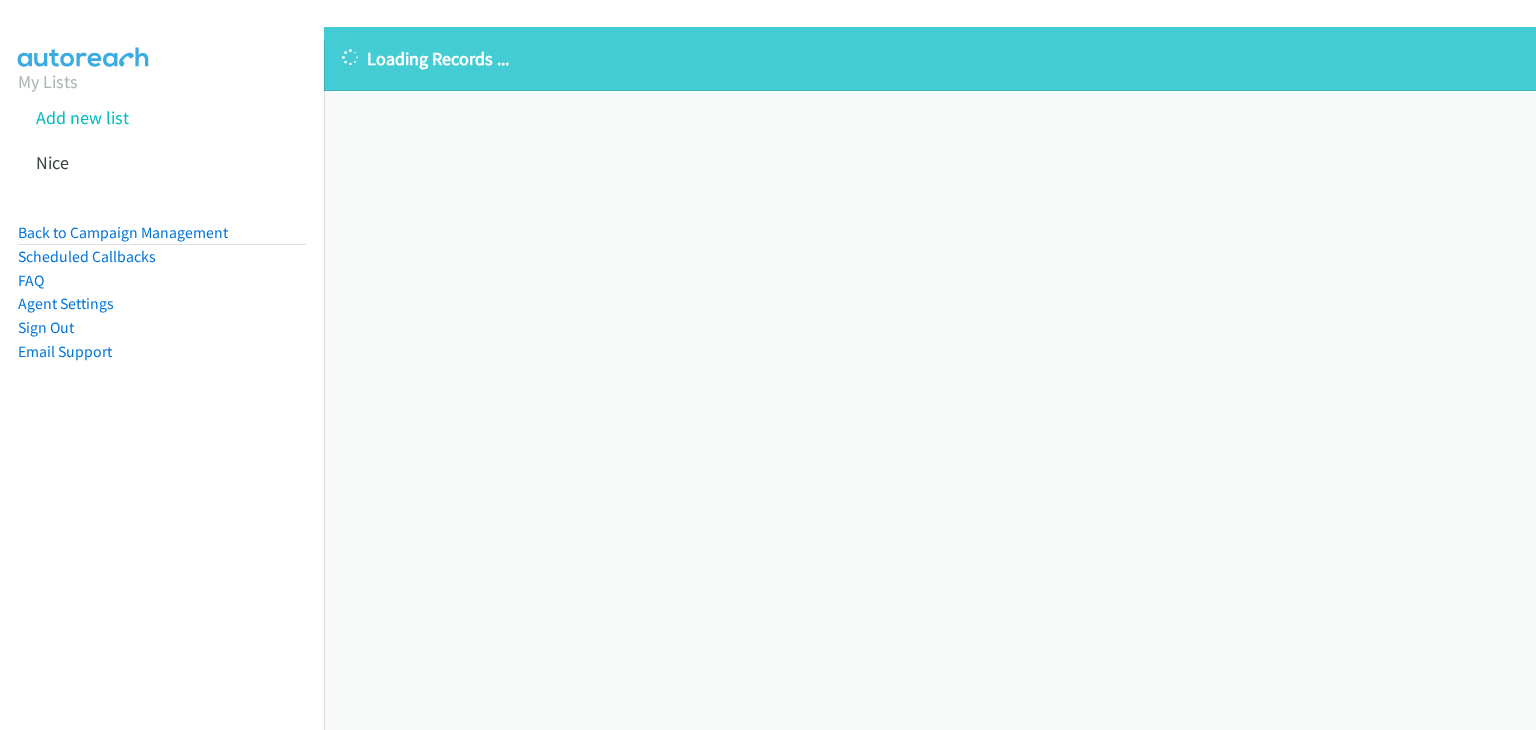 scroll, scrollTop: 0, scrollLeft: 0, axis: both 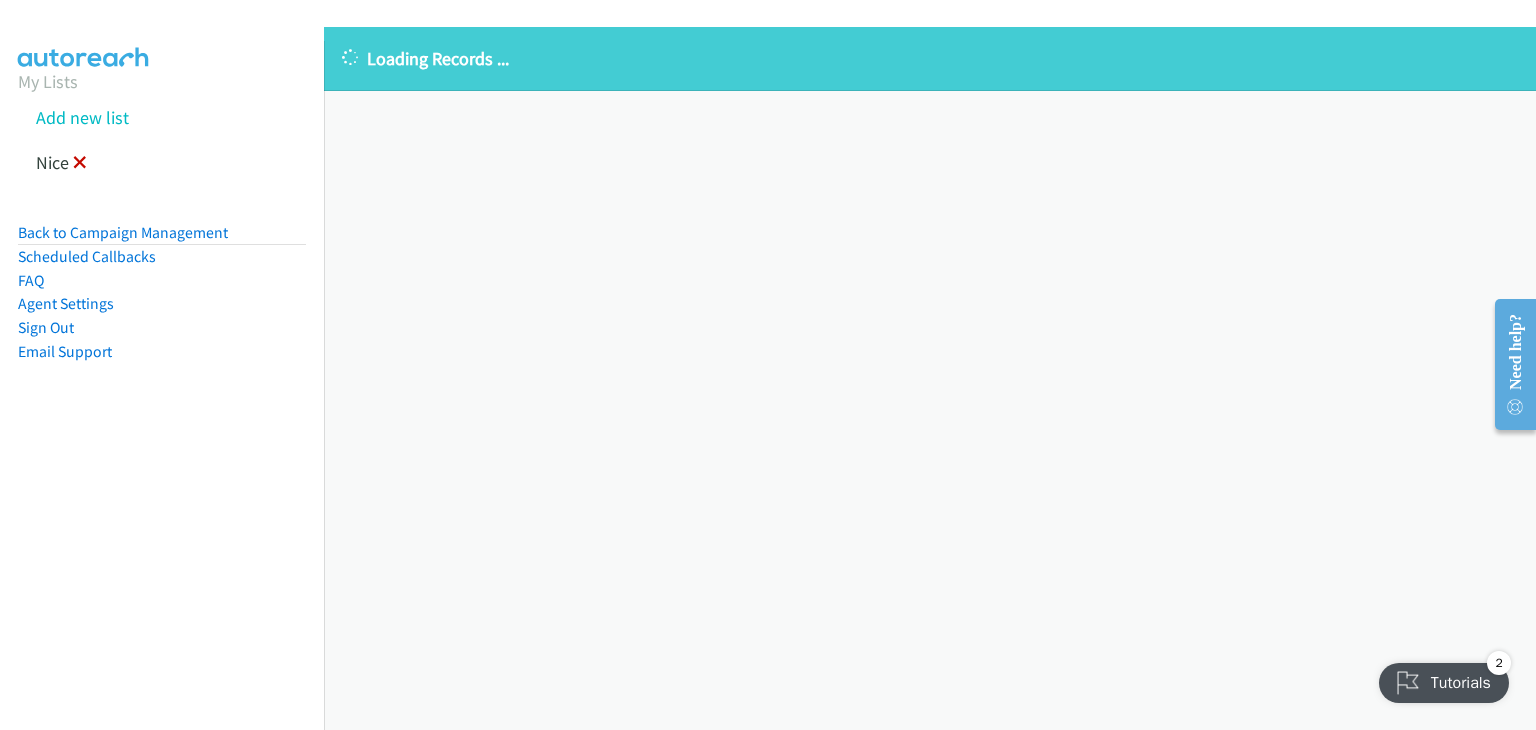 click at bounding box center (80, 164) 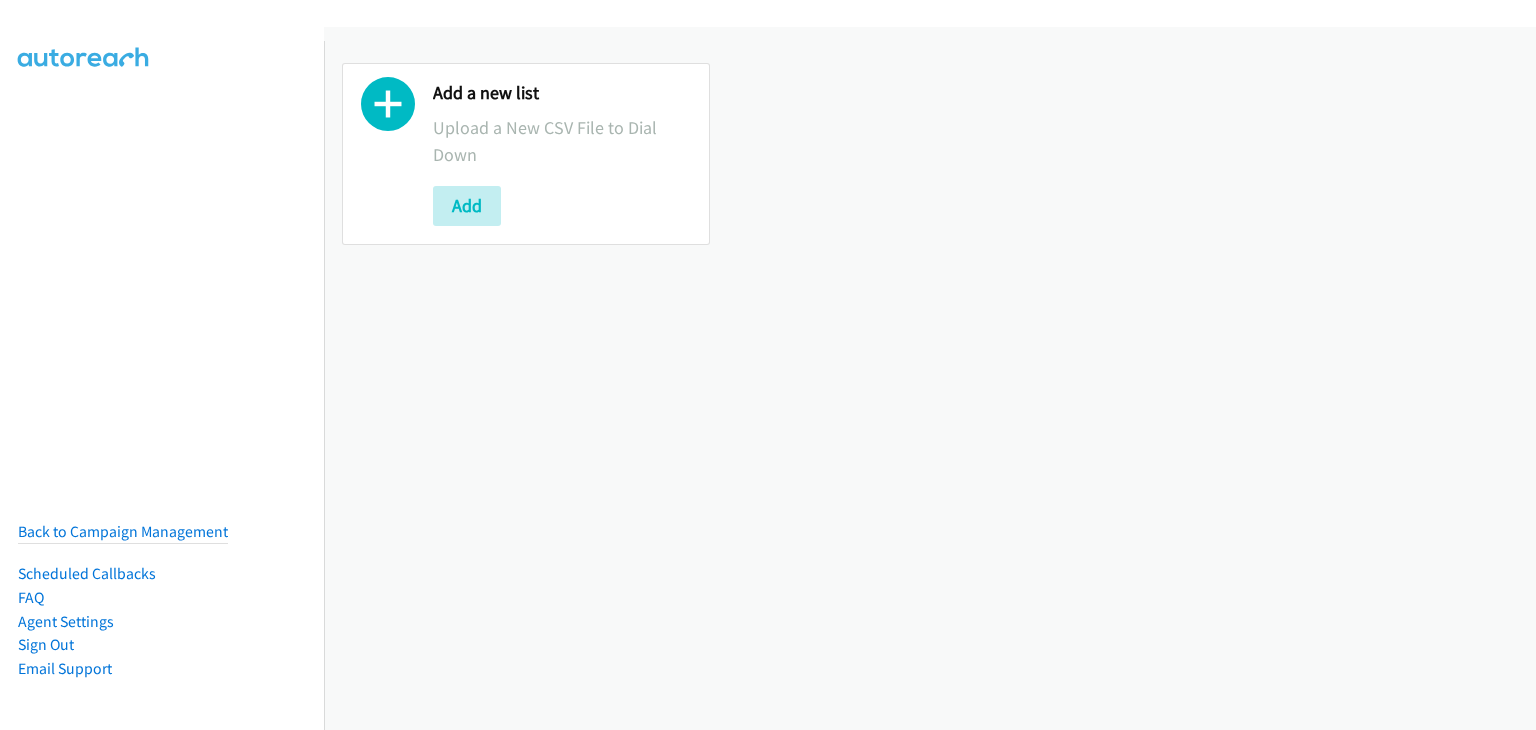scroll, scrollTop: 0, scrollLeft: 0, axis: both 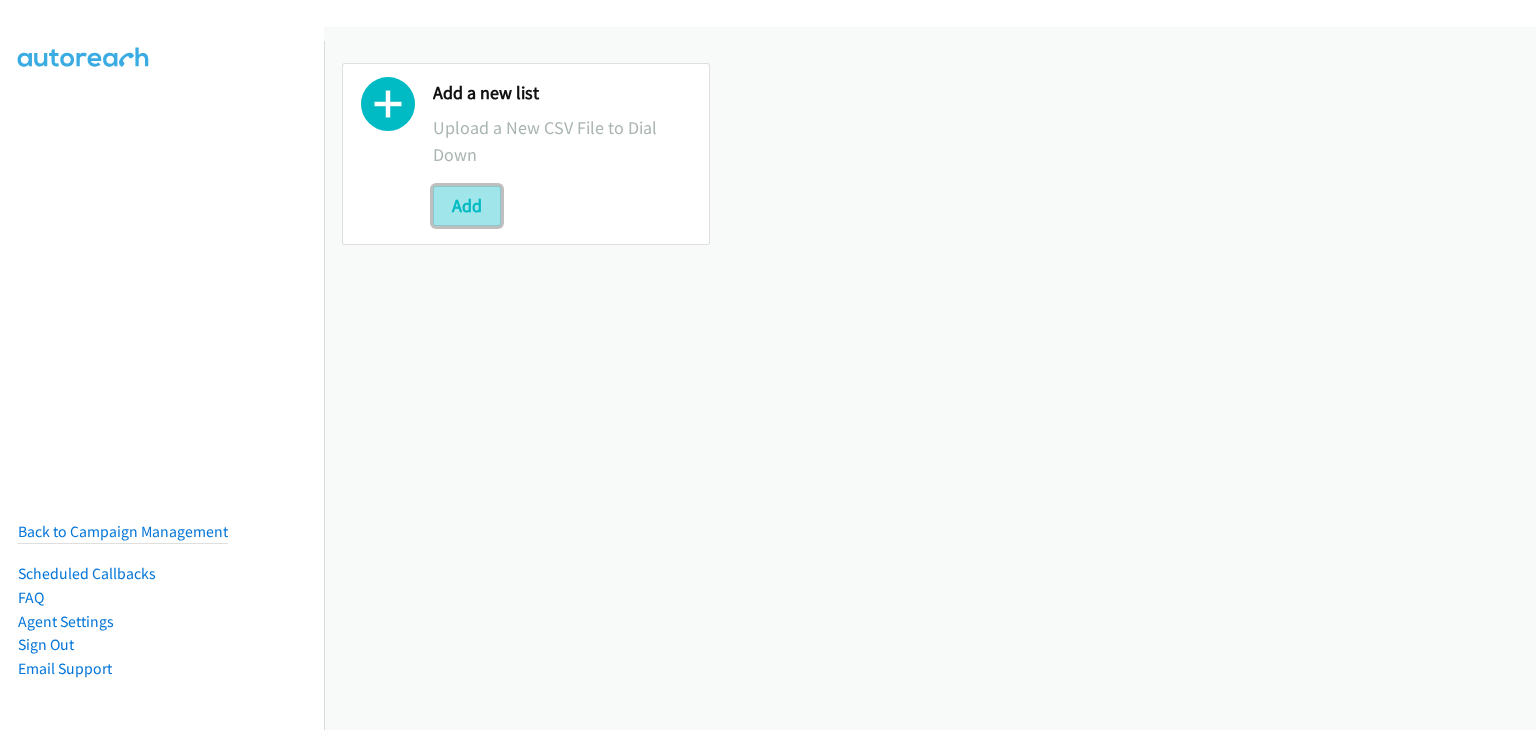click on "Add" at bounding box center (467, 206) 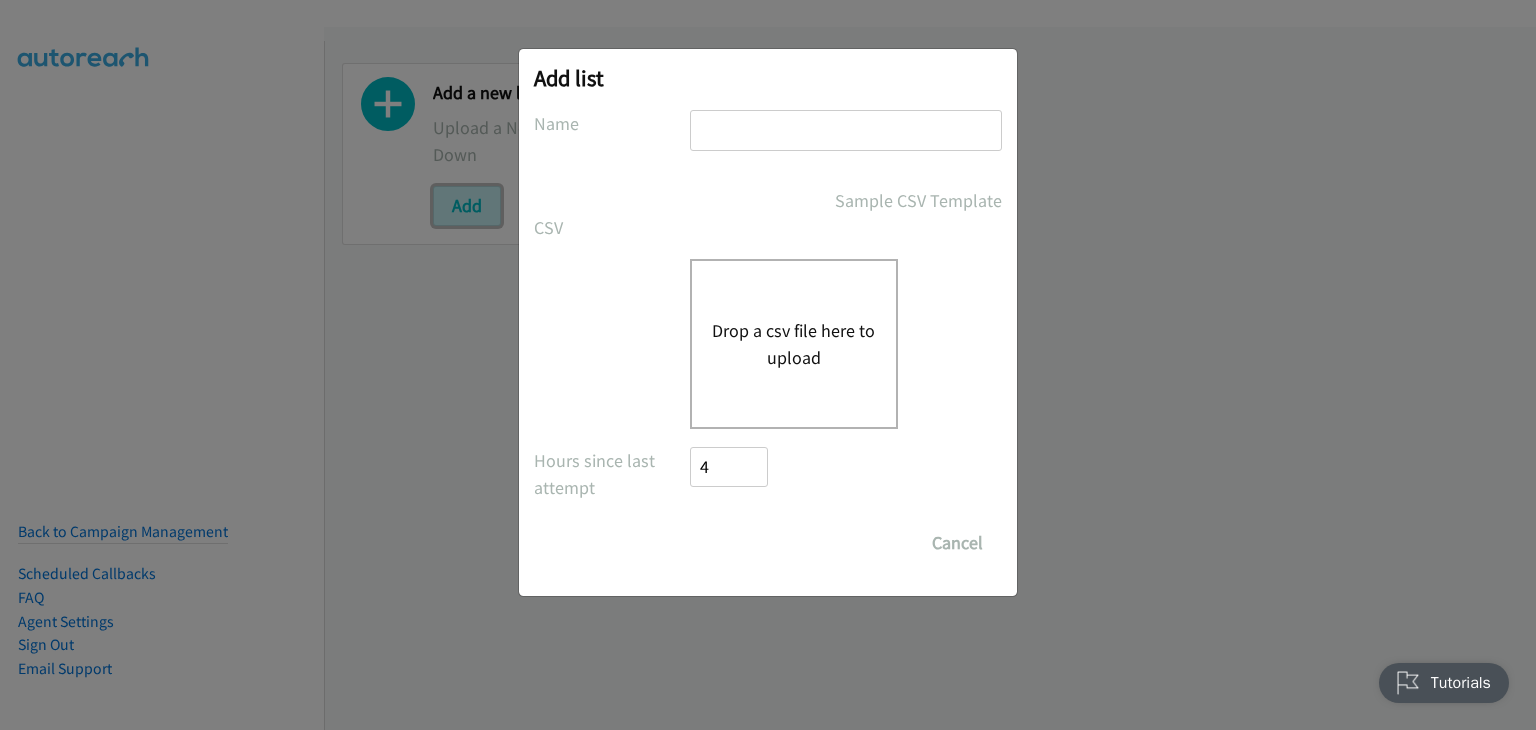 scroll, scrollTop: 0, scrollLeft: 0, axis: both 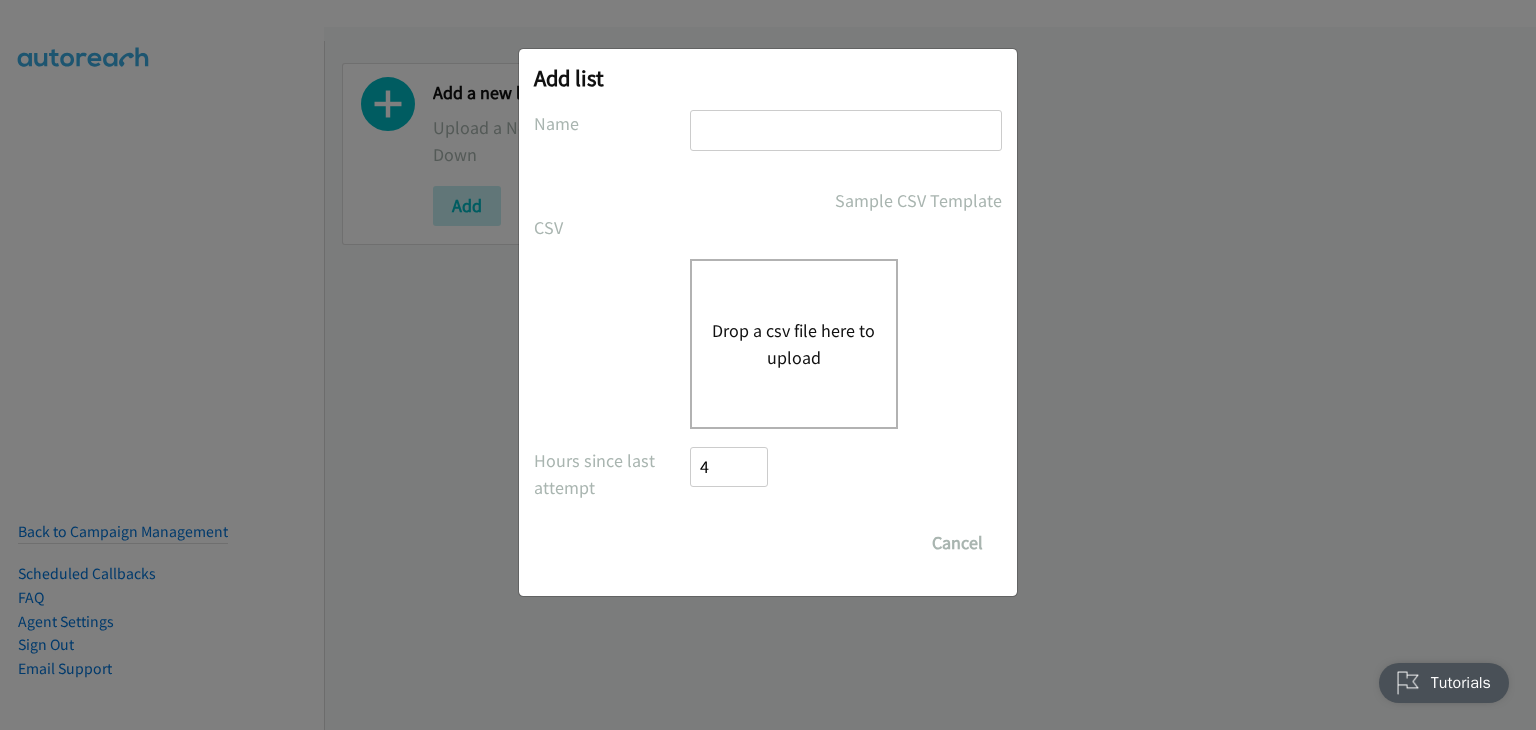 click at bounding box center [846, 130] 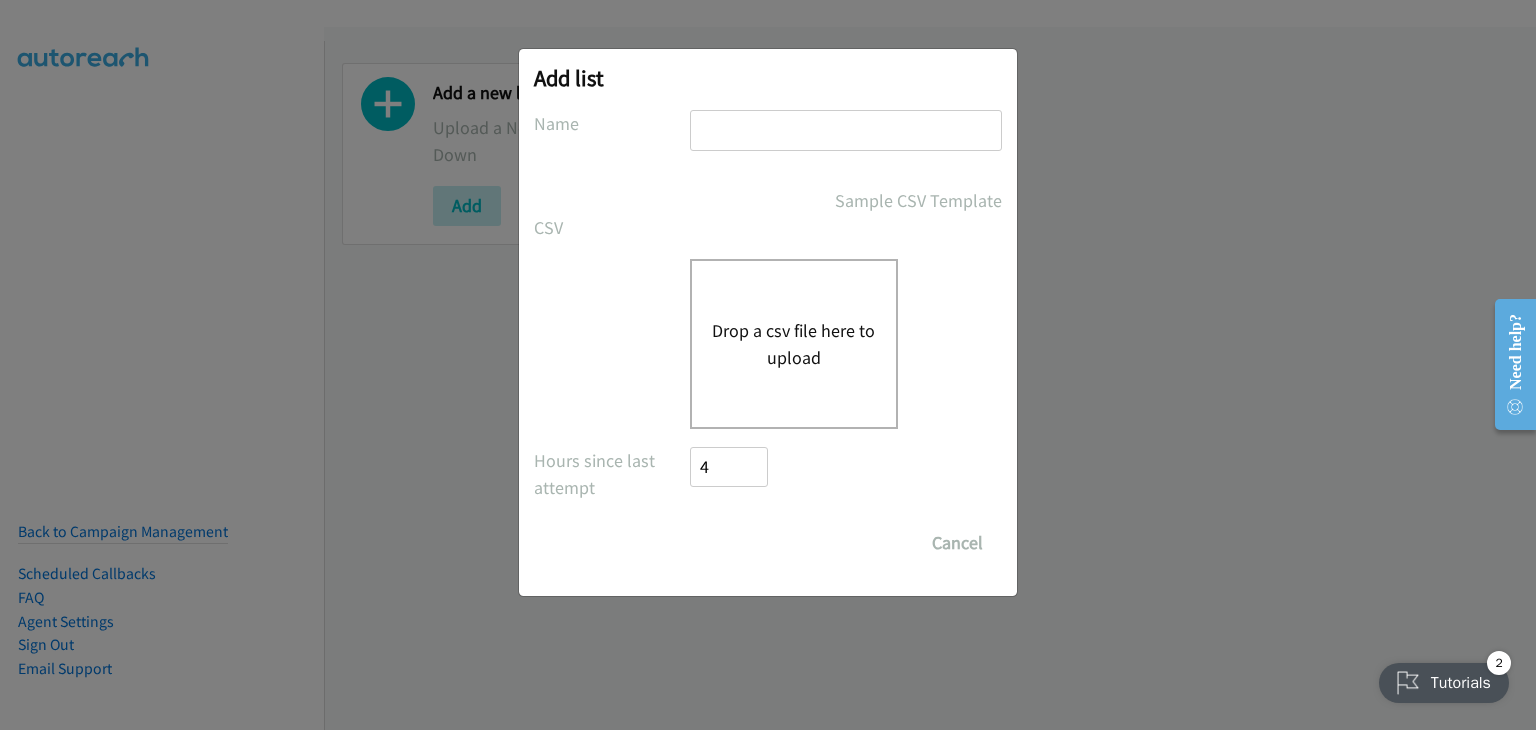 click at bounding box center (846, 130) 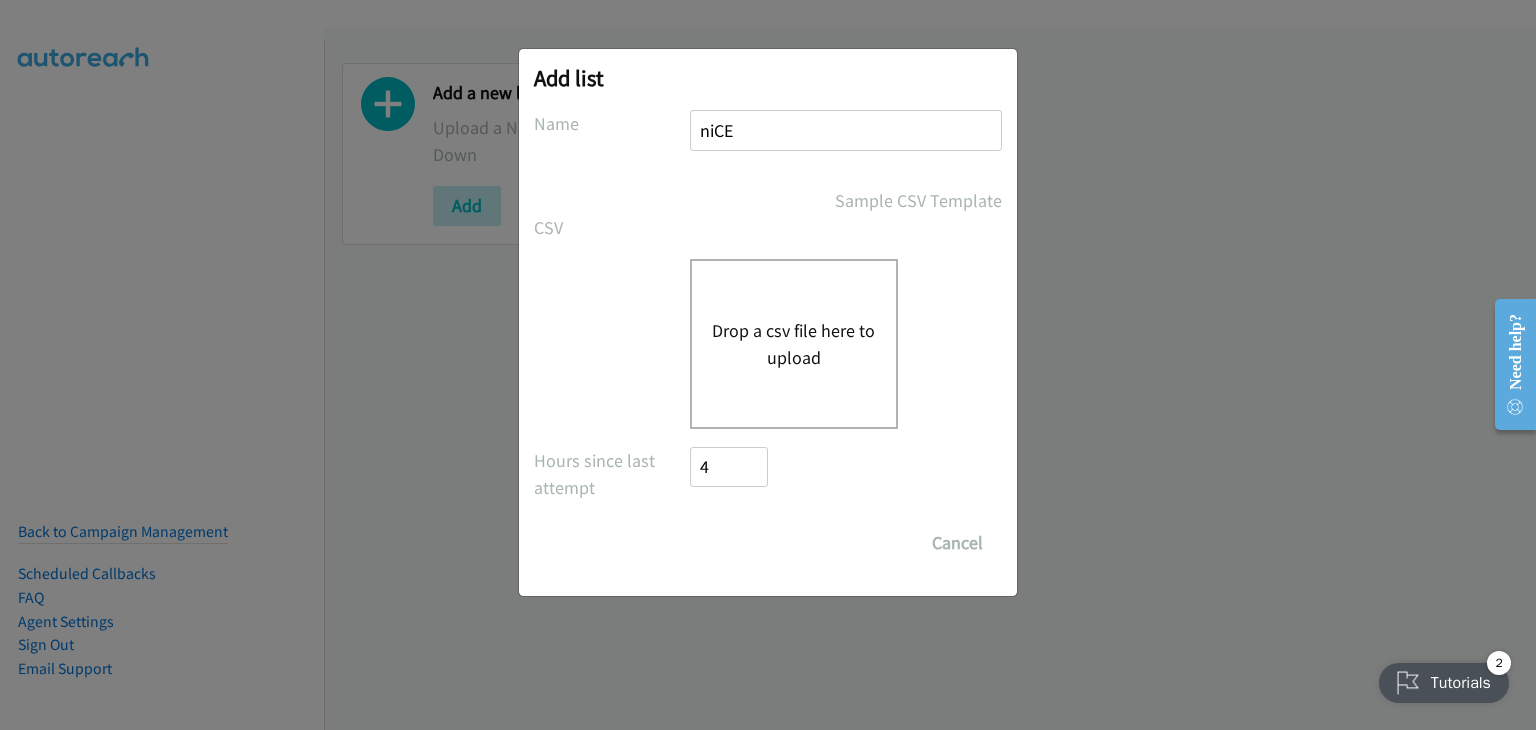type on "NICE" 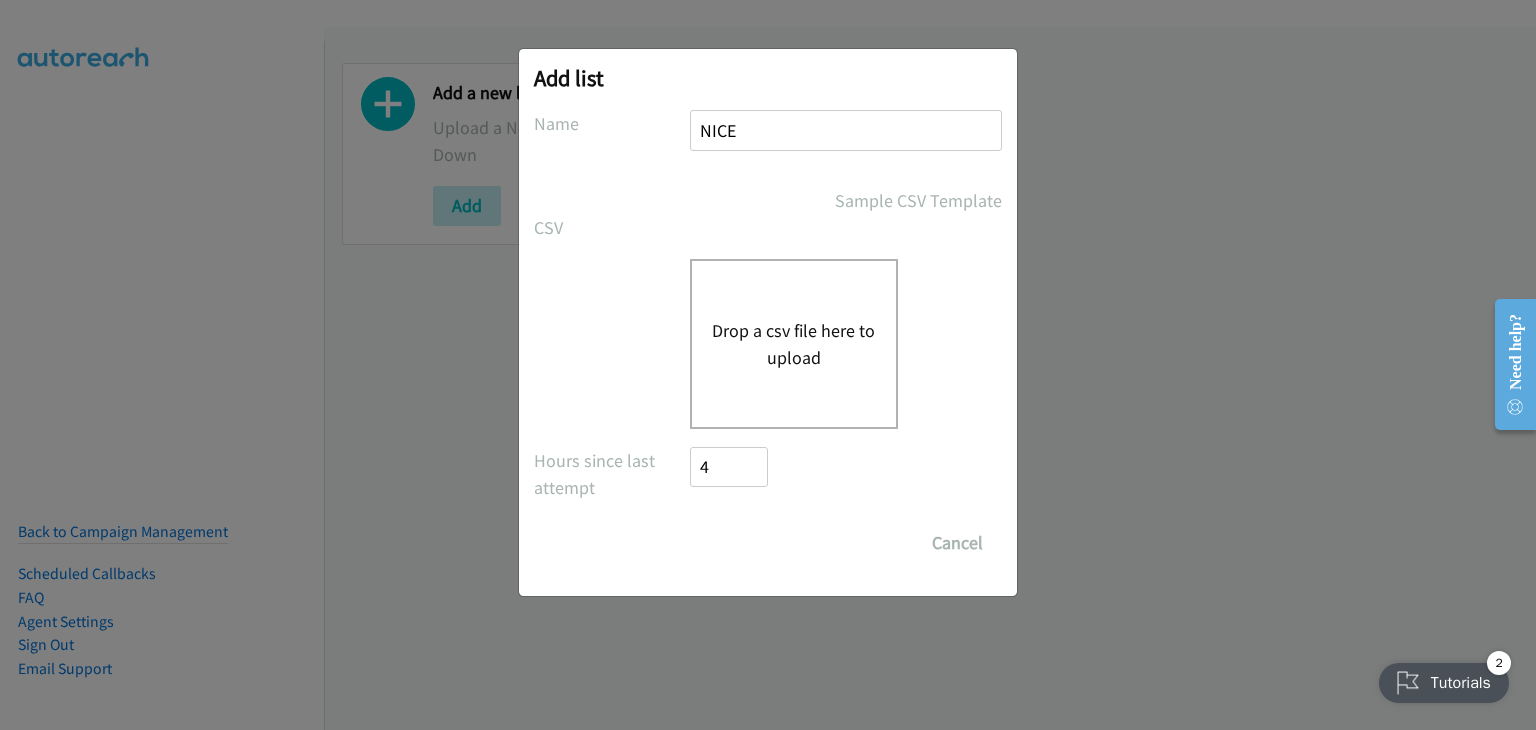 click on "Drop a csv file here to upload" at bounding box center [794, 344] 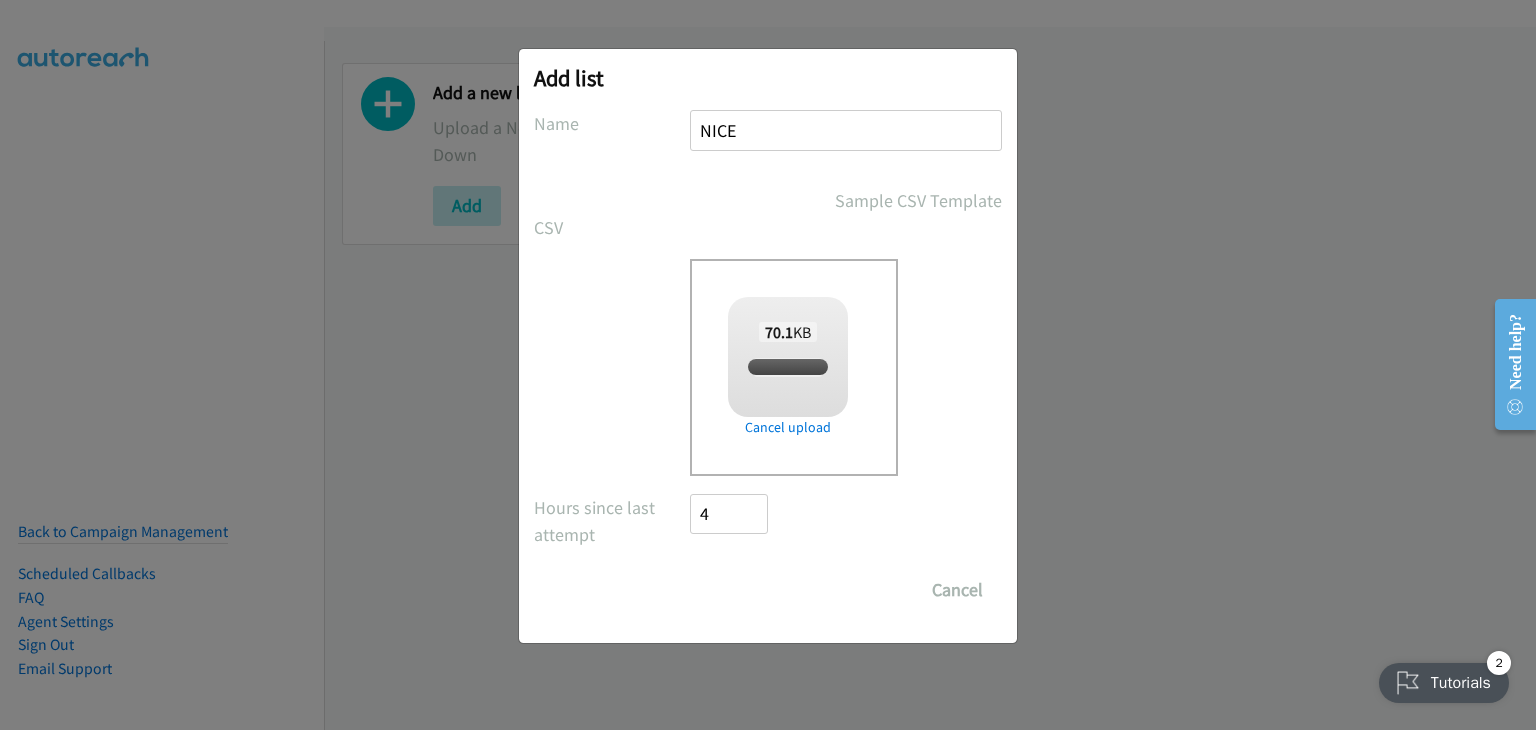 checkbox on "true" 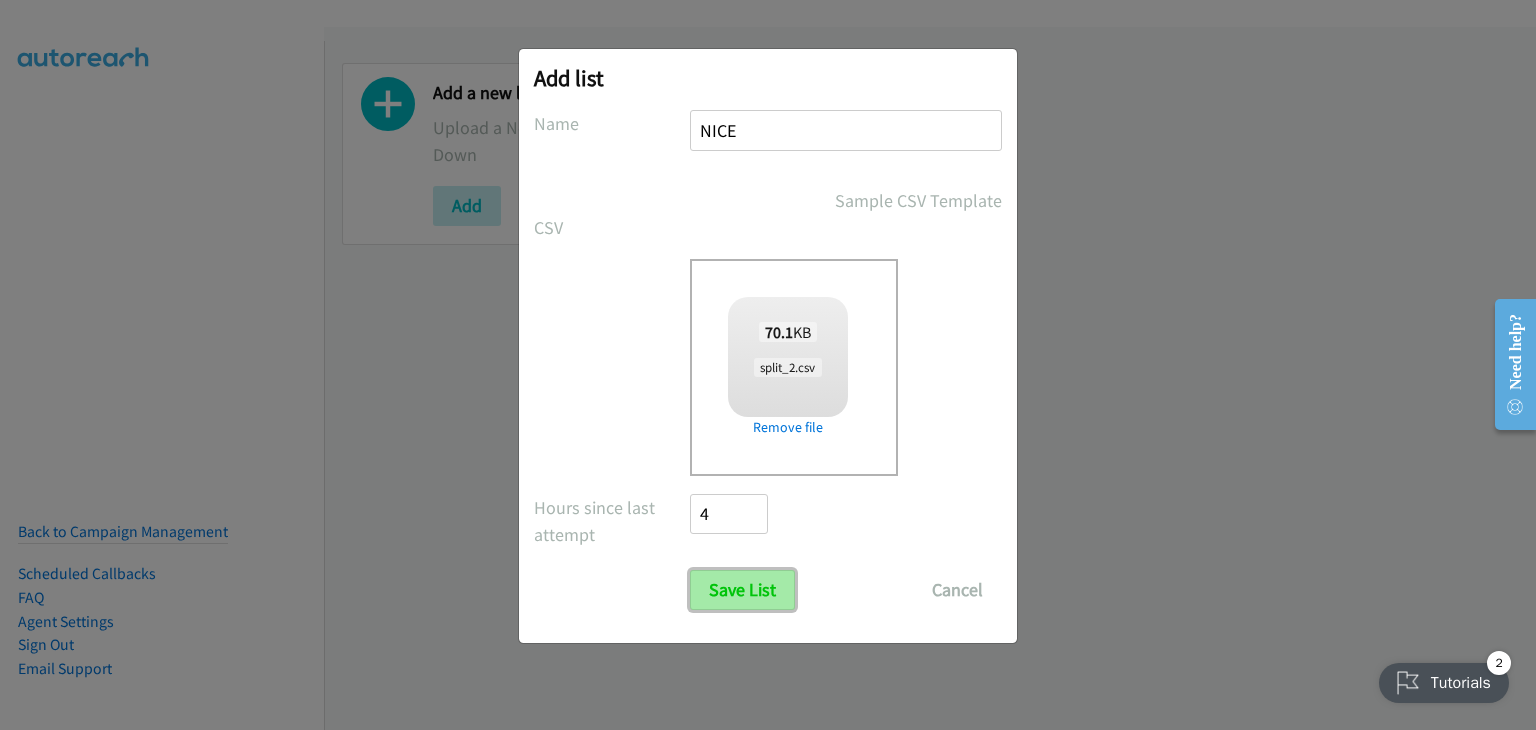 click on "Save List" at bounding box center [742, 590] 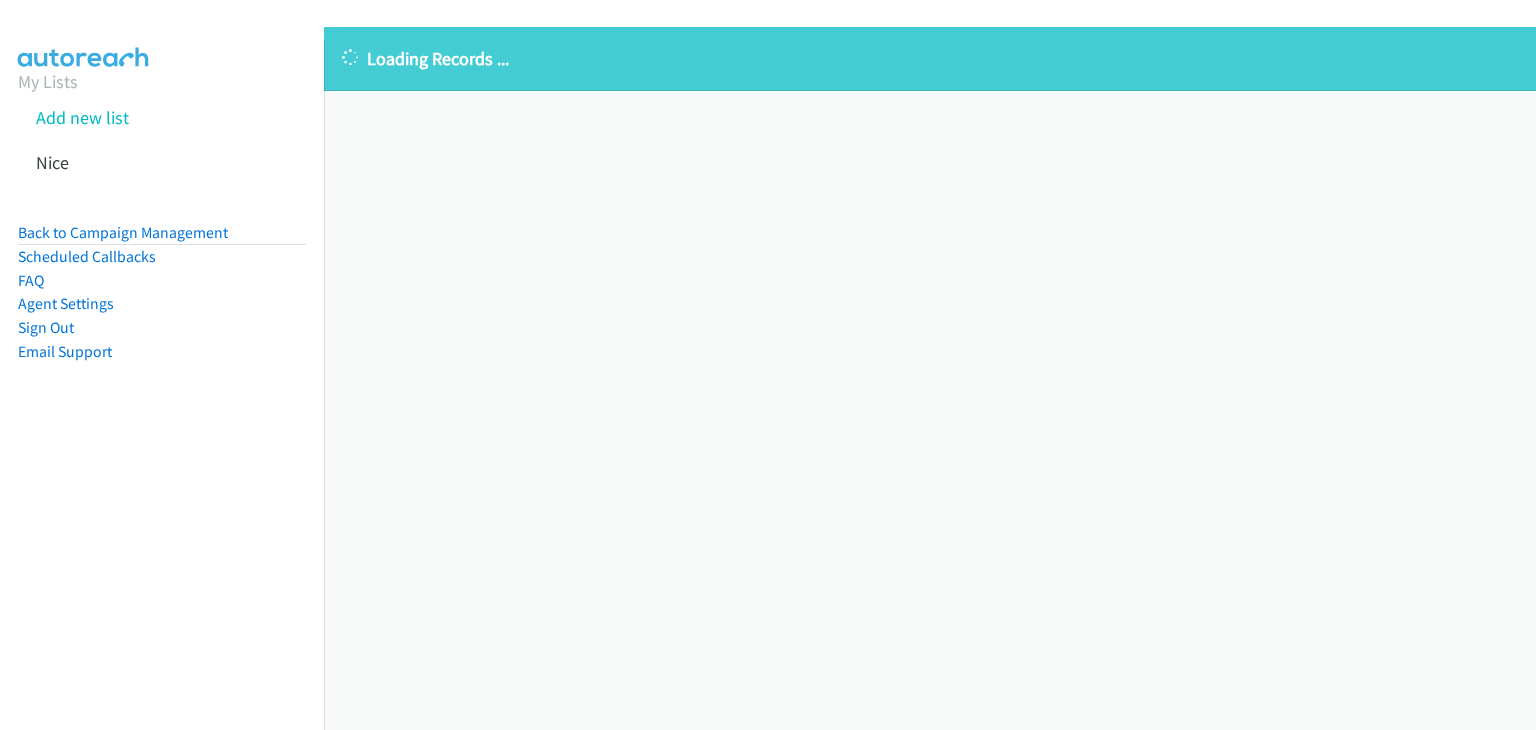 scroll, scrollTop: 0, scrollLeft: 0, axis: both 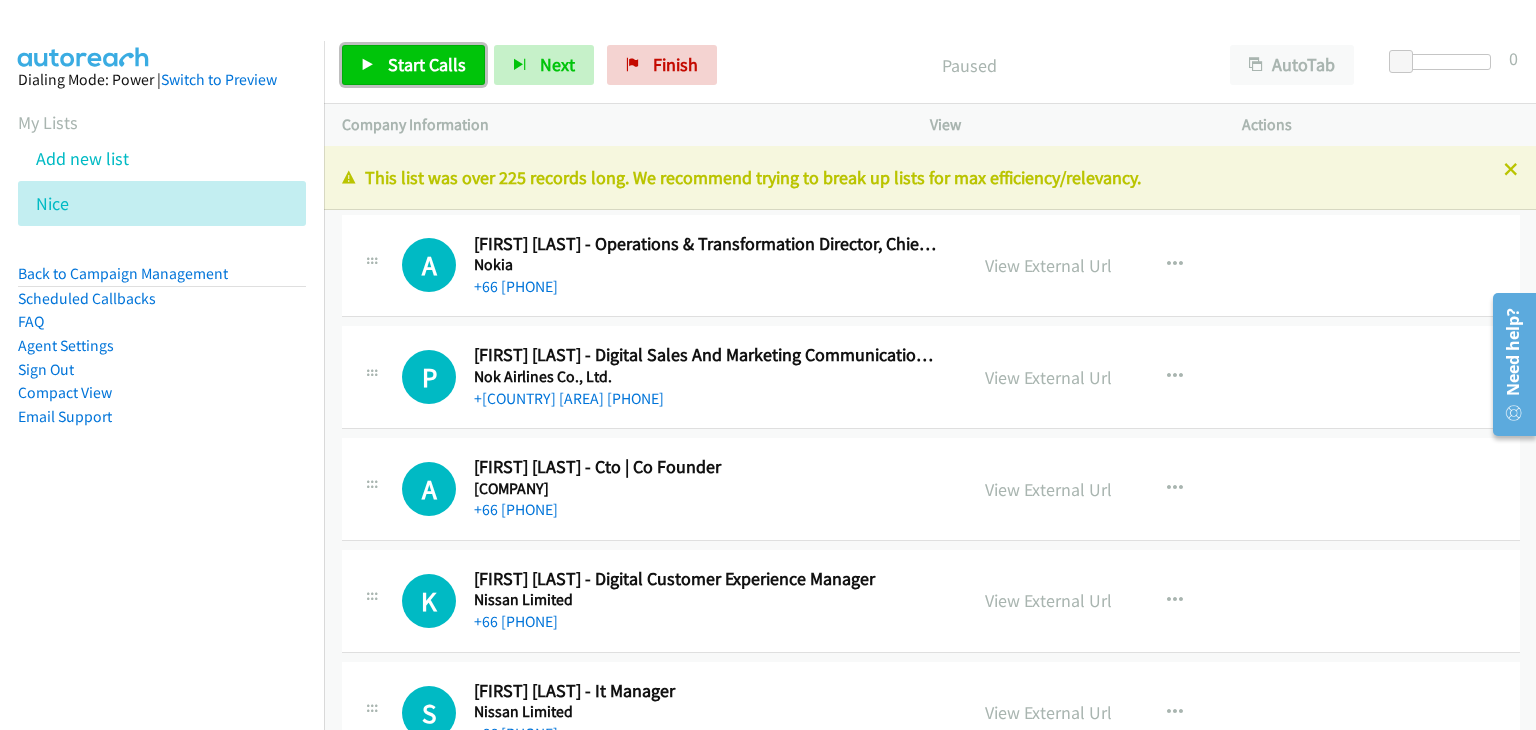 click on "Start Calls" at bounding box center (427, 64) 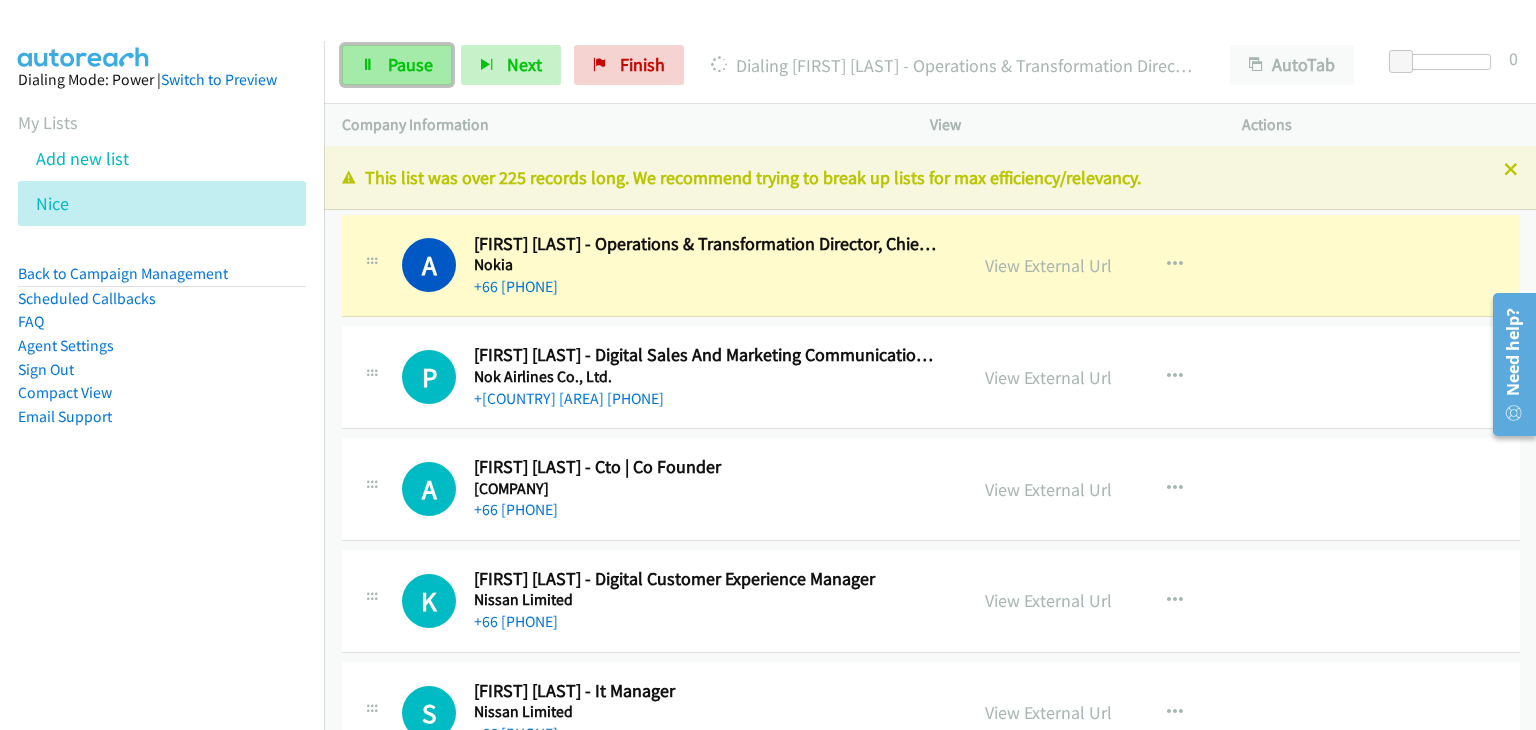 click on "Pause" at bounding box center [410, 64] 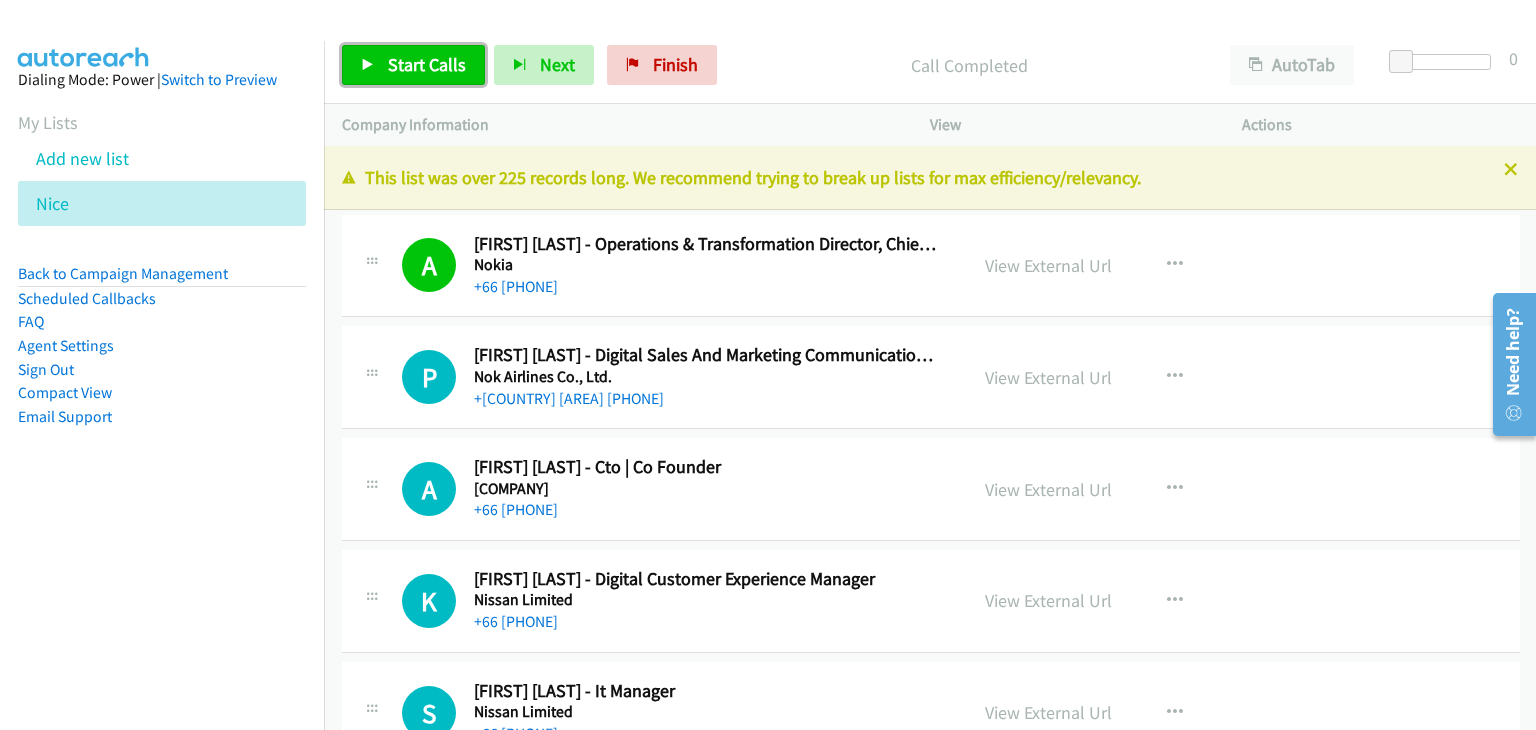 click at bounding box center [368, 66] 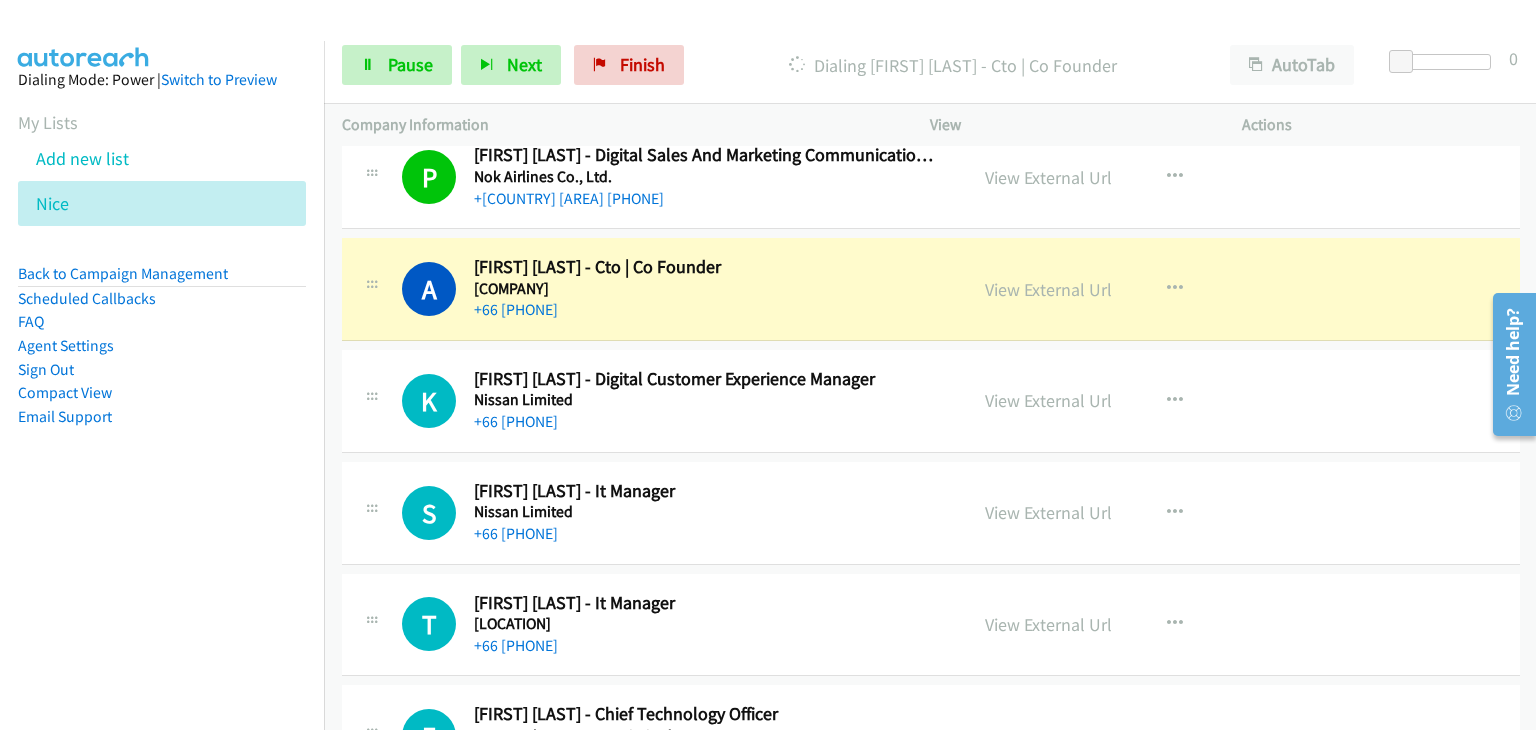 scroll, scrollTop: 300, scrollLeft: 0, axis: vertical 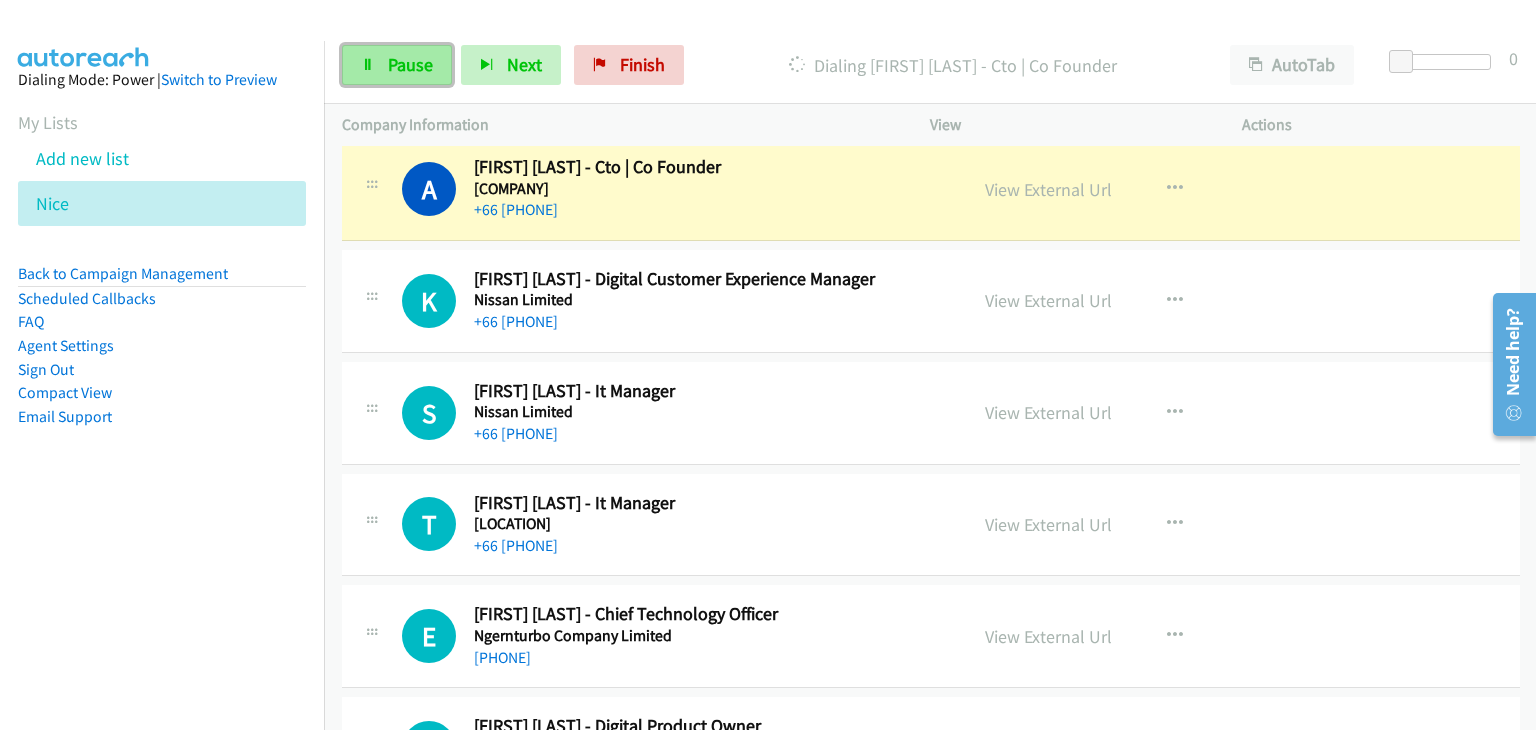 click on "Pause" at bounding box center [397, 65] 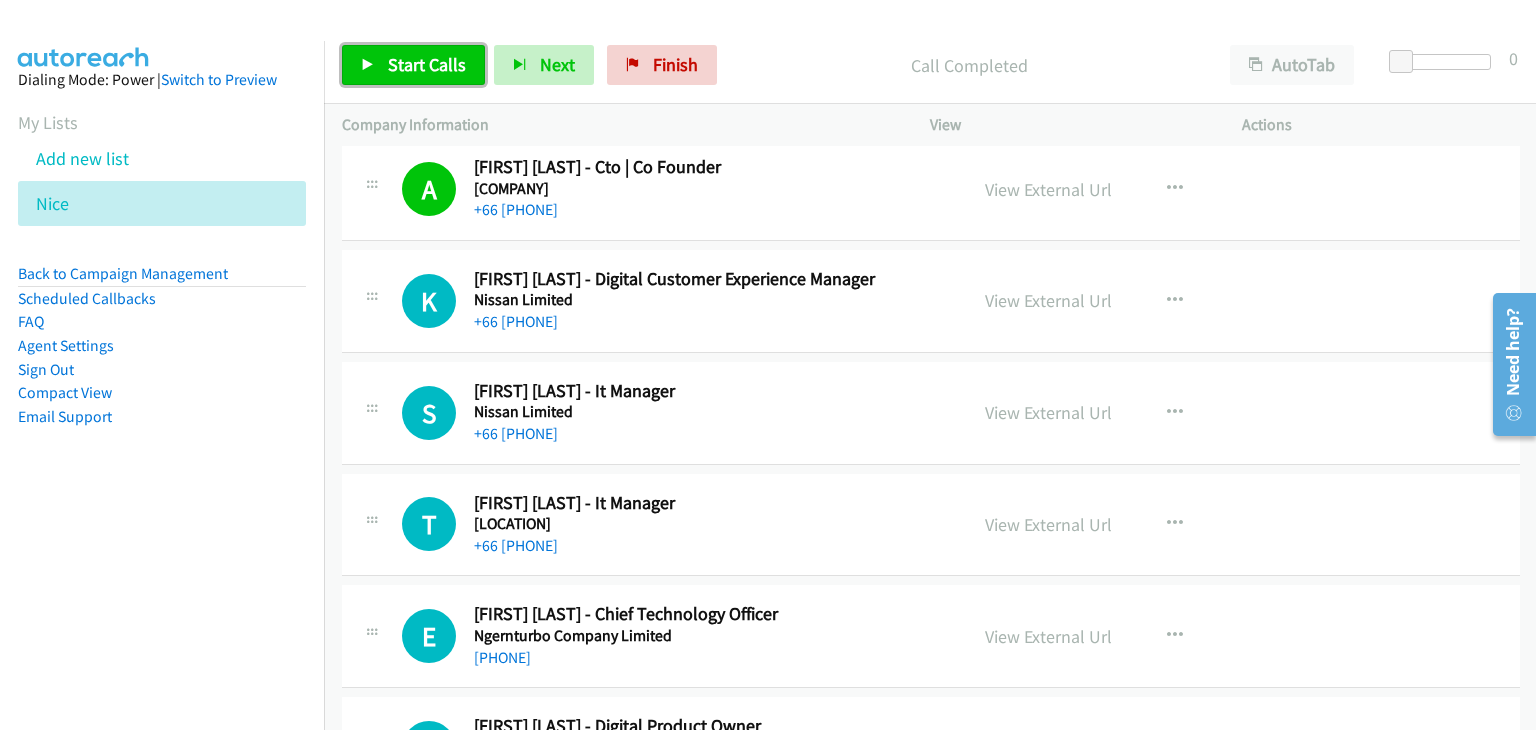 click on "Start Calls" at bounding box center [427, 64] 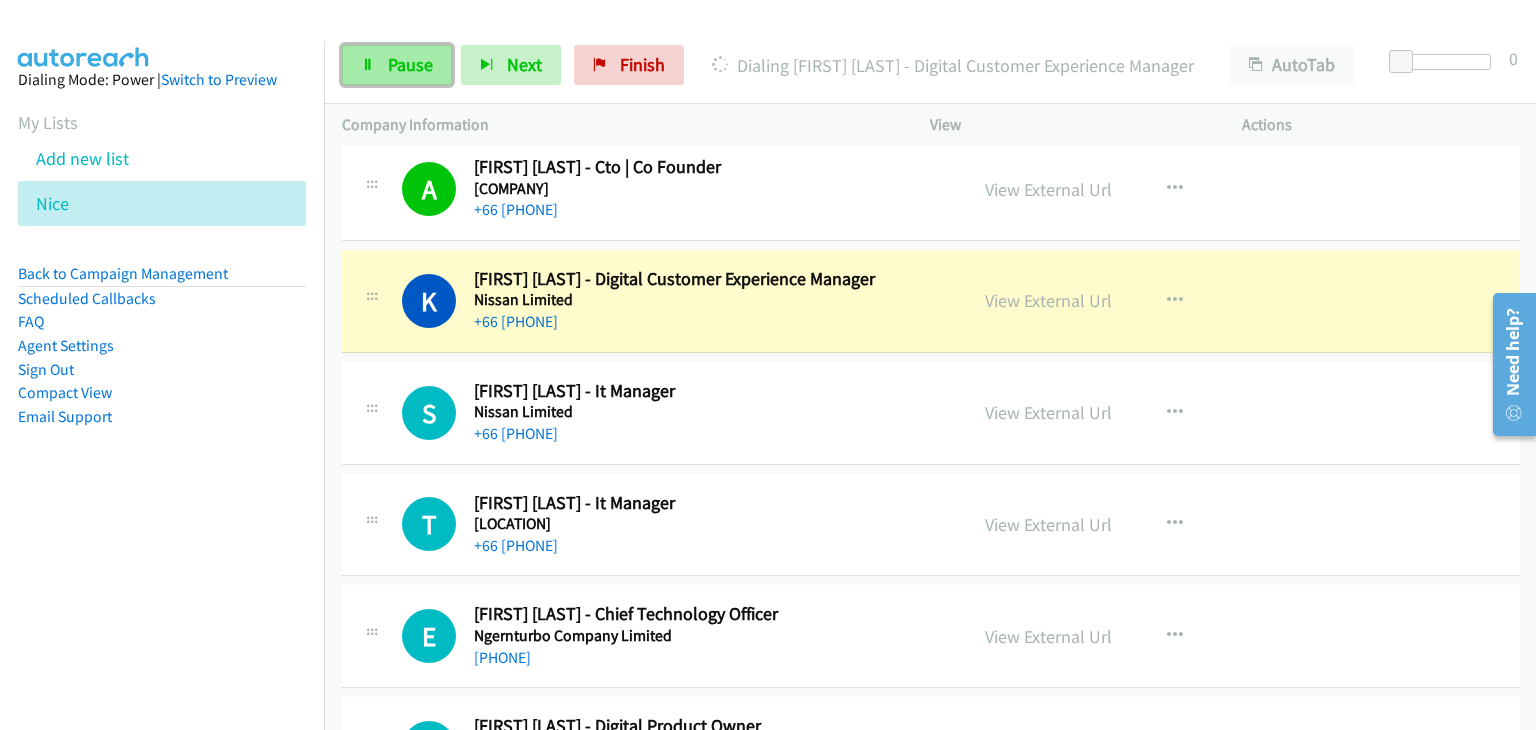 click on "Pause" at bounding box center [410, 64] 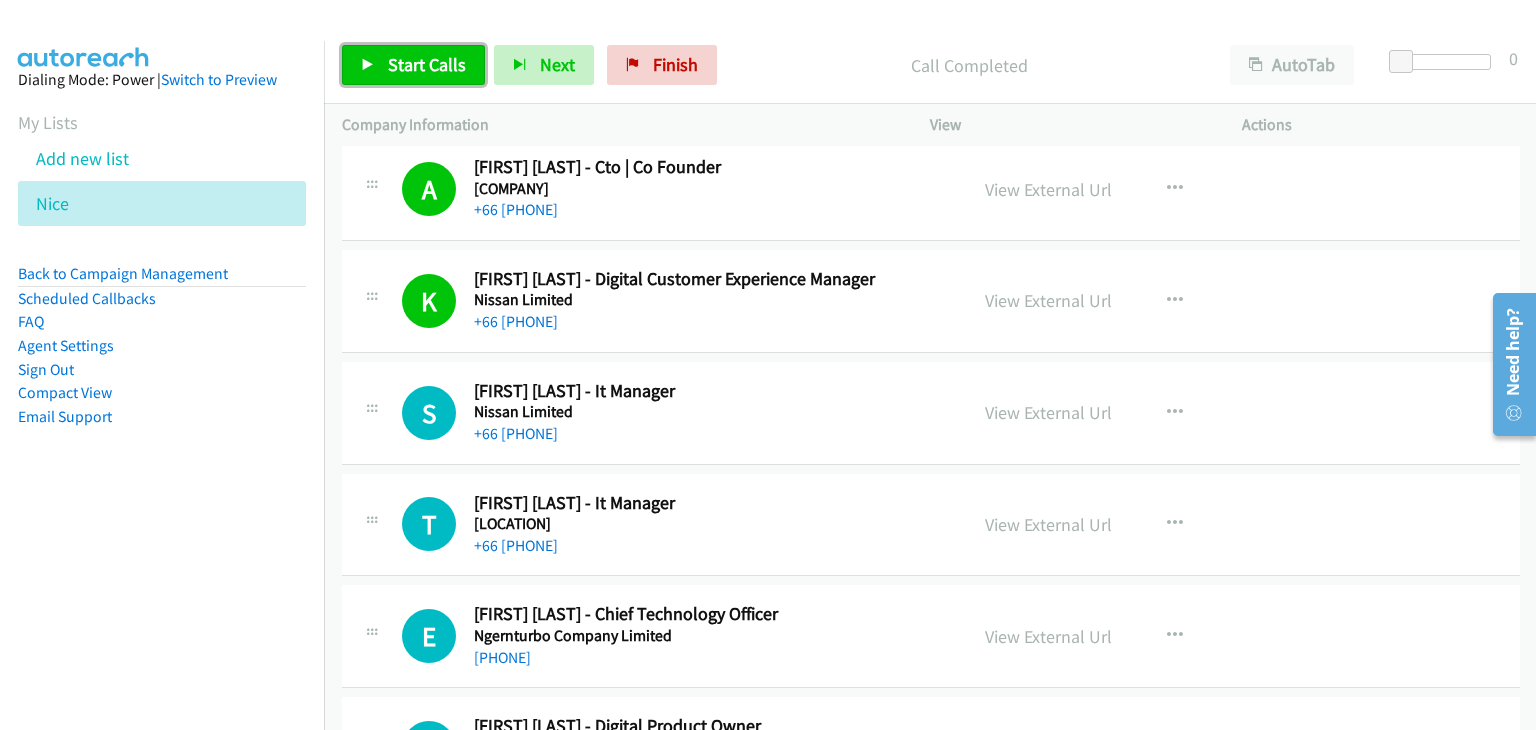 click on "Start Calls" at bounding box center (427, 64) 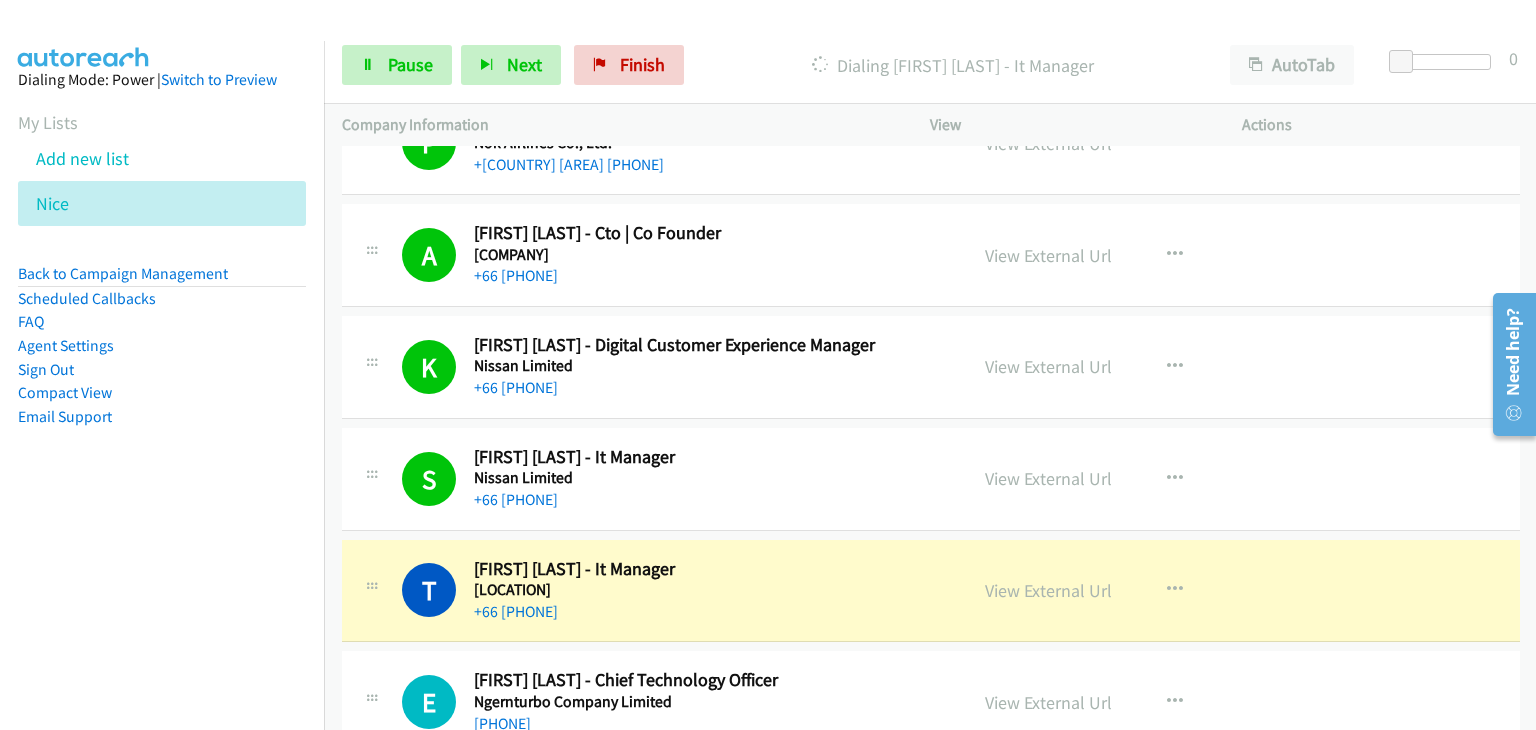 scroll, scrollTop: 200, scrollLeft: 0, axis: vertical 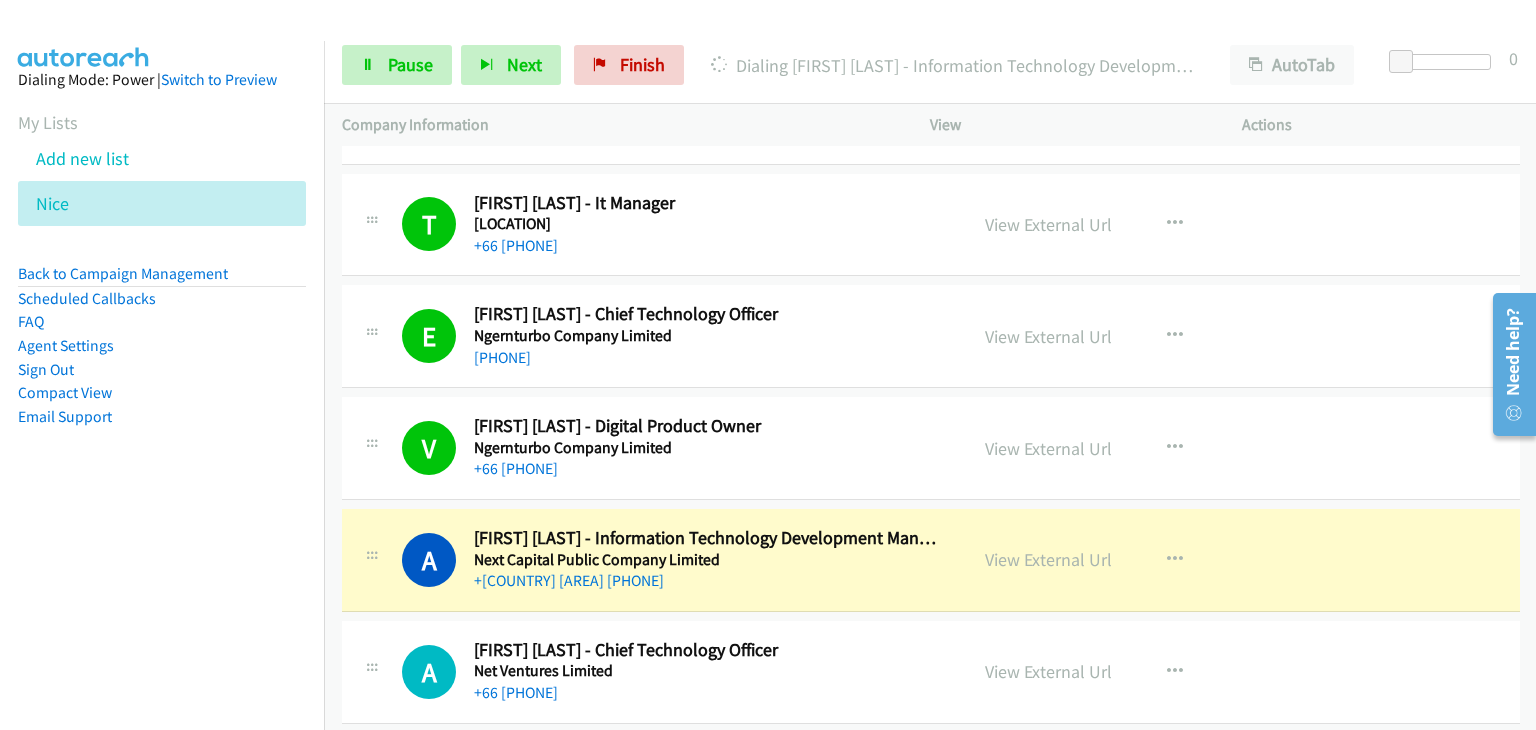drag, startPoint x: 1360, startPoint y: 272, endPoint x: 1328, endPoint y: 305, distance: 45.96738 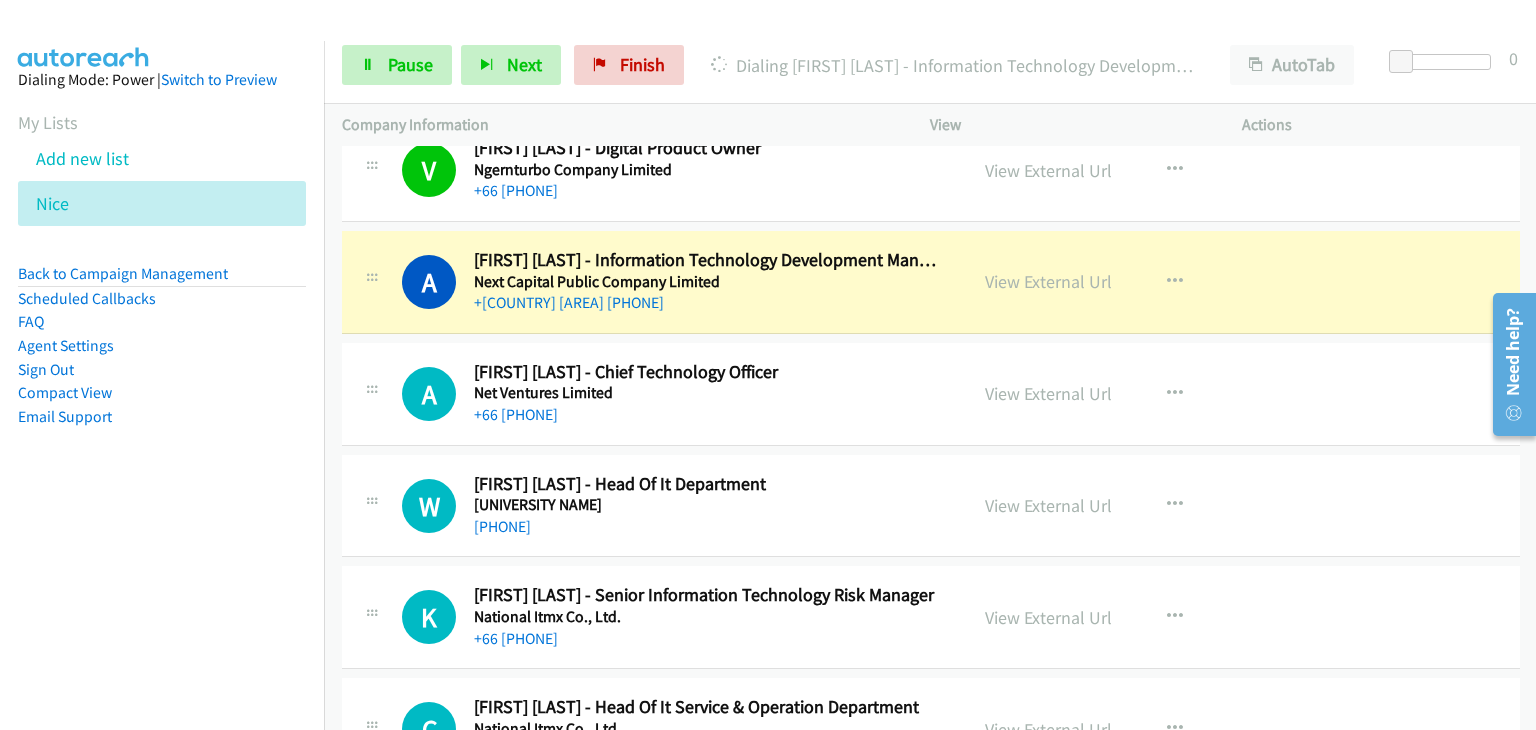 scroll, scrollTop: 900, scrollLeft: 0, axis: vertical 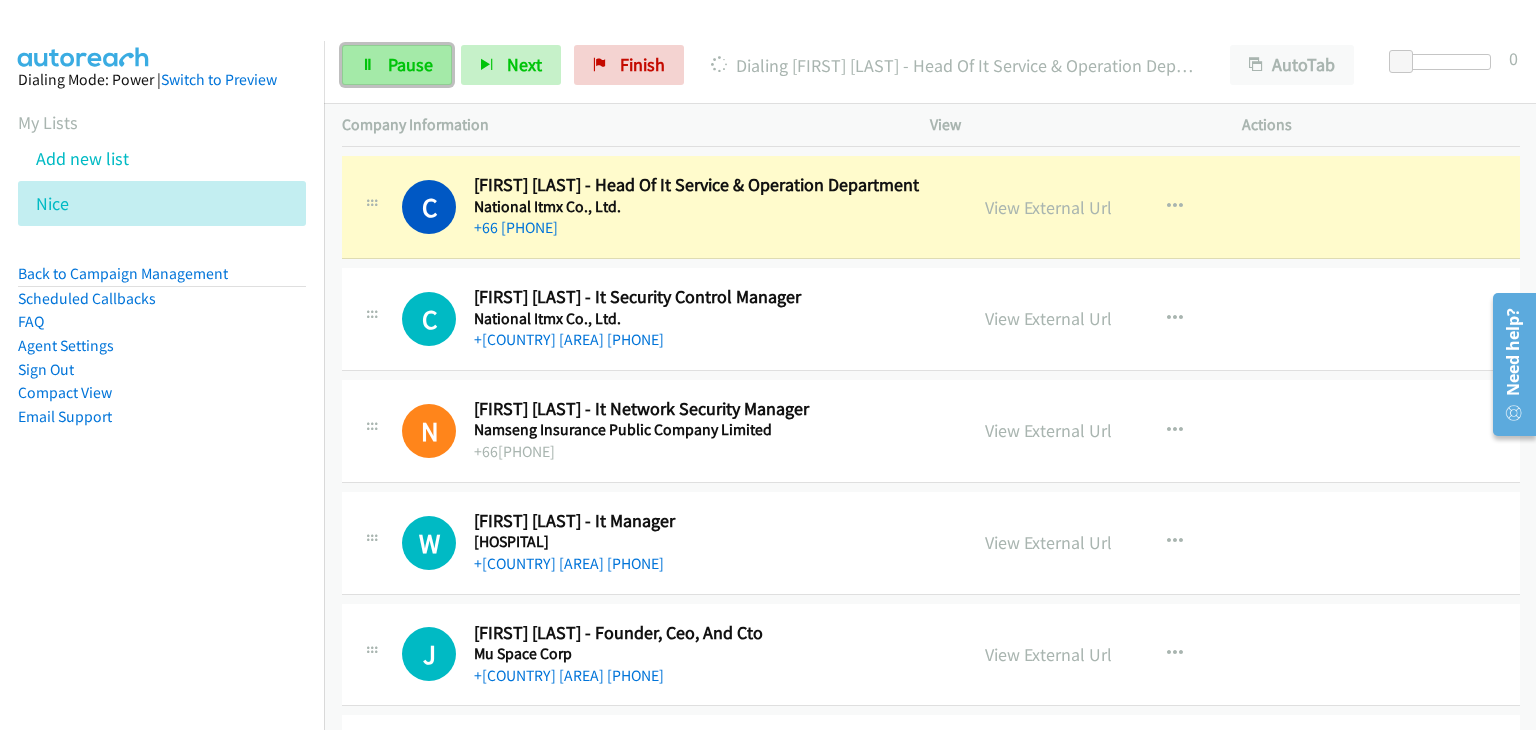 click on "Pause" at bounding box center (410, 64) 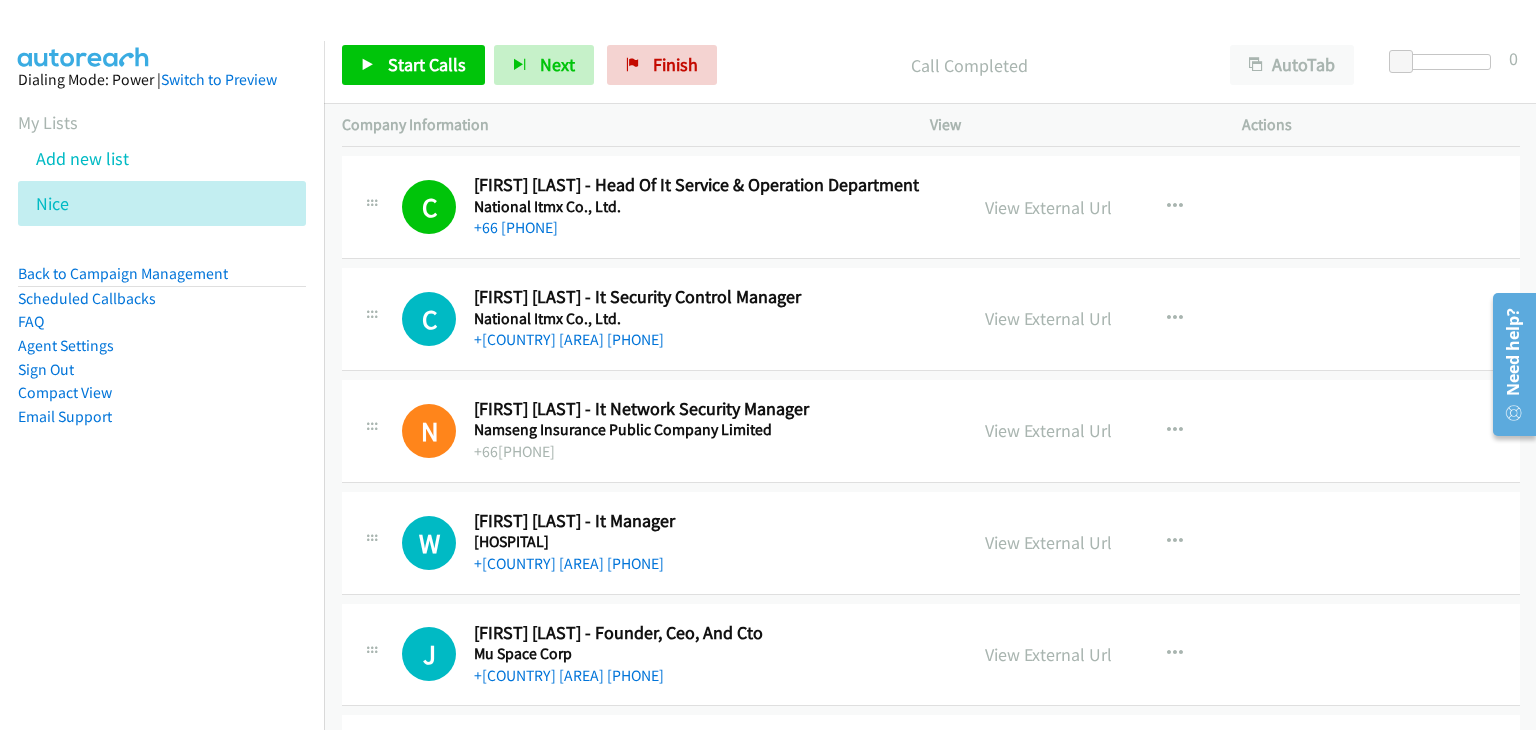 click on "Start Calls
Pause
Next
Finish
Call Completed
AutoTab
AutoTab
0" at bounding box center [930, 65] 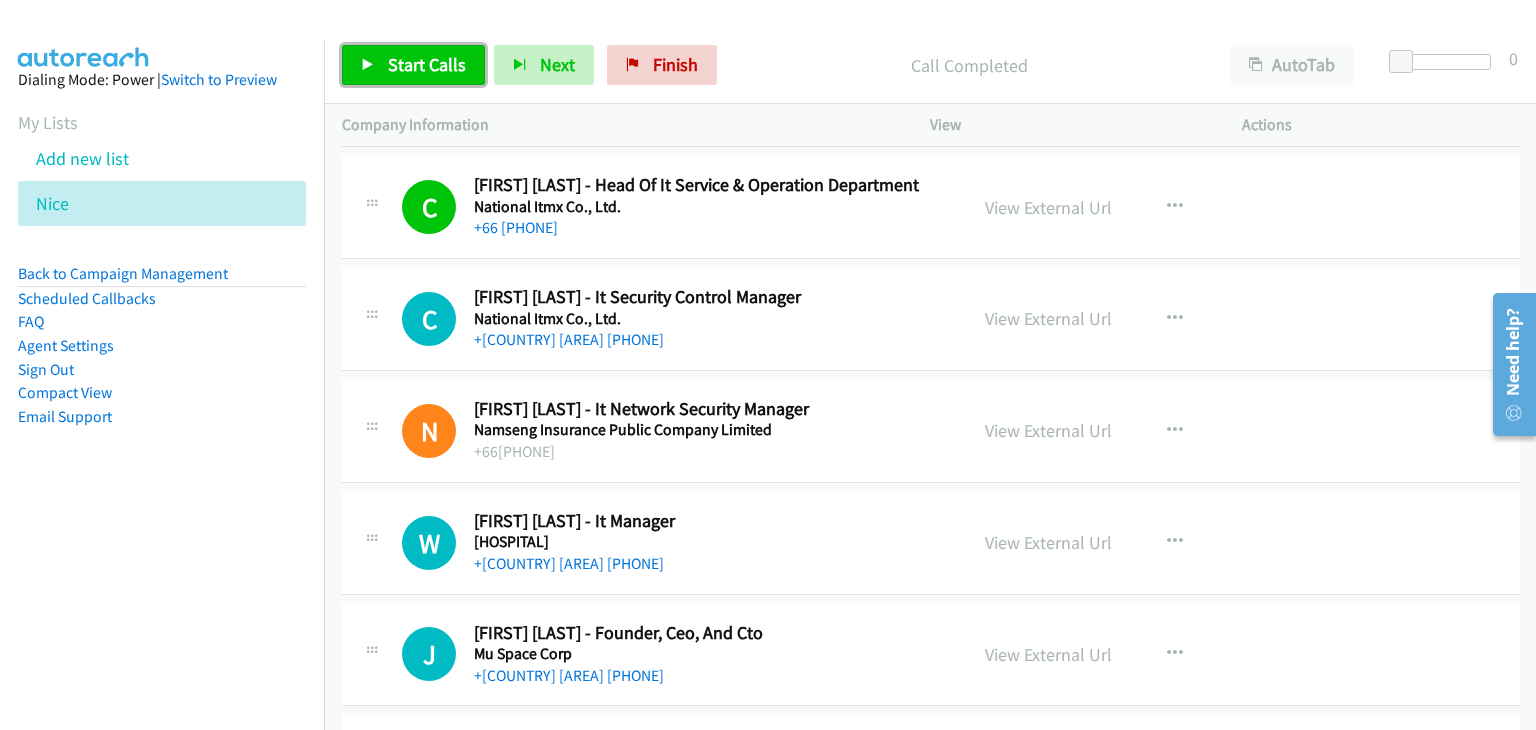 click on "Start Calls" at bounding box center (427, 64) 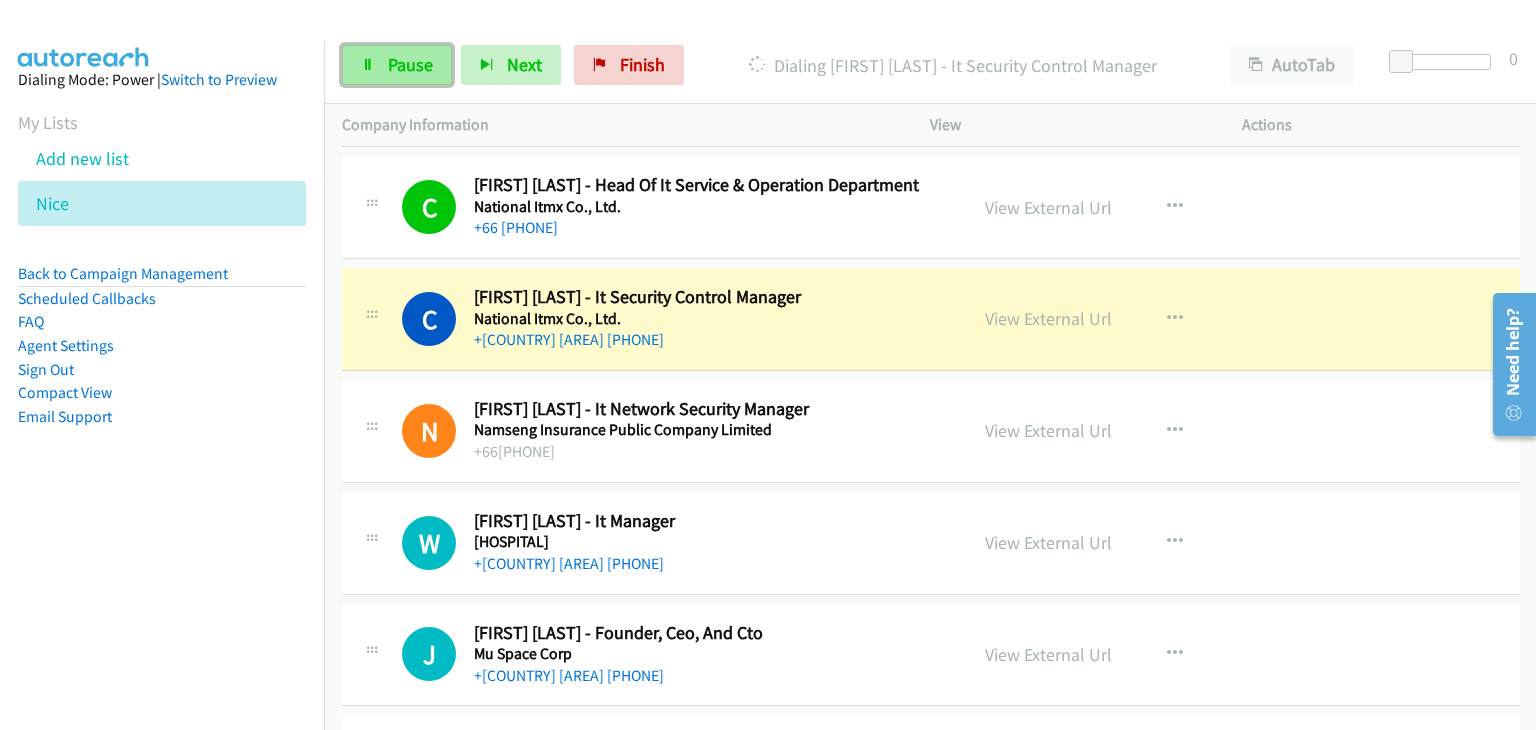 click on "Pause" at bounding box center (410, 64) 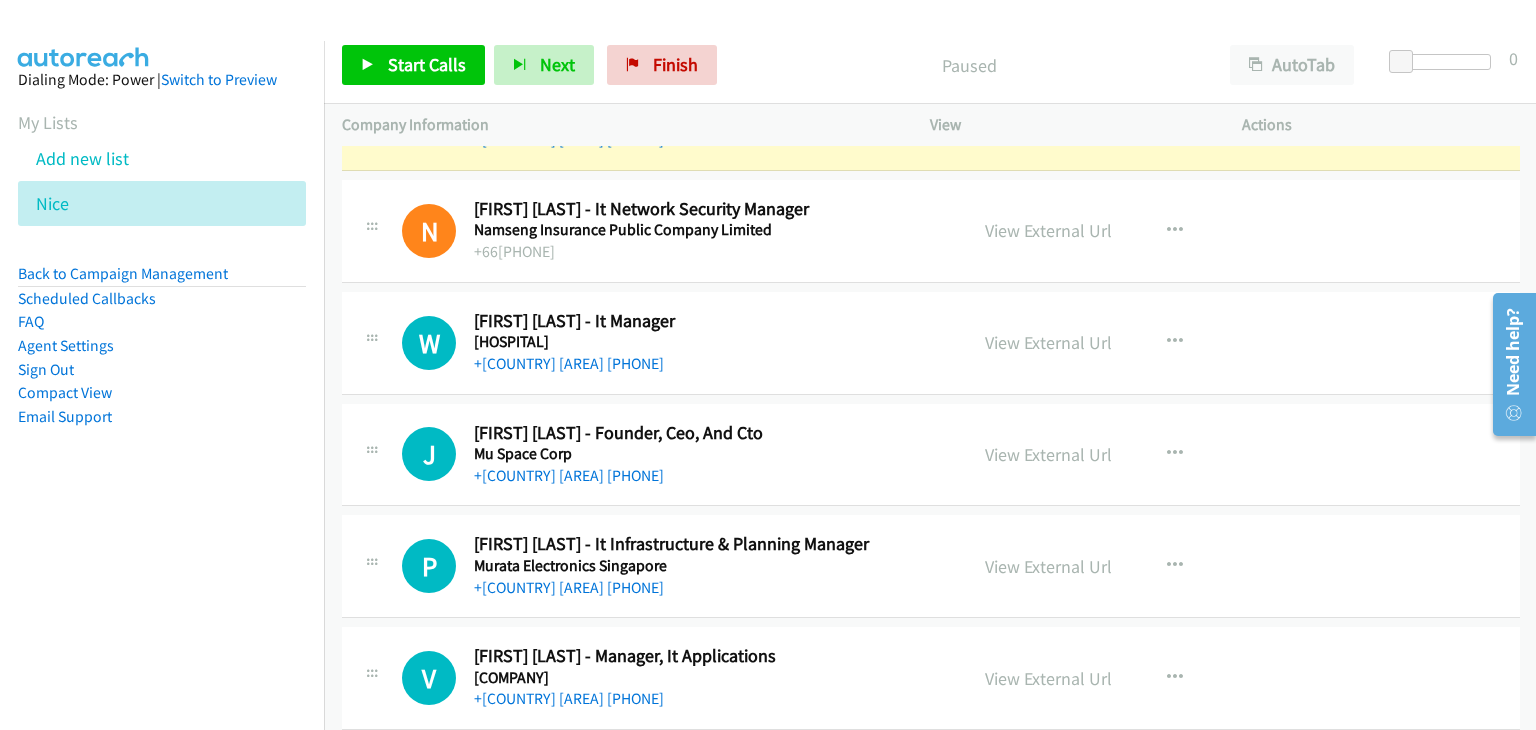 scroll, scrollTop: 1400, scrollLeft: 0, axis: vertical 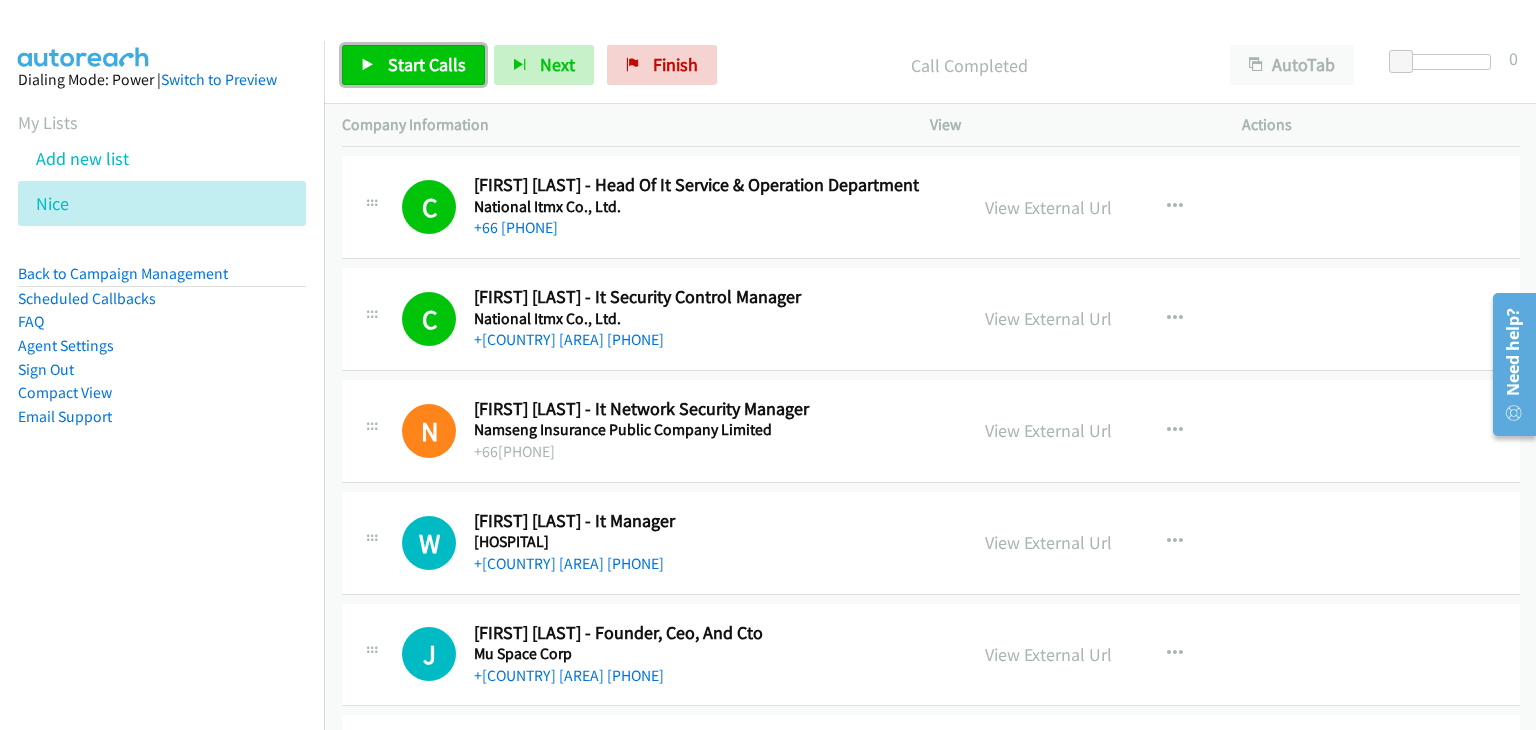 click on "Start Calls" at bounding box center [427, 64] 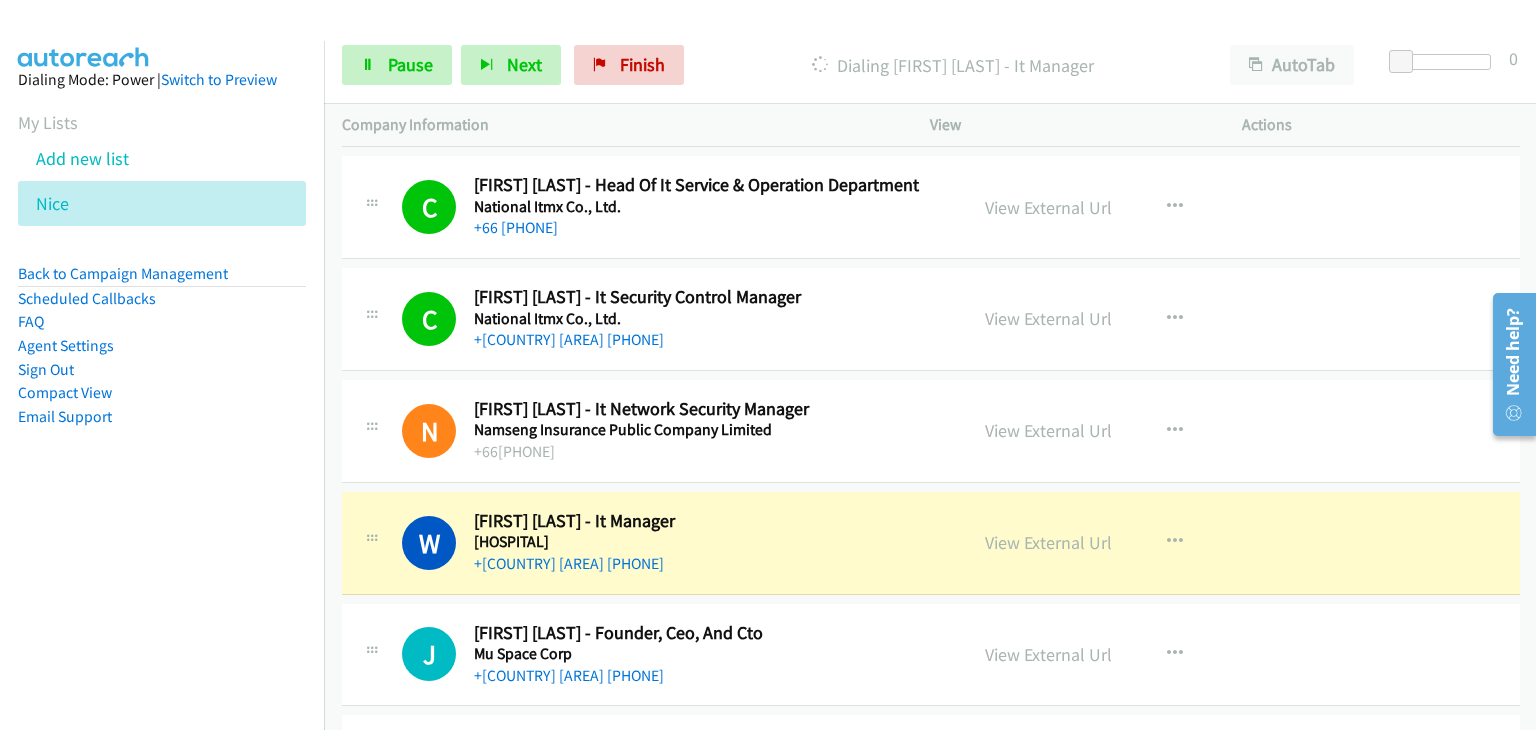 click on "N
Callback Scheduled
Natthawut Wanairlor - It Network Security Manager
Namseng Insurance Public Company Limited
+6620163333777
View External Url
View External Url
Schedule/Manage Callback
Start Calls Here
Remove from list
Add to do not call list
Reset Call Status" at bounding box center [931, 431] 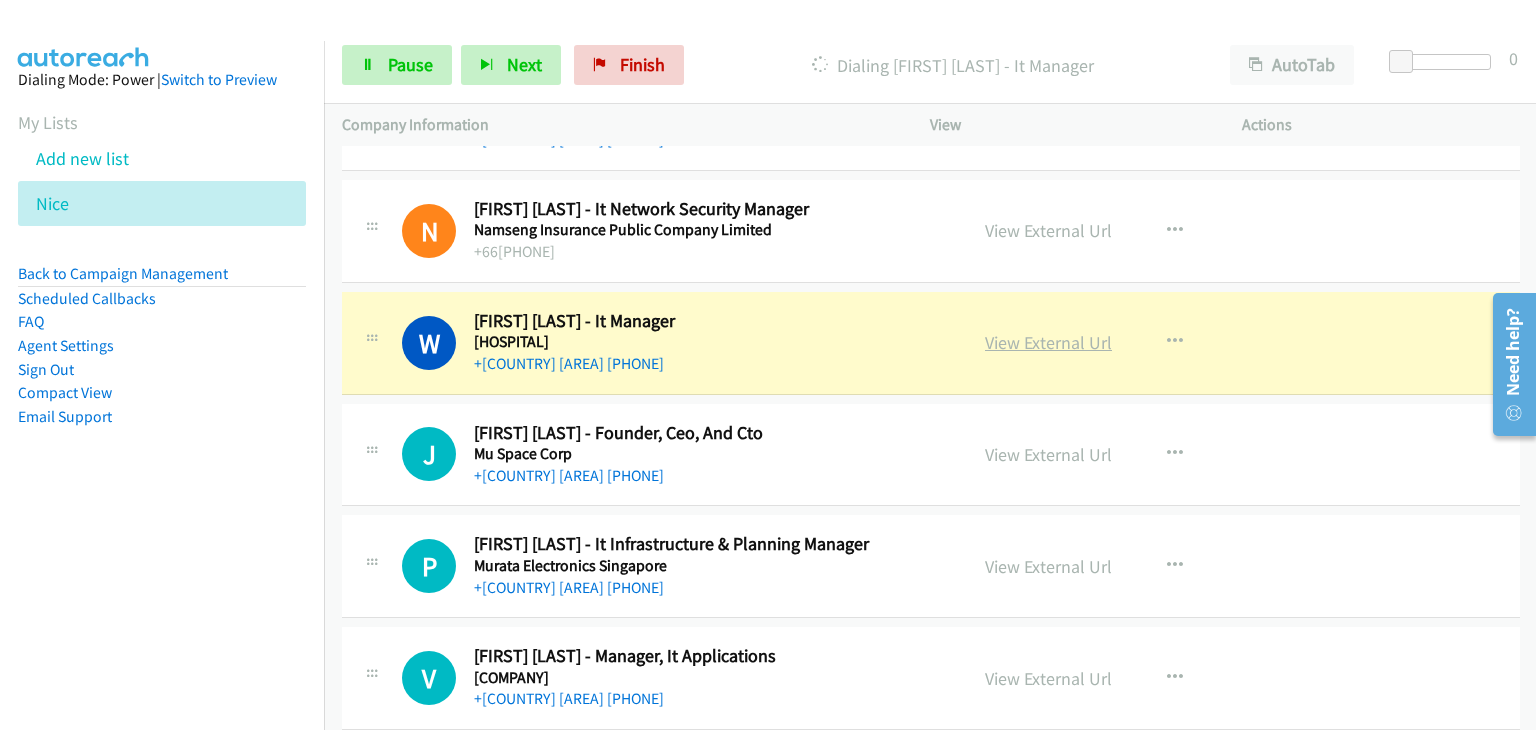 scroll, scrollTop: 1700, scrollLeft: 0, axis: vertical 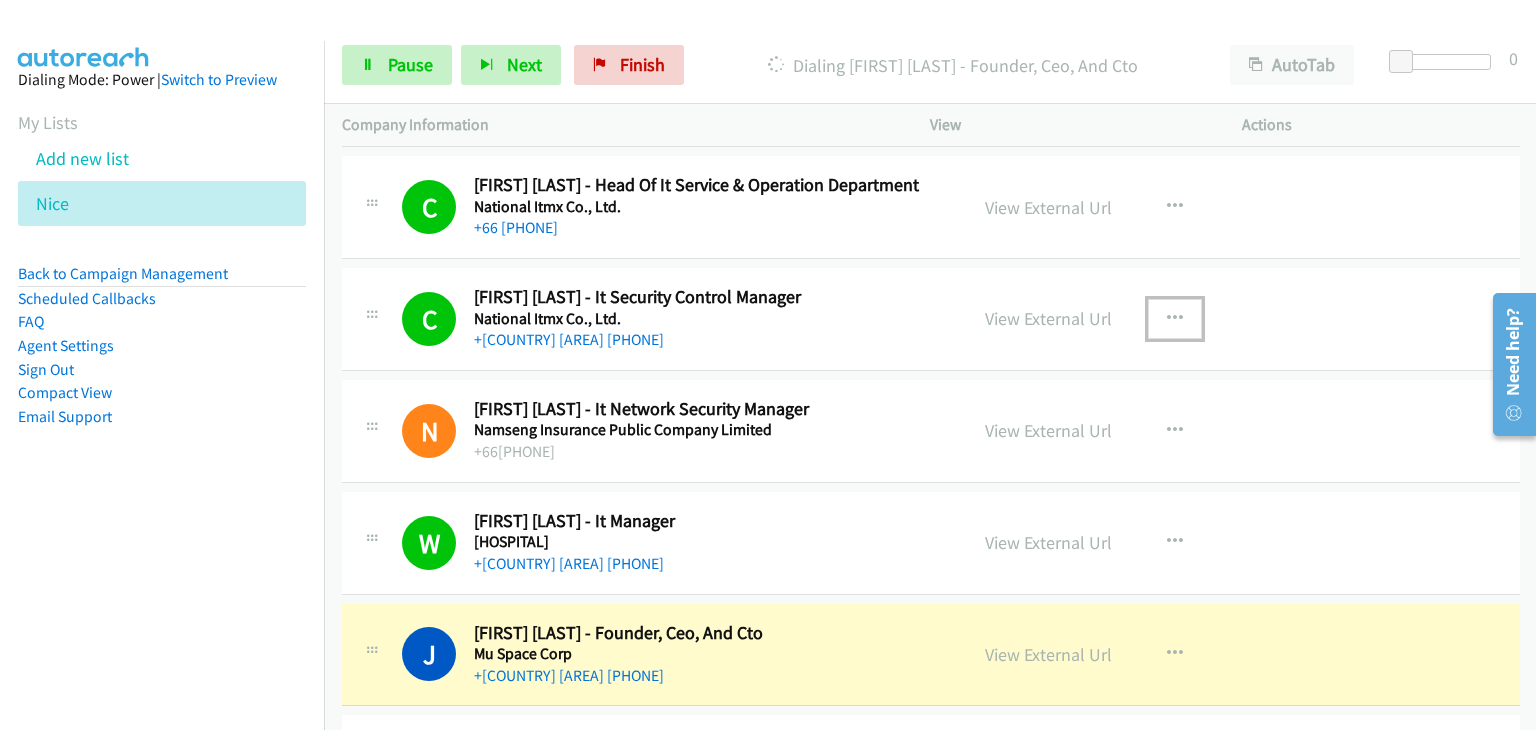 click at bounding box center (1175, 319) 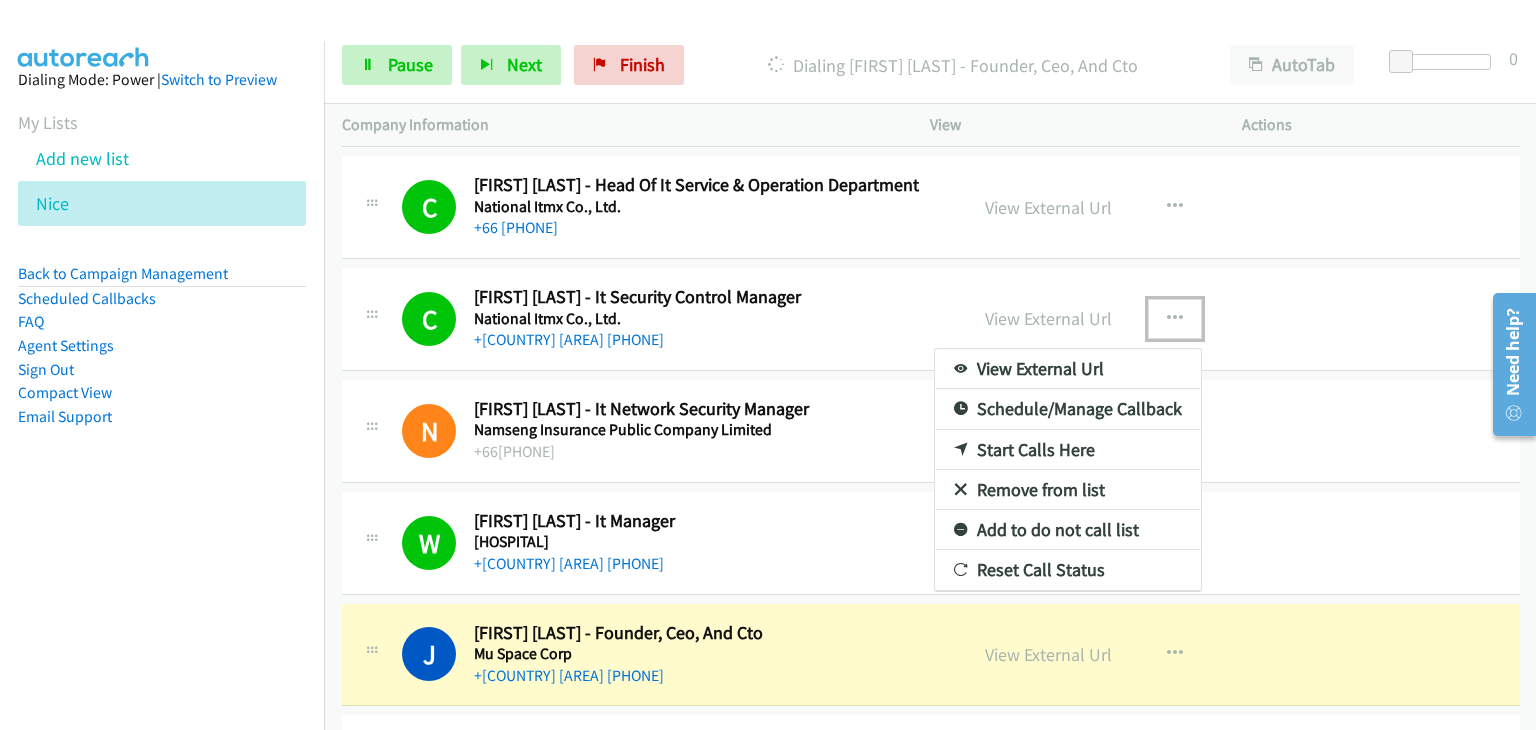 click on "Remove from list" at bounding box center (1068, 490) 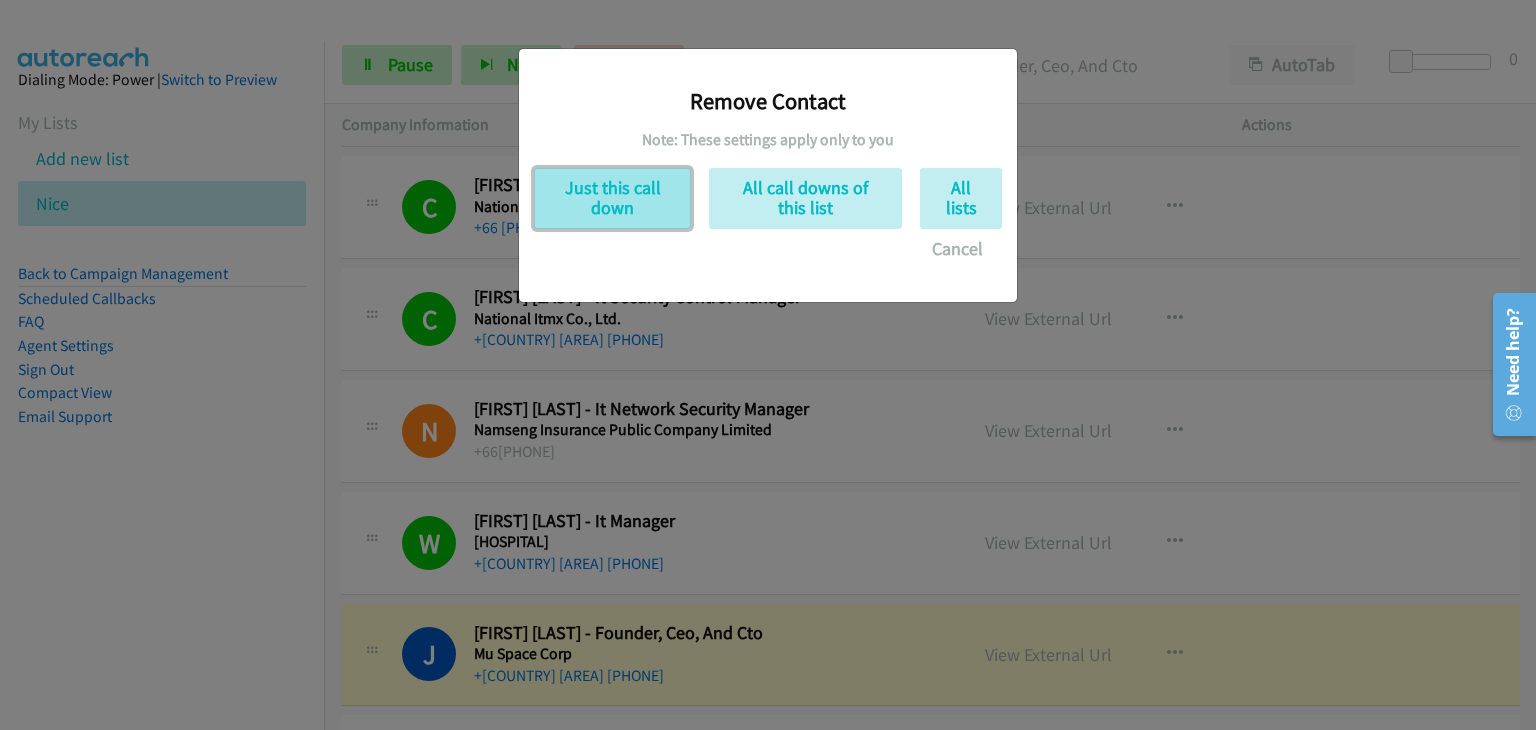 click on "Just this call down" at bounding box center [612, 198] 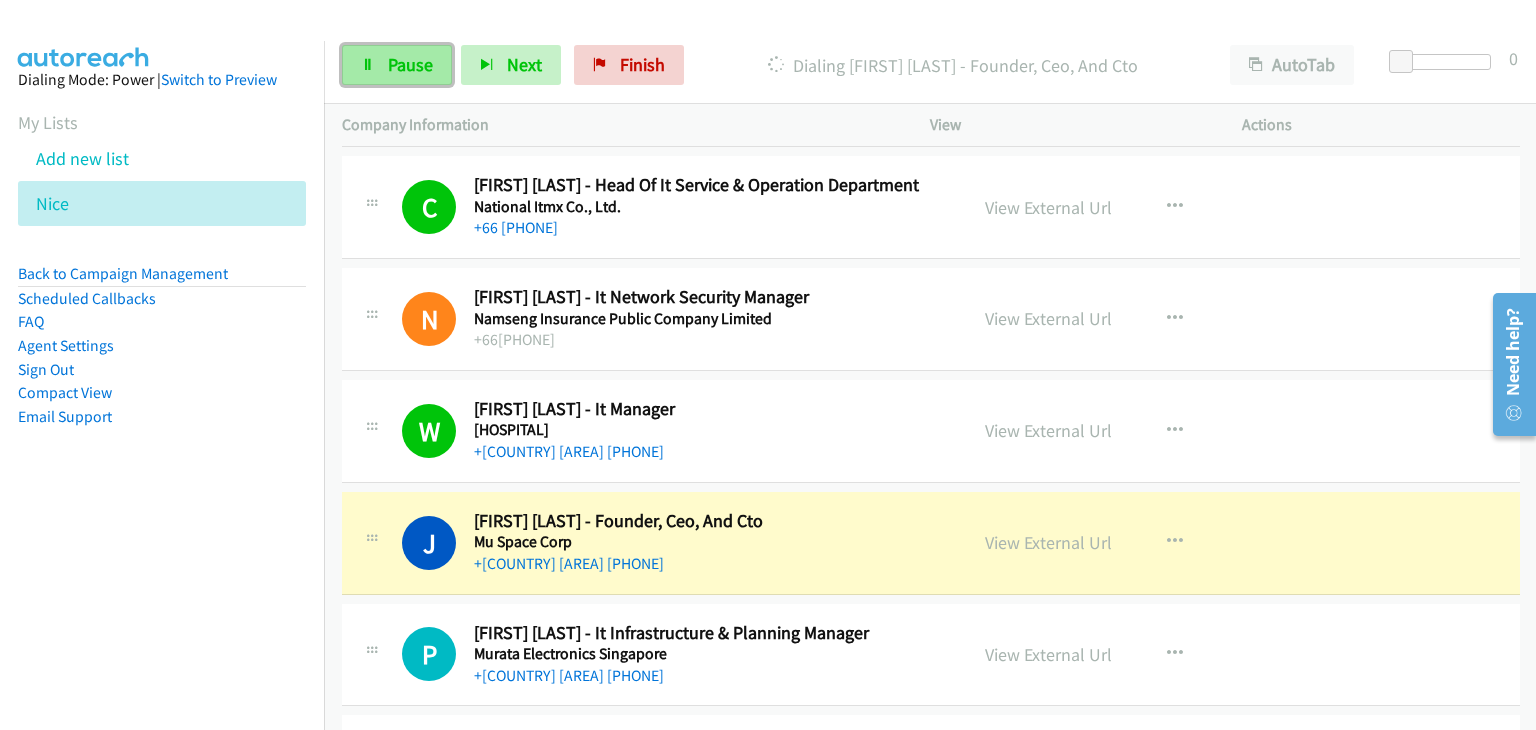 click at bounding box center [368, 66] 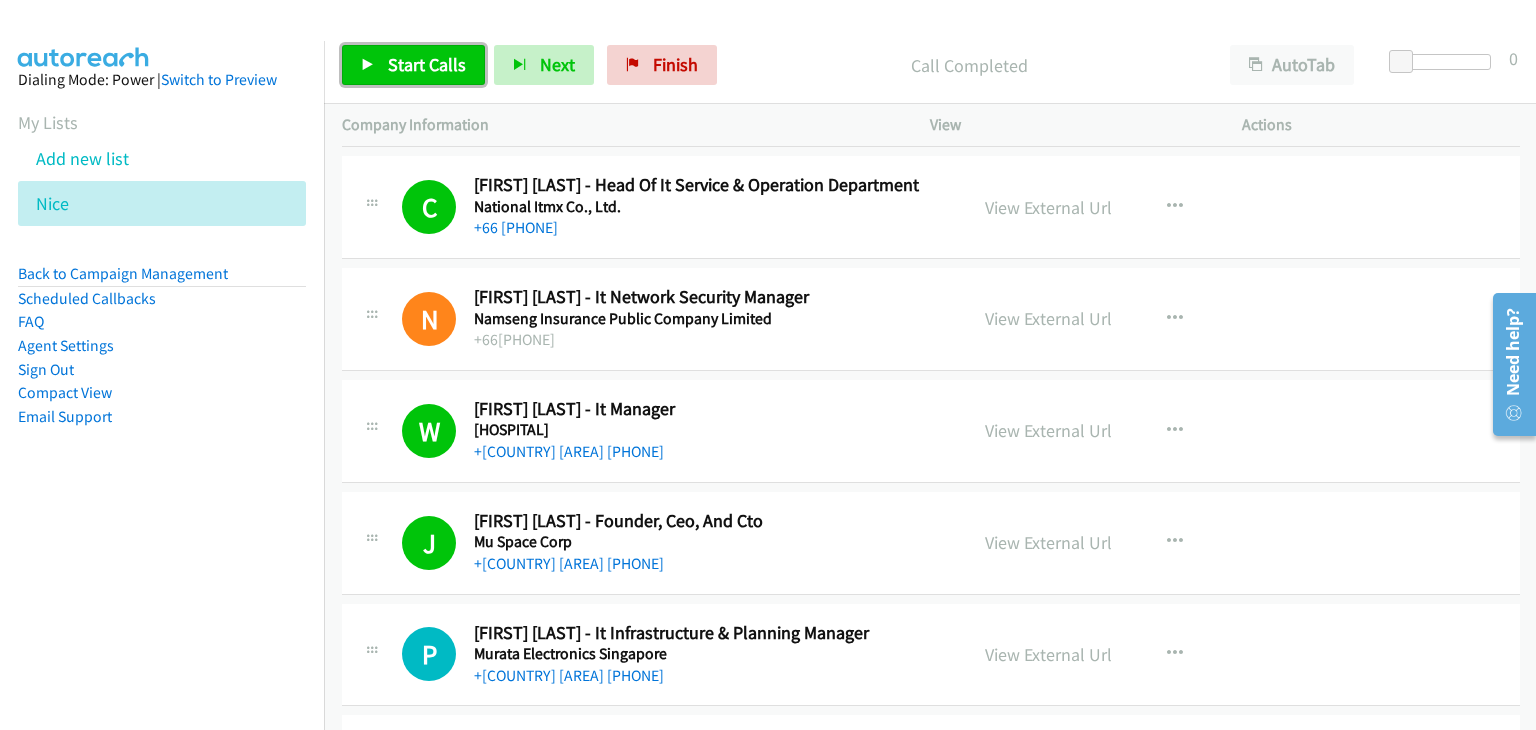 click on "Start Calls" at bounding box center [427, 64] 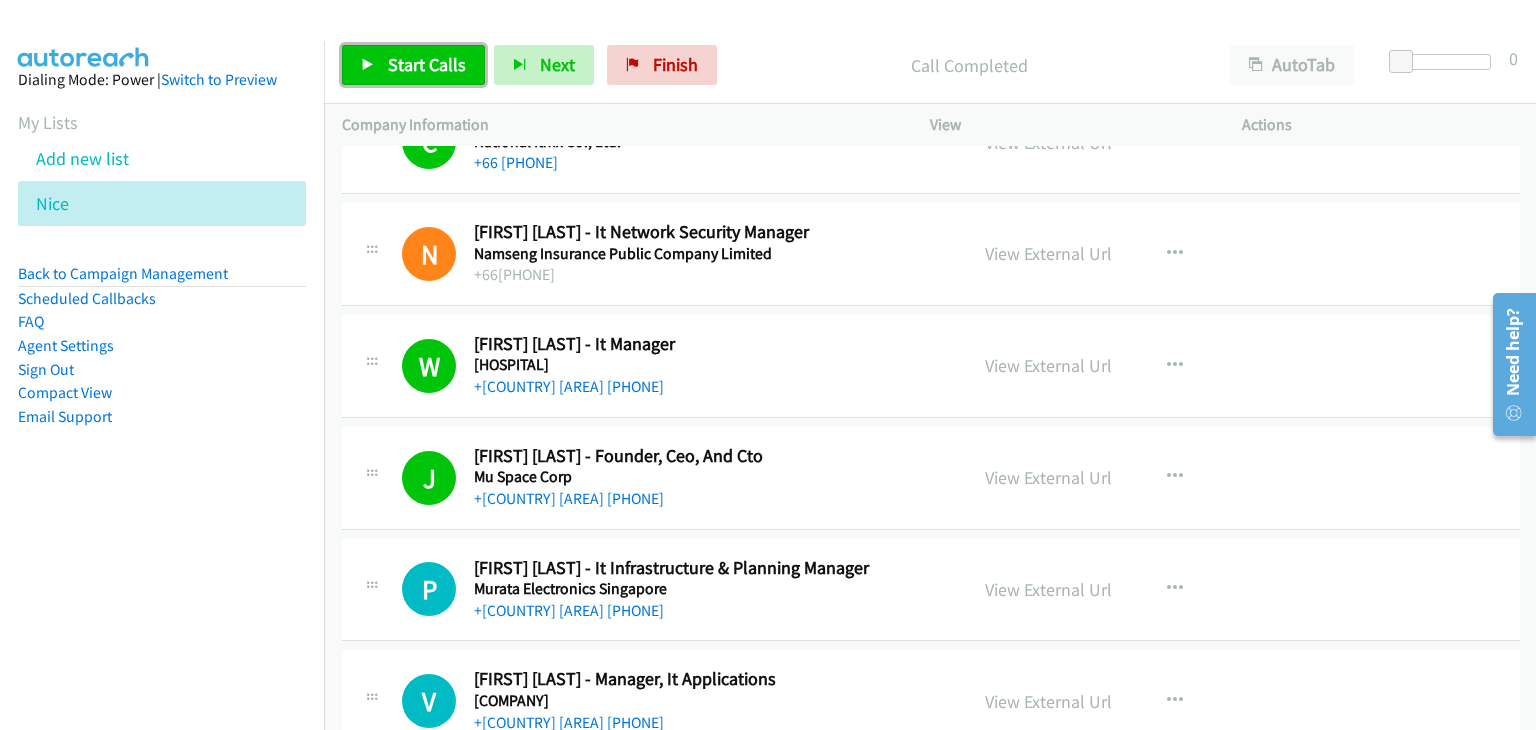 scroll, scrollTop: 1500, scrollLeft: 0, axis: vertical 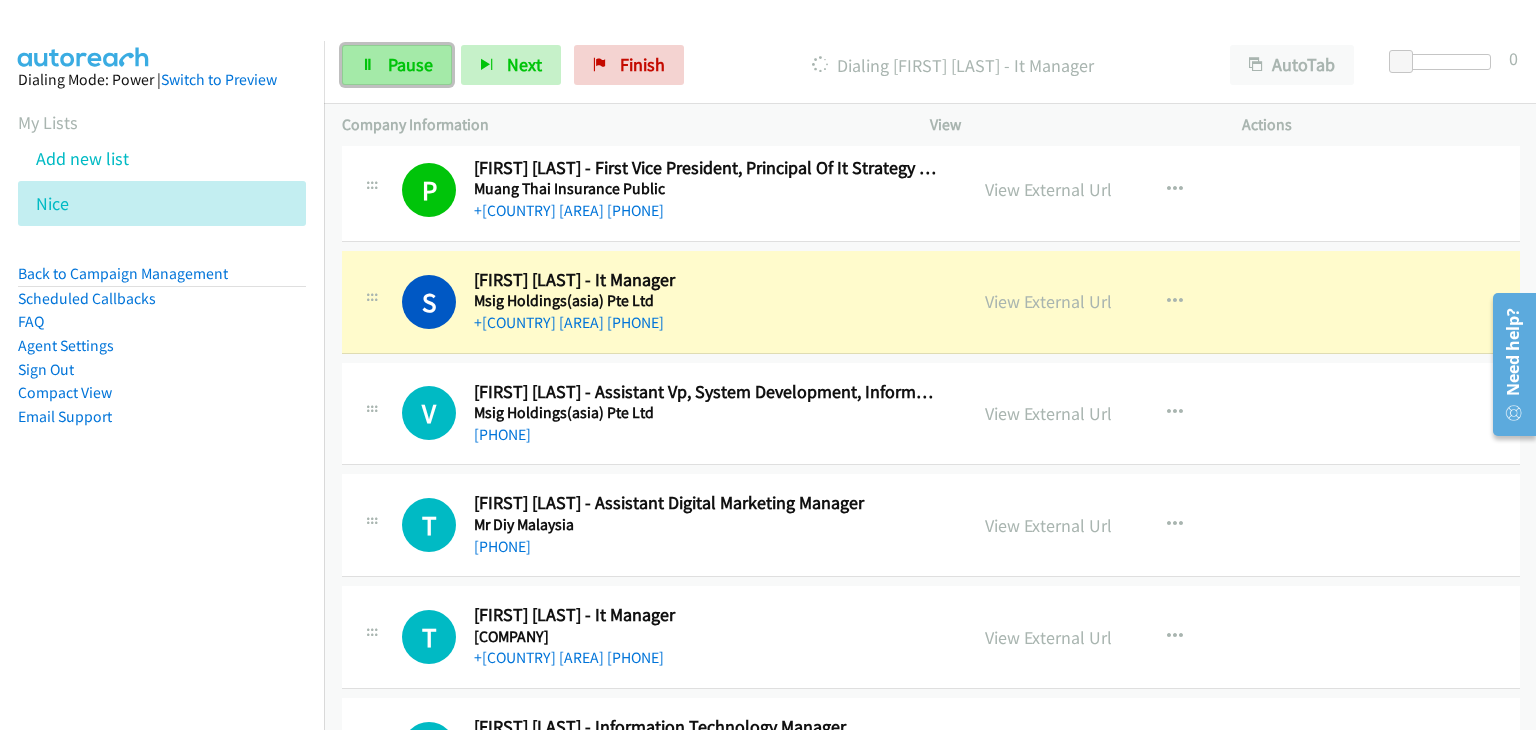 click on "Pause" at bounding box center [397, 65] 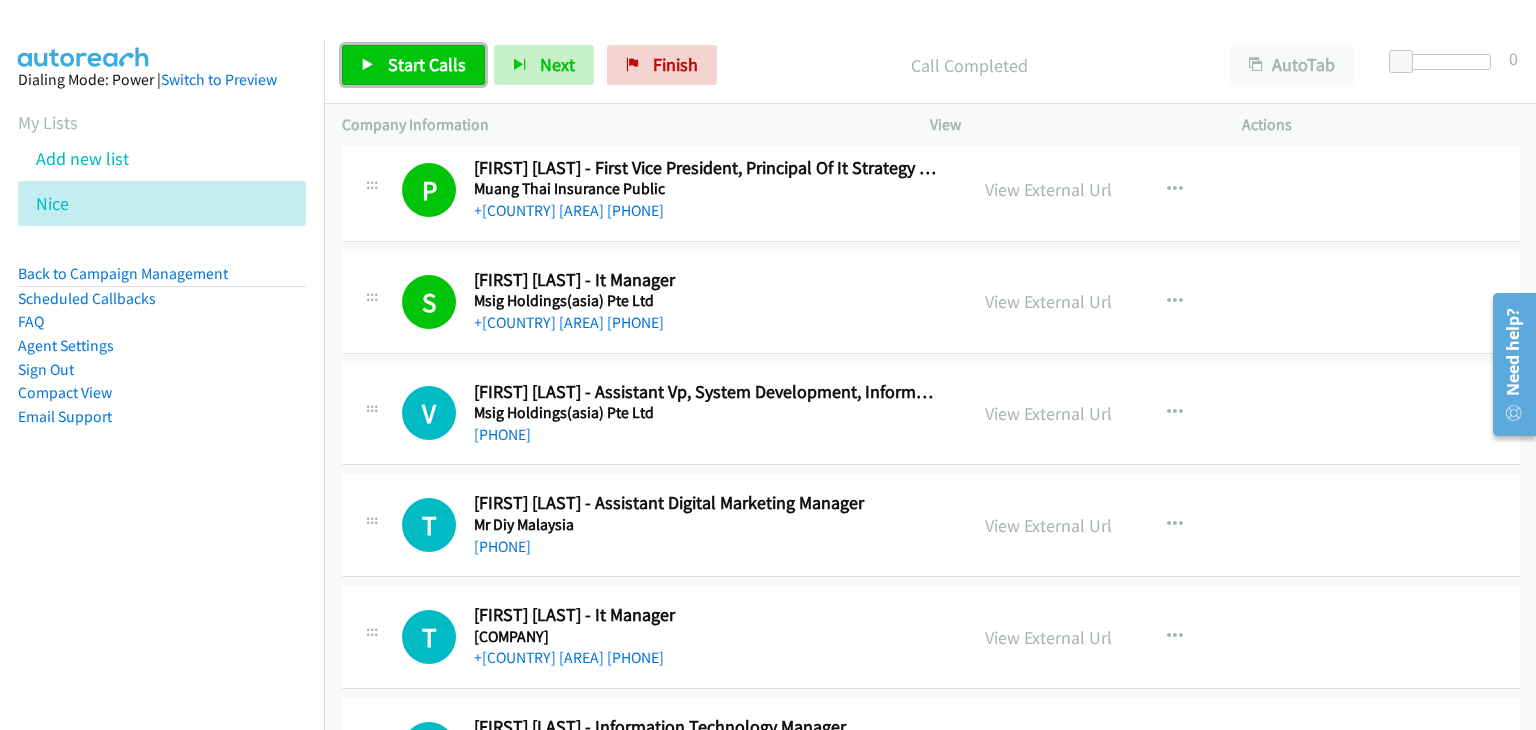 click on "Start Calls" at bounding box center (427, 64) 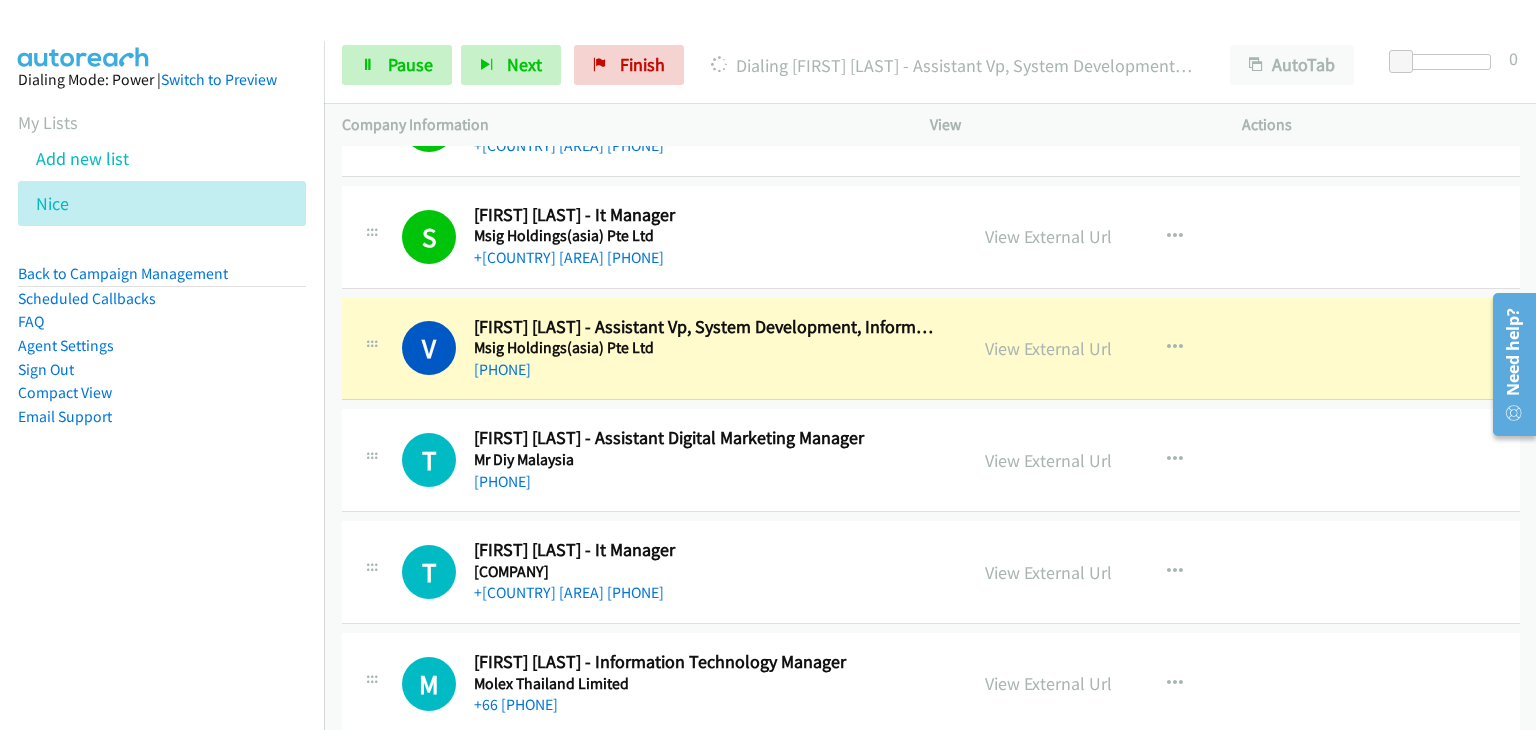 scroll, scrollTop: 2300, scrollLeft: 0, axis: vertical 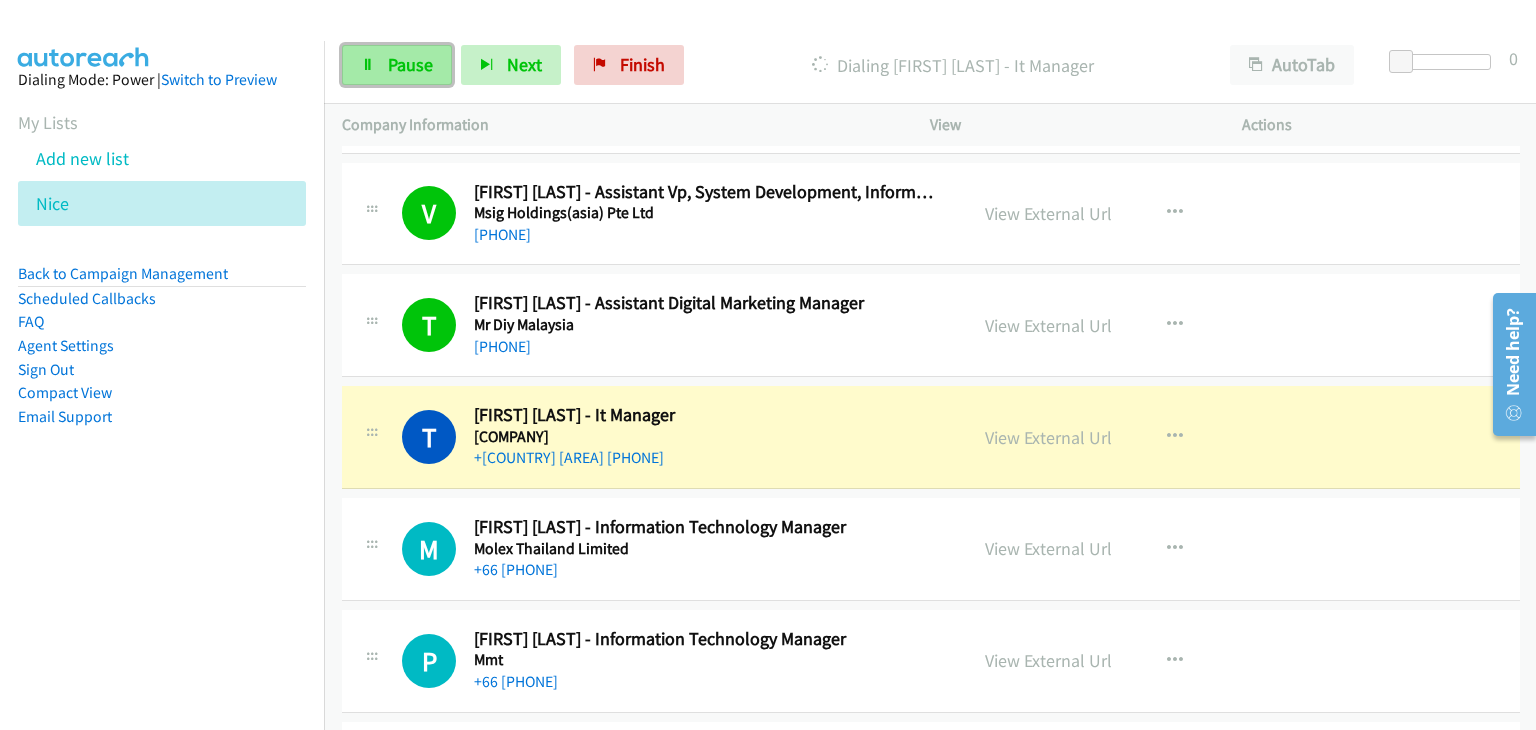 click on "Pause" at bounding box center [410, 64] 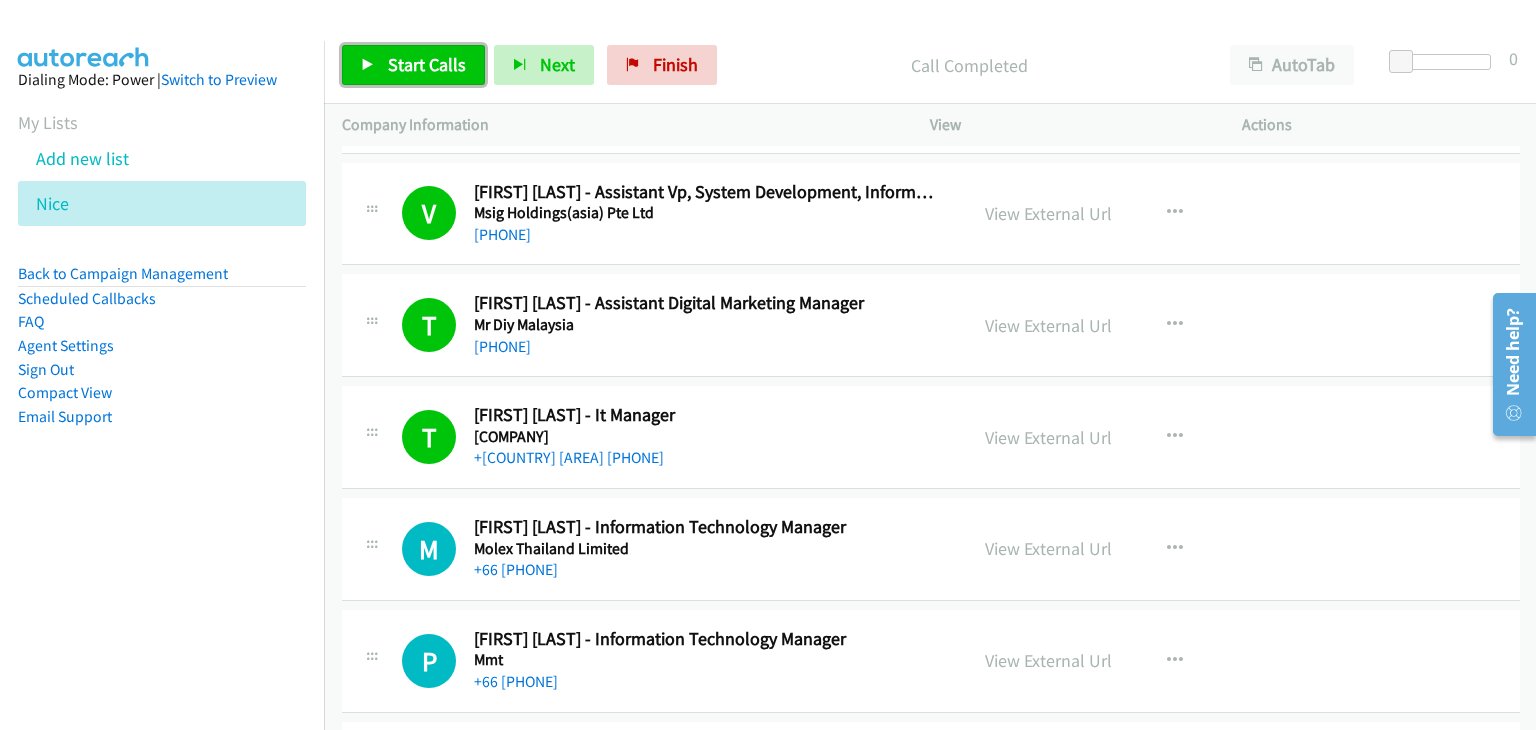 click on "Start Calls" at bounding box center (427, 64) 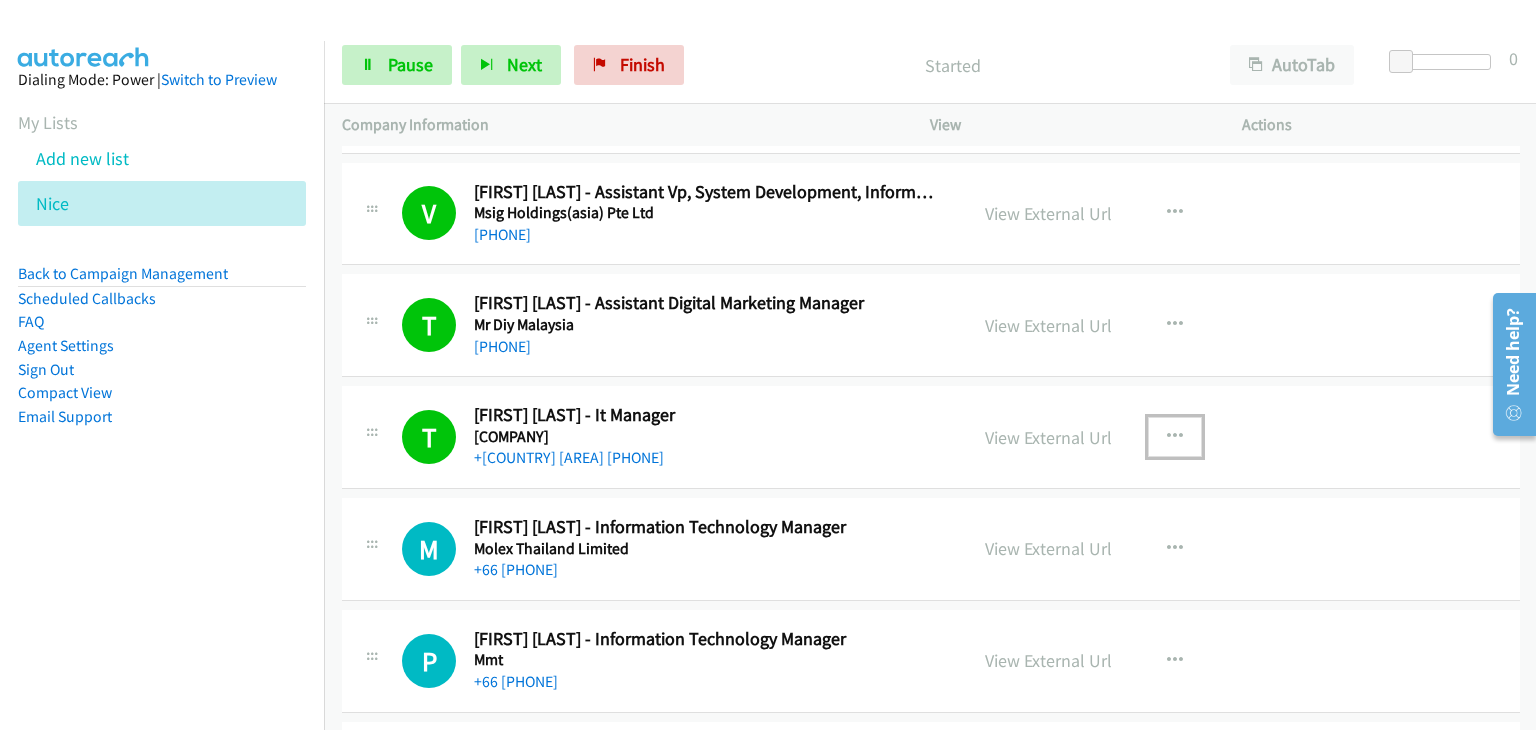 click at bounding box center (1175, 437) 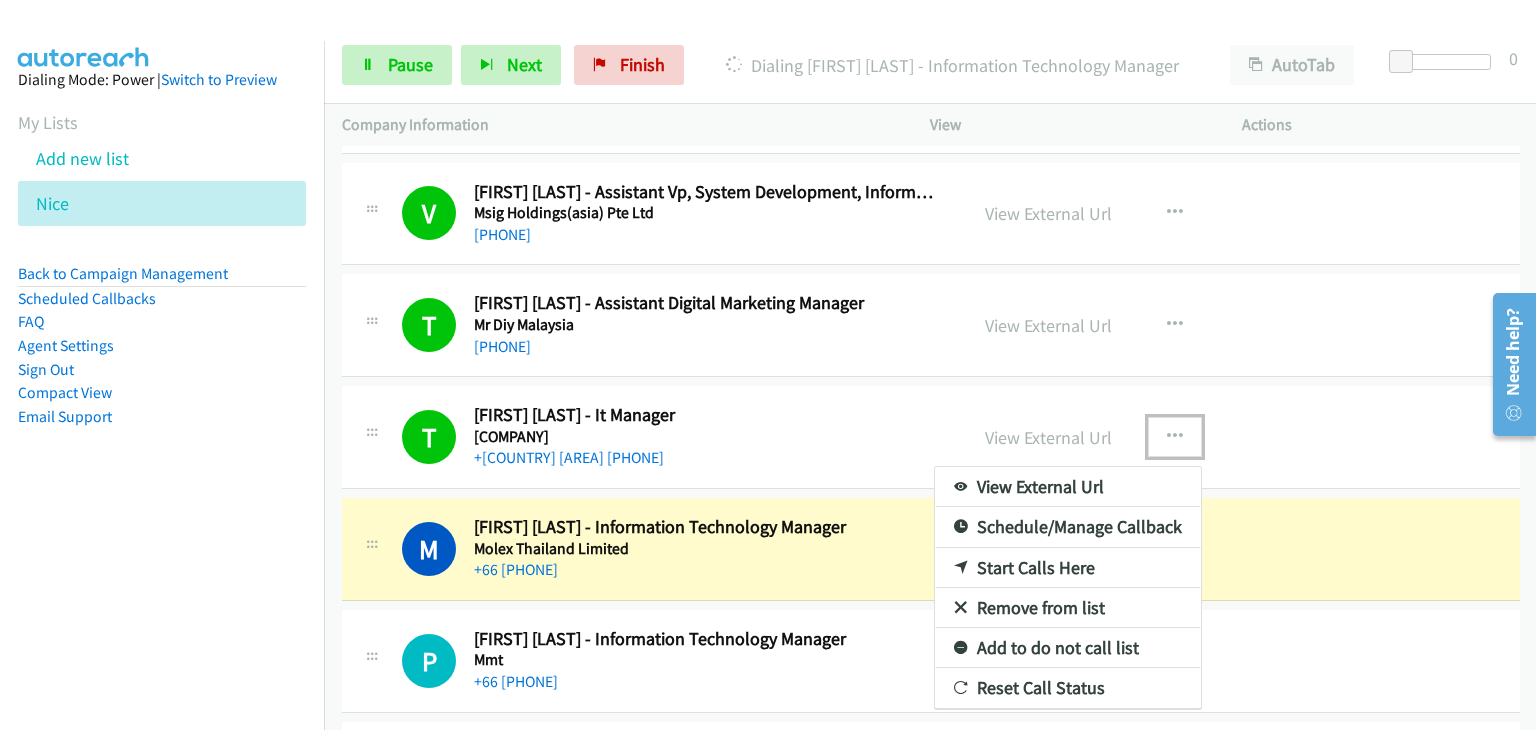 click on "Remove from list" at bounding box center [1068, 608] 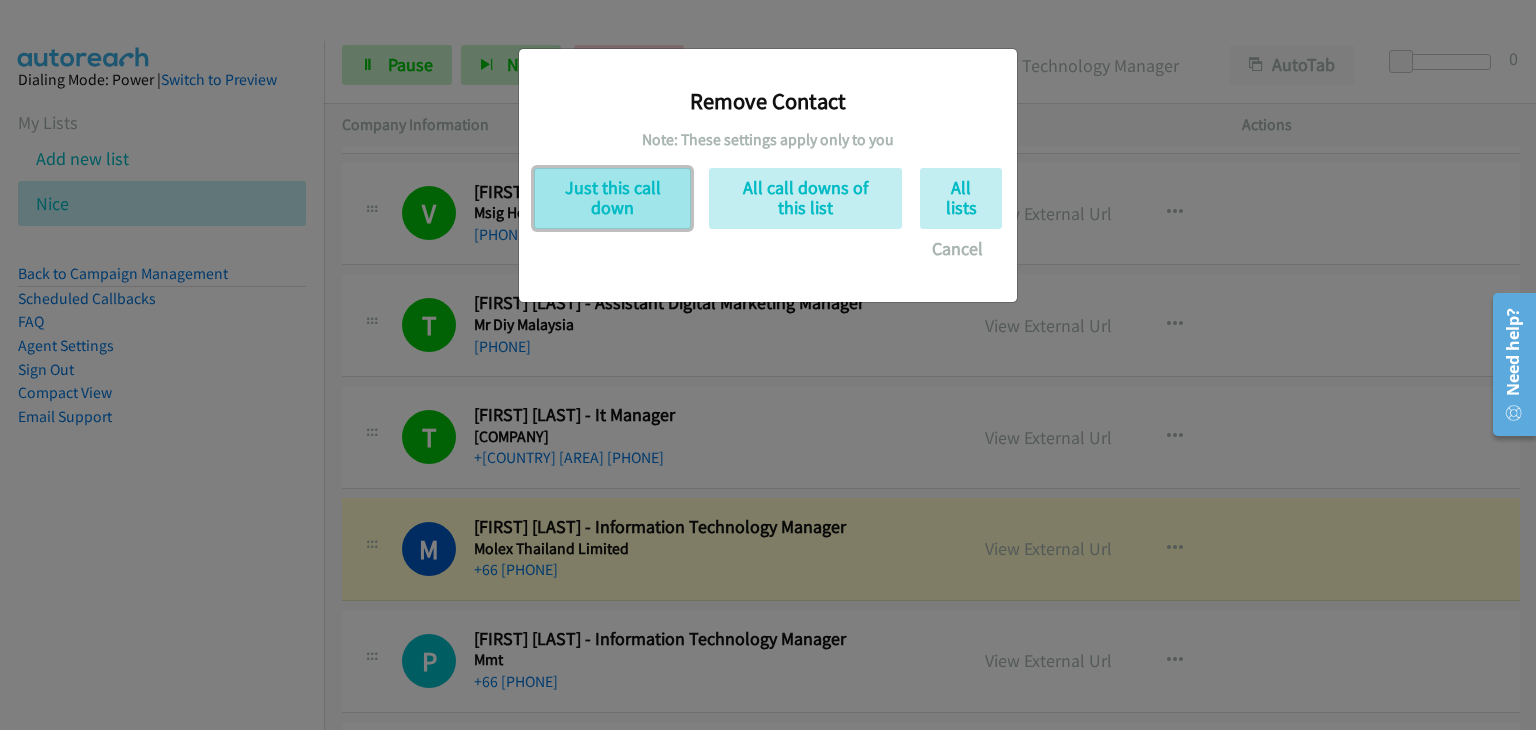 drag, startPoint x: 633, startPoint y: 198, endPoint x: 652, endPoint y: 221, distance: 29.832869 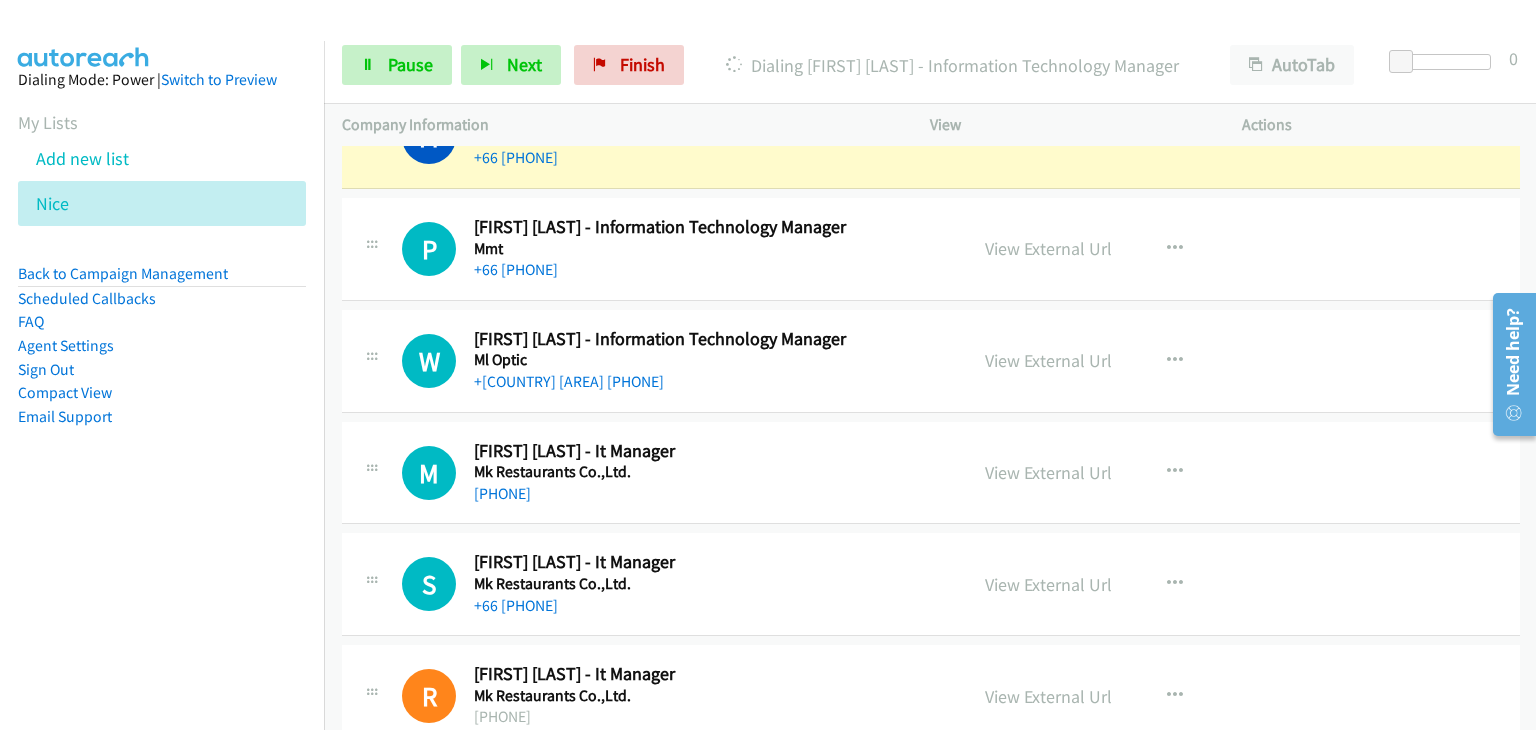 scroll, scrollTop: 2600, scrollLeft: 0, axis: vertical 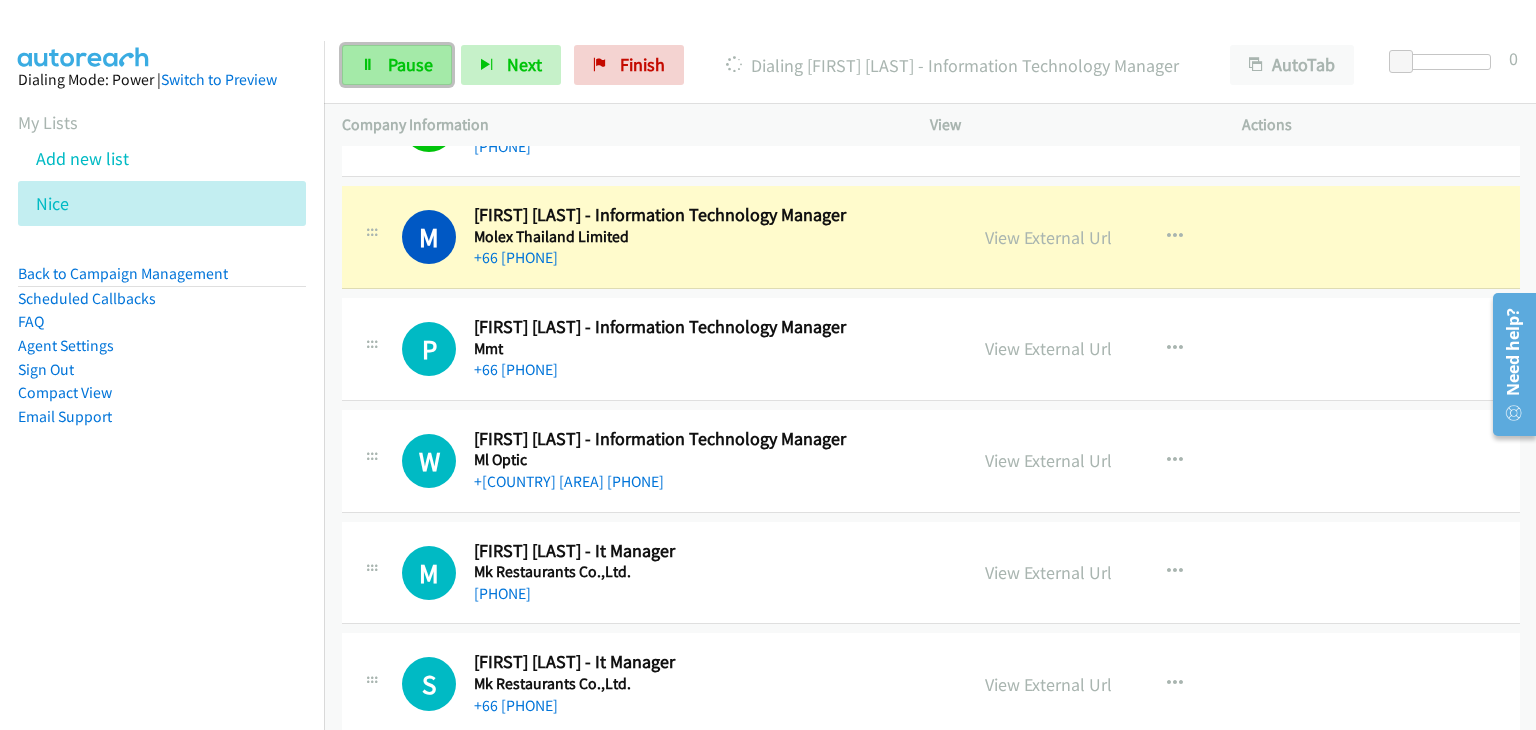click on "Pause" at bounding box center [410, 64] 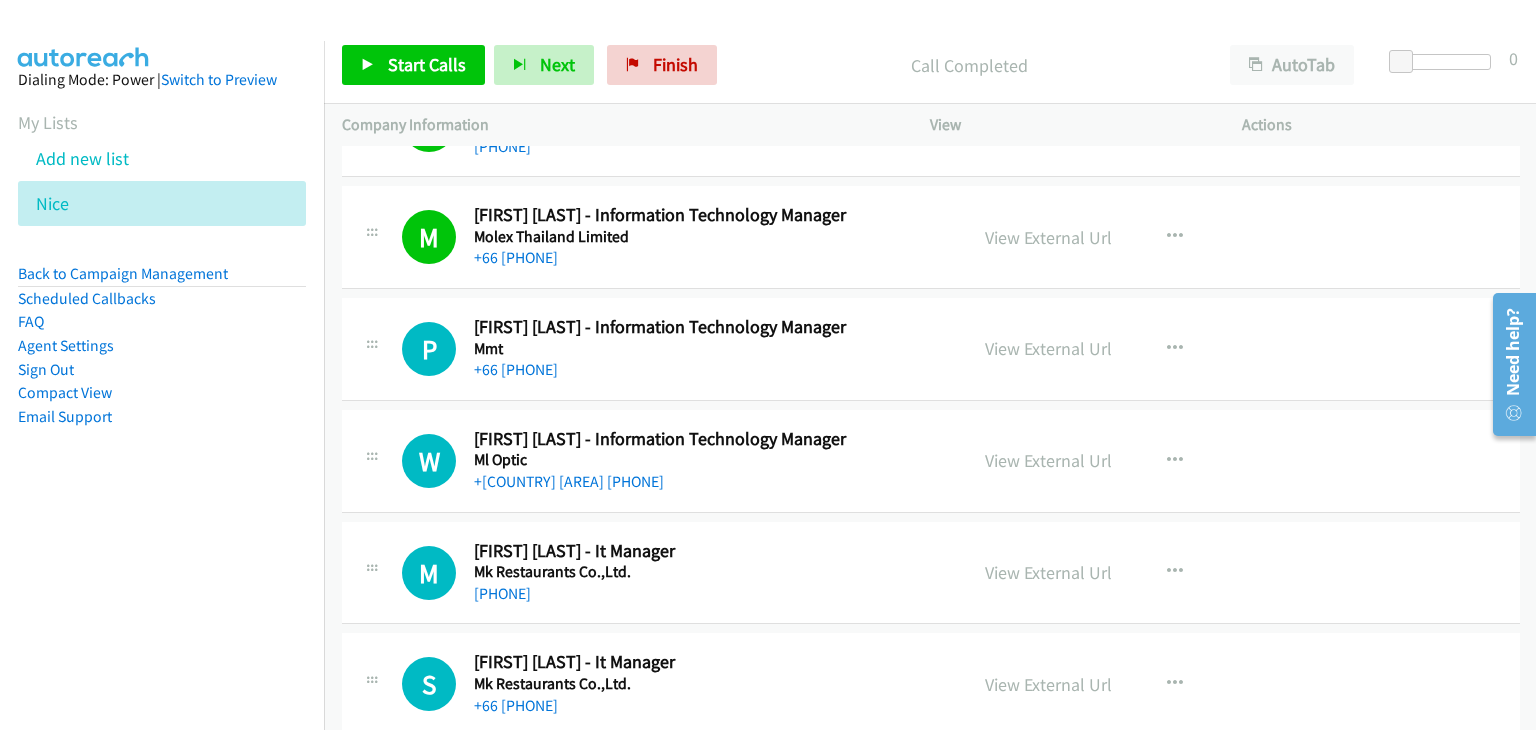 click on "Start Calls
Pause
Next
Finish
Call Completed
AutoTab
AutoTab
0" at bounding box center [930, 65] 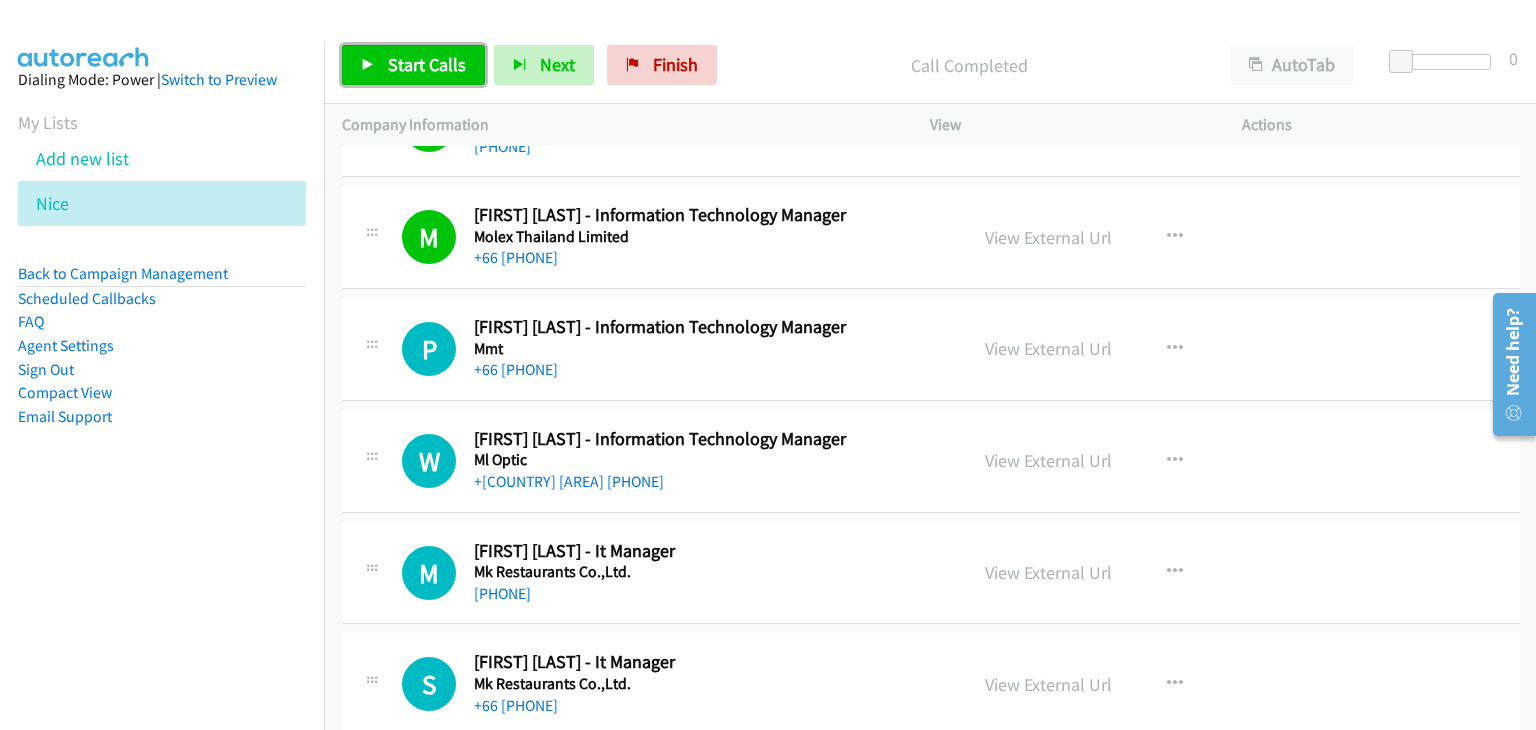 click on "Start Calls" at bounding box center (413, 65) 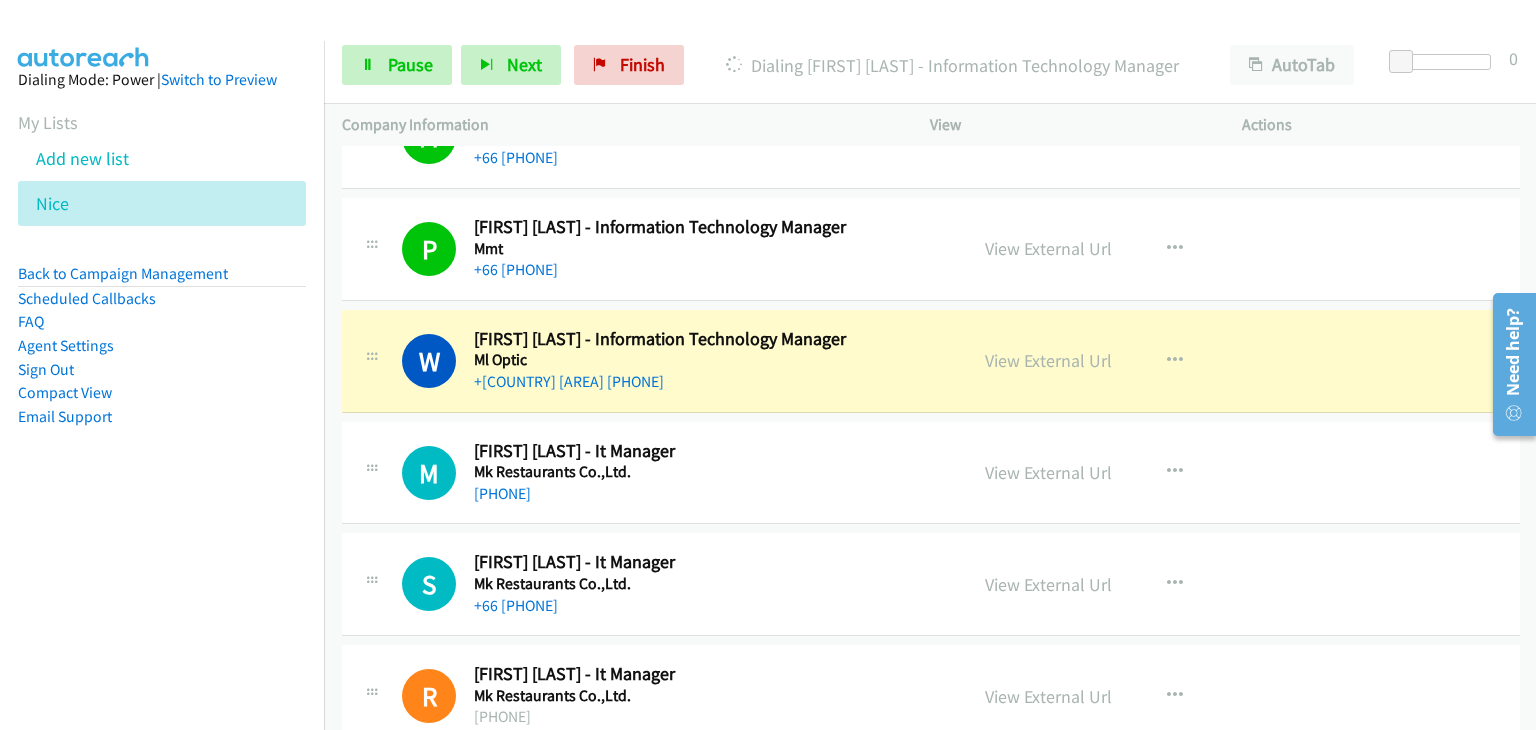 scroll, scrollTop: 2800, scrollLeft: 0, axis: vertical 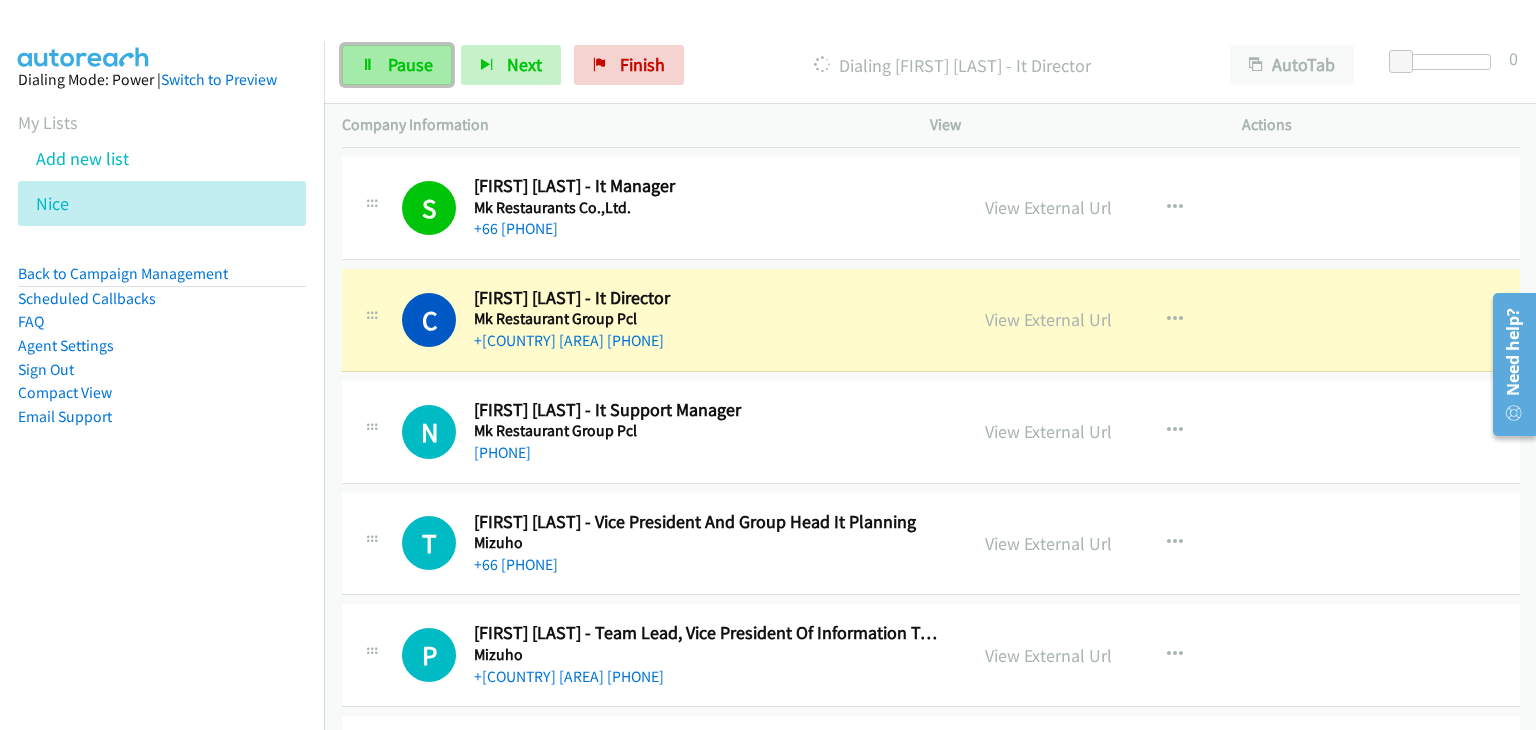 click on "Pause" at bounding box center (410, 64) 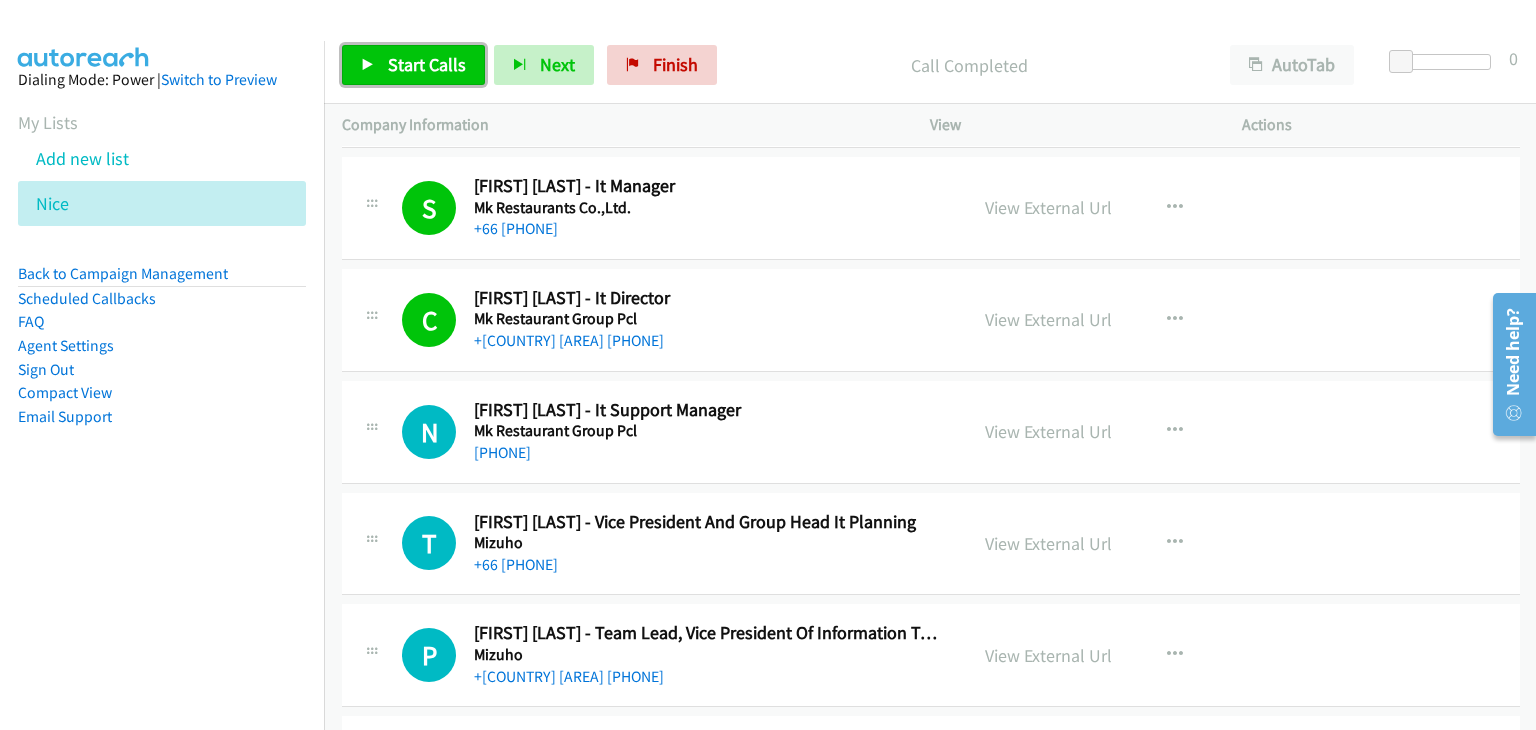 click on "Start Calls" at bounding box center (427, 64) 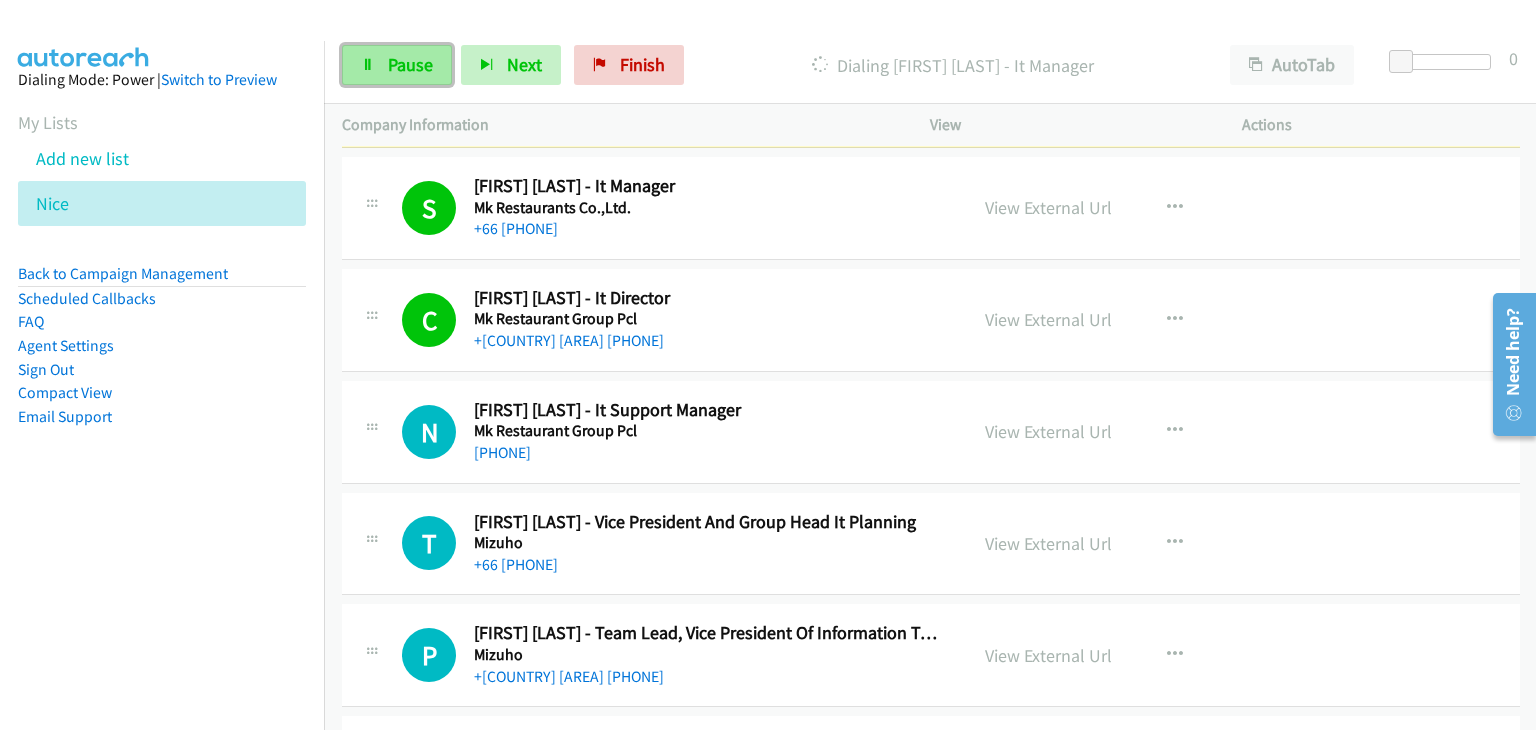 click on "Pause" at bounding box center [410, 64] 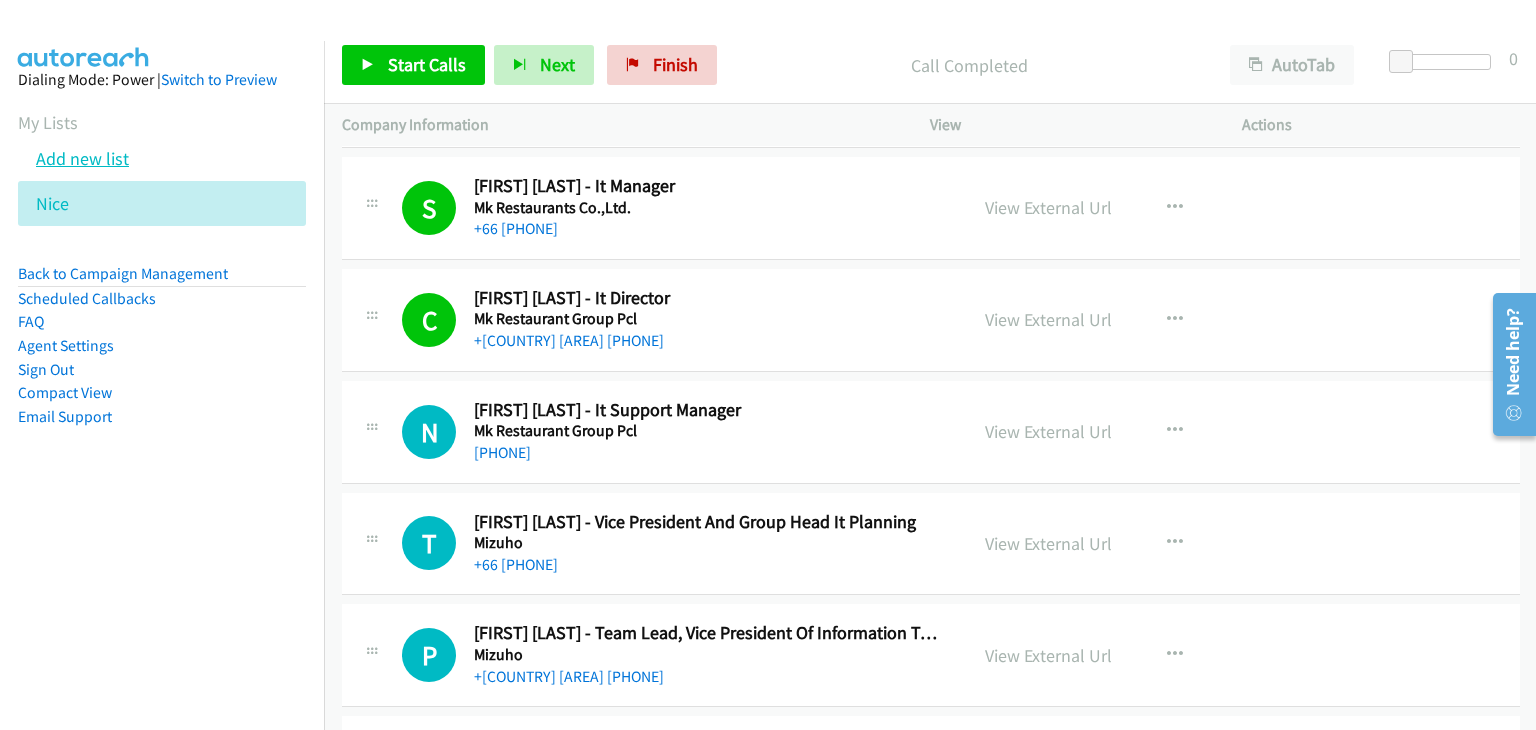 click on "Add new list" at bounding box center (82, 158) 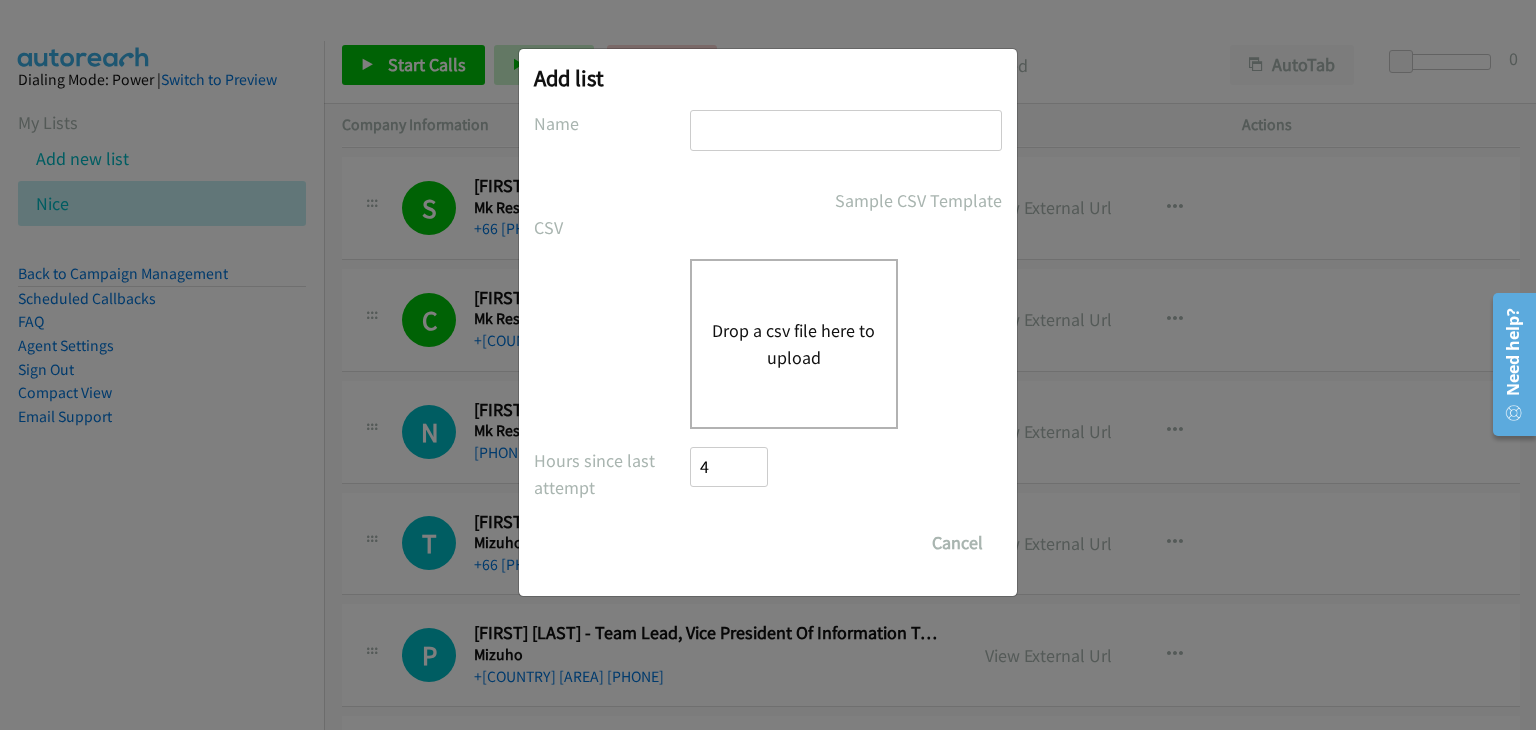 click at bounding box center [846, 130] 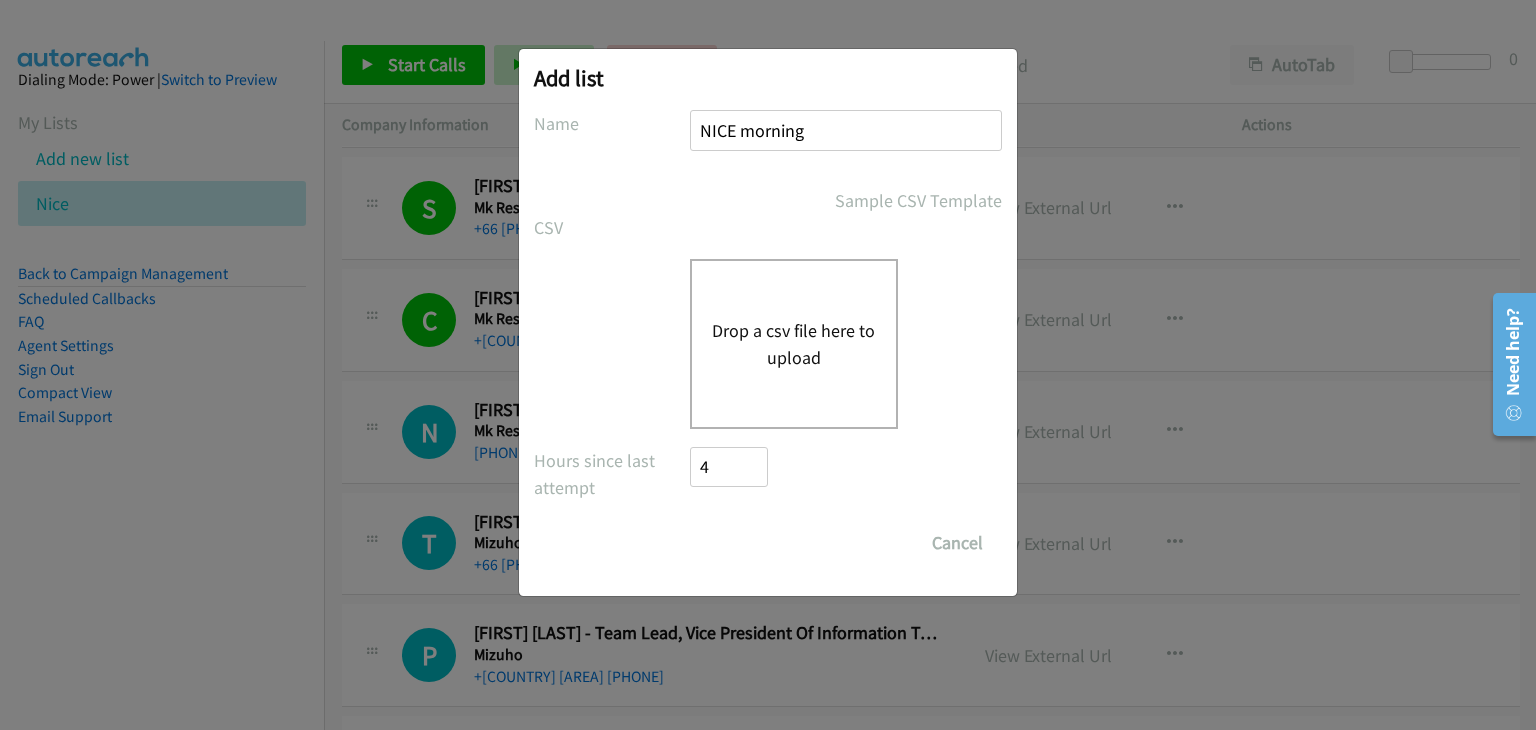 type on "NICE morning" 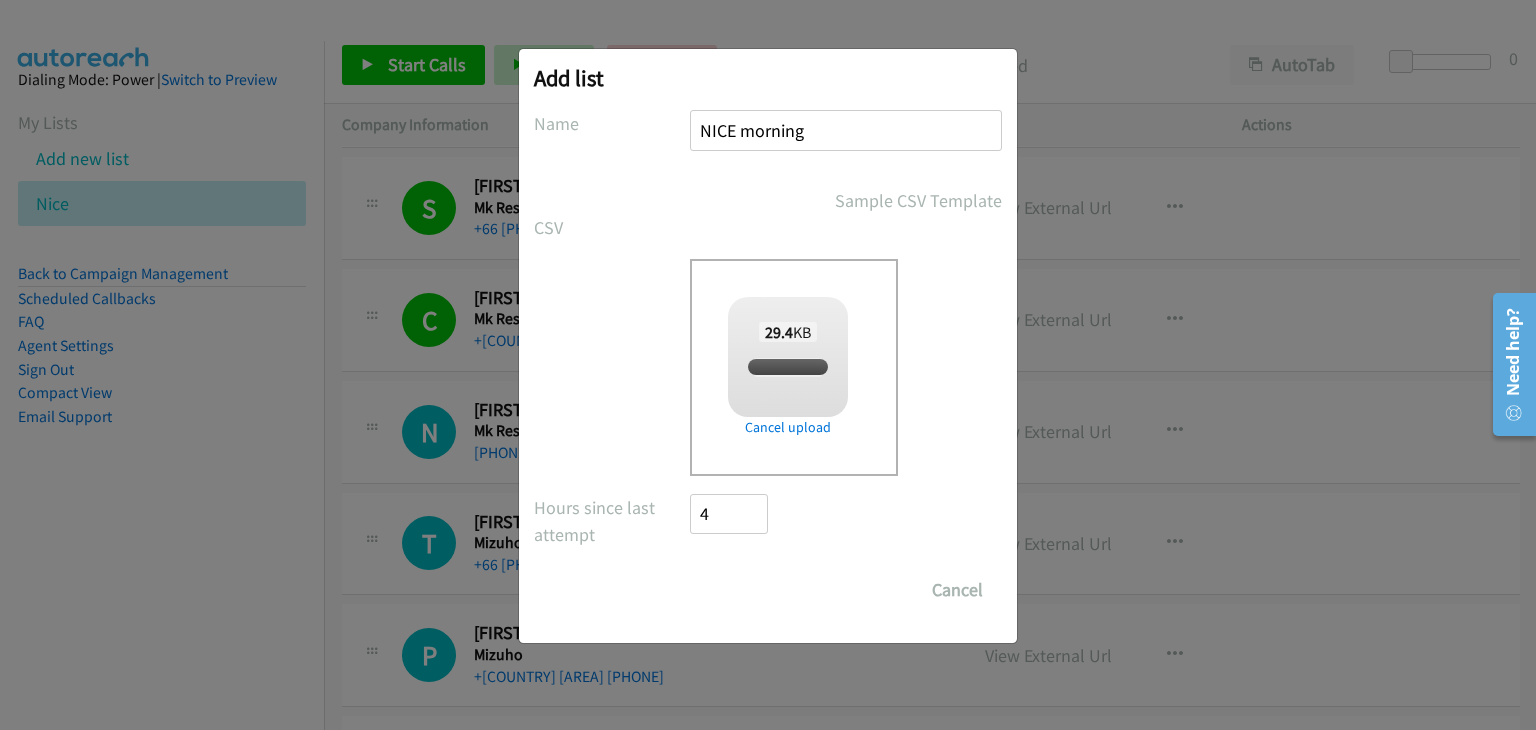 checkbox on "true" 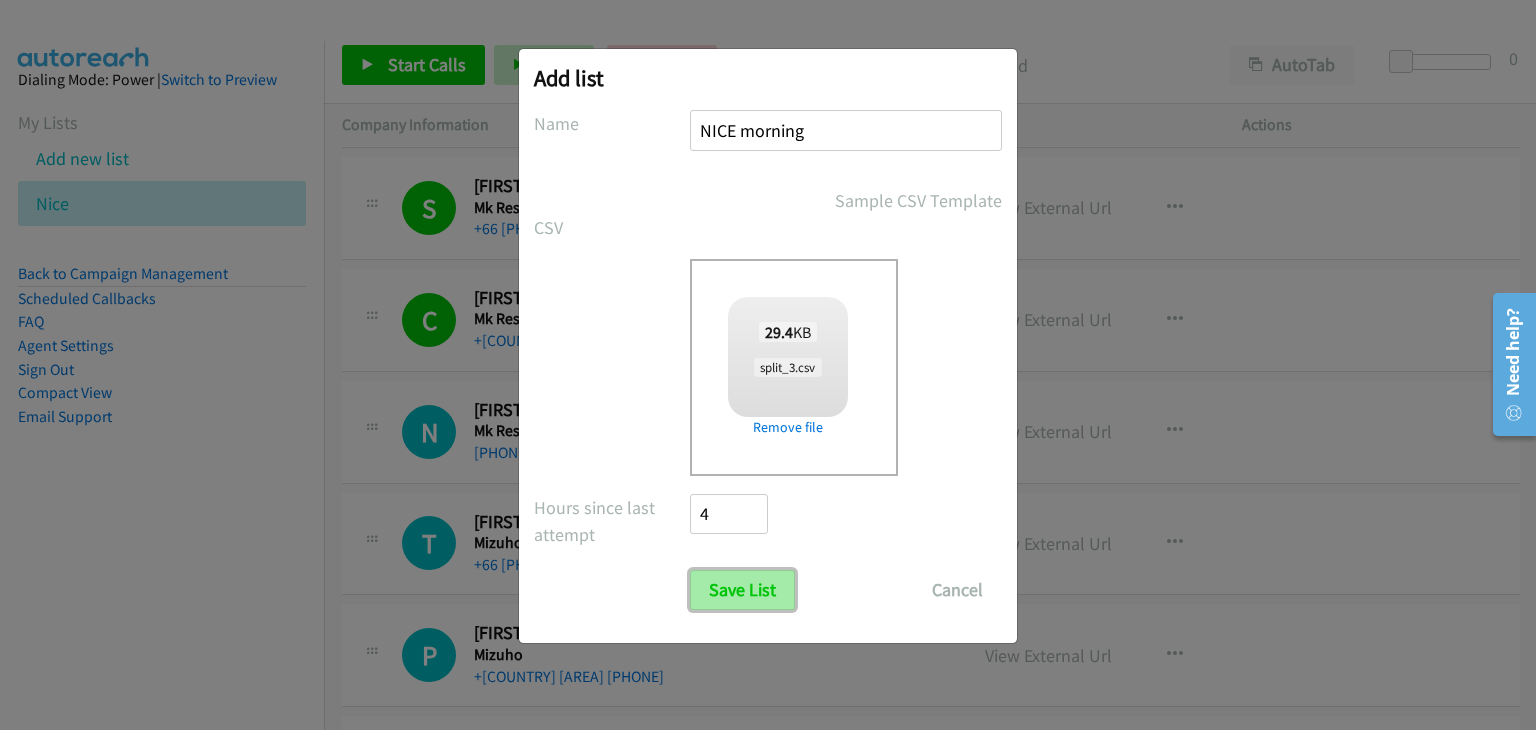 click on "Save List" at bounding box center [742, 590] 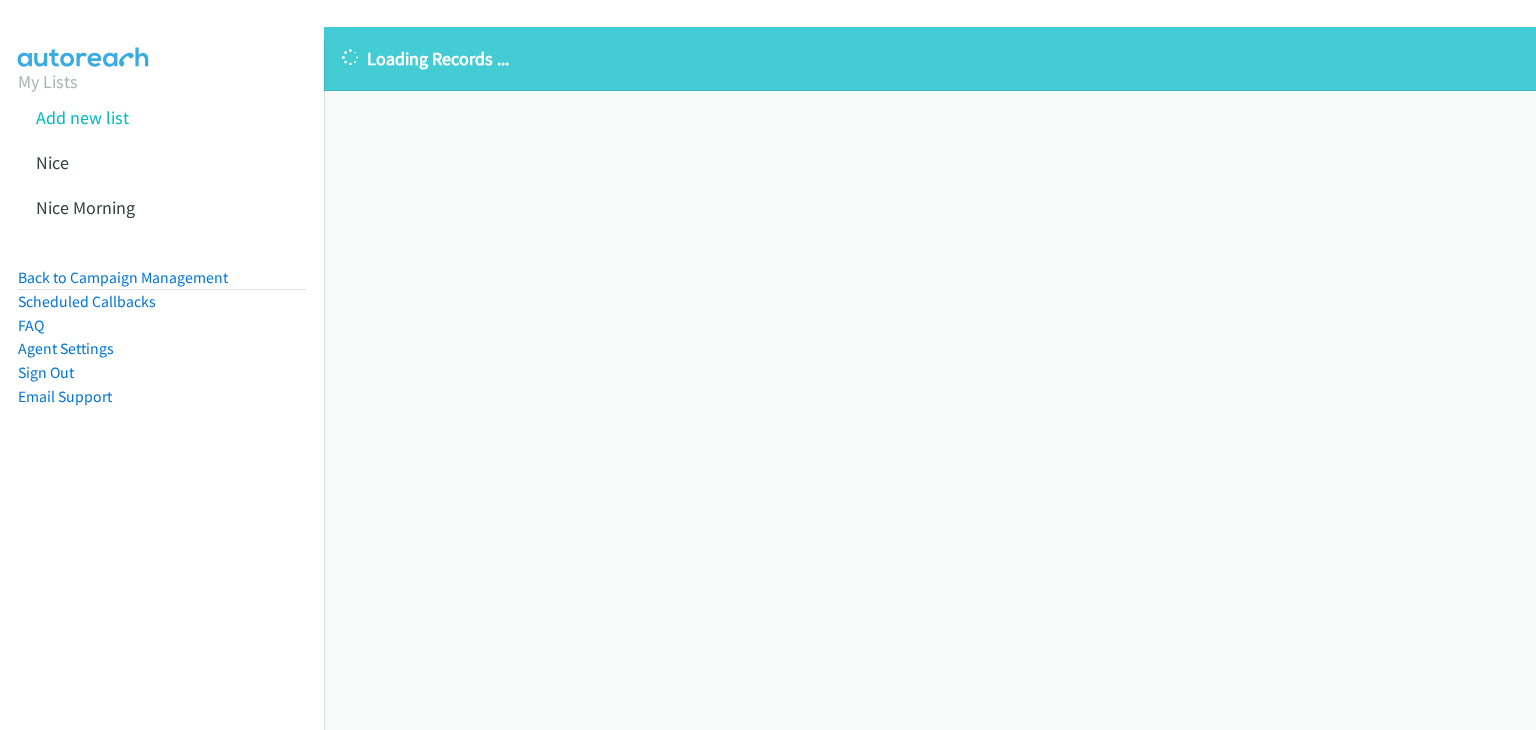 scroll, scrollTop: 0, scrollLeft: 0, axis: both 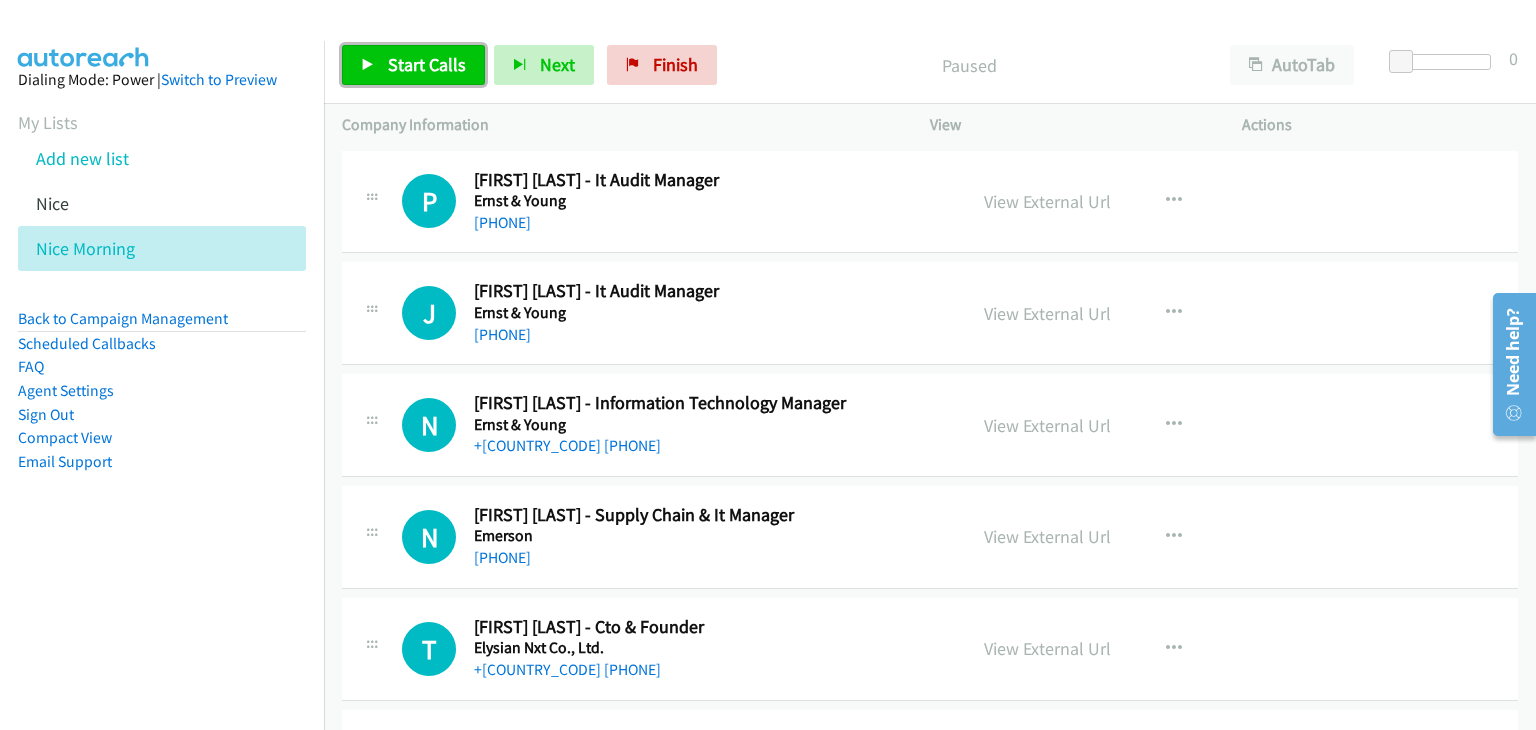 click on "Start Calls" at bounding box center (413, 65) 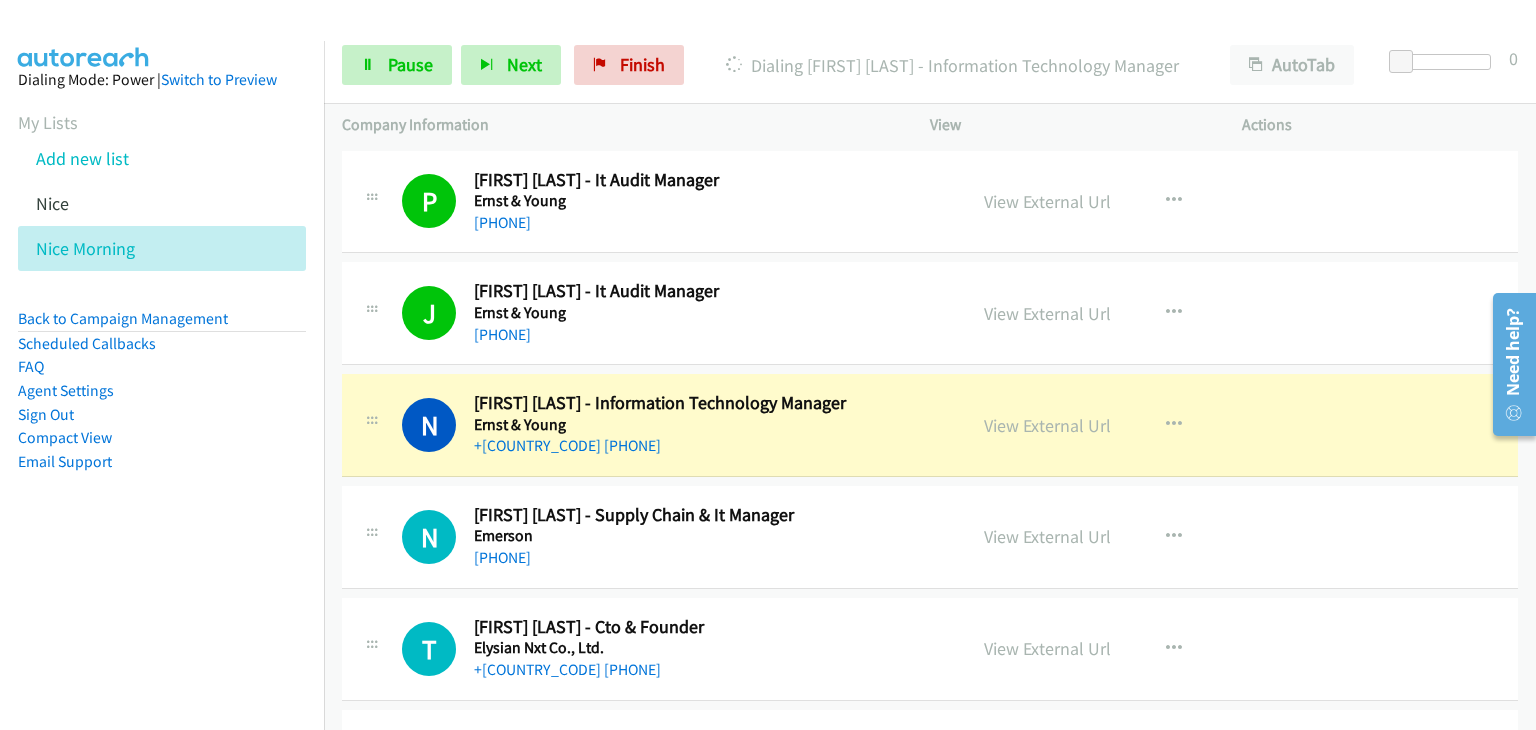 click on "N
Callback Scheduled
[FIRST] [LAST] - Information Technology Manager
Ernst & Young
[CITY]
[PHONE]
View External Url
View External Url
Schedule/Manage Callback
Start Calls Here
Remove from list
Add to do not call list
Reset Call Status" at bounding box center (930, 425) 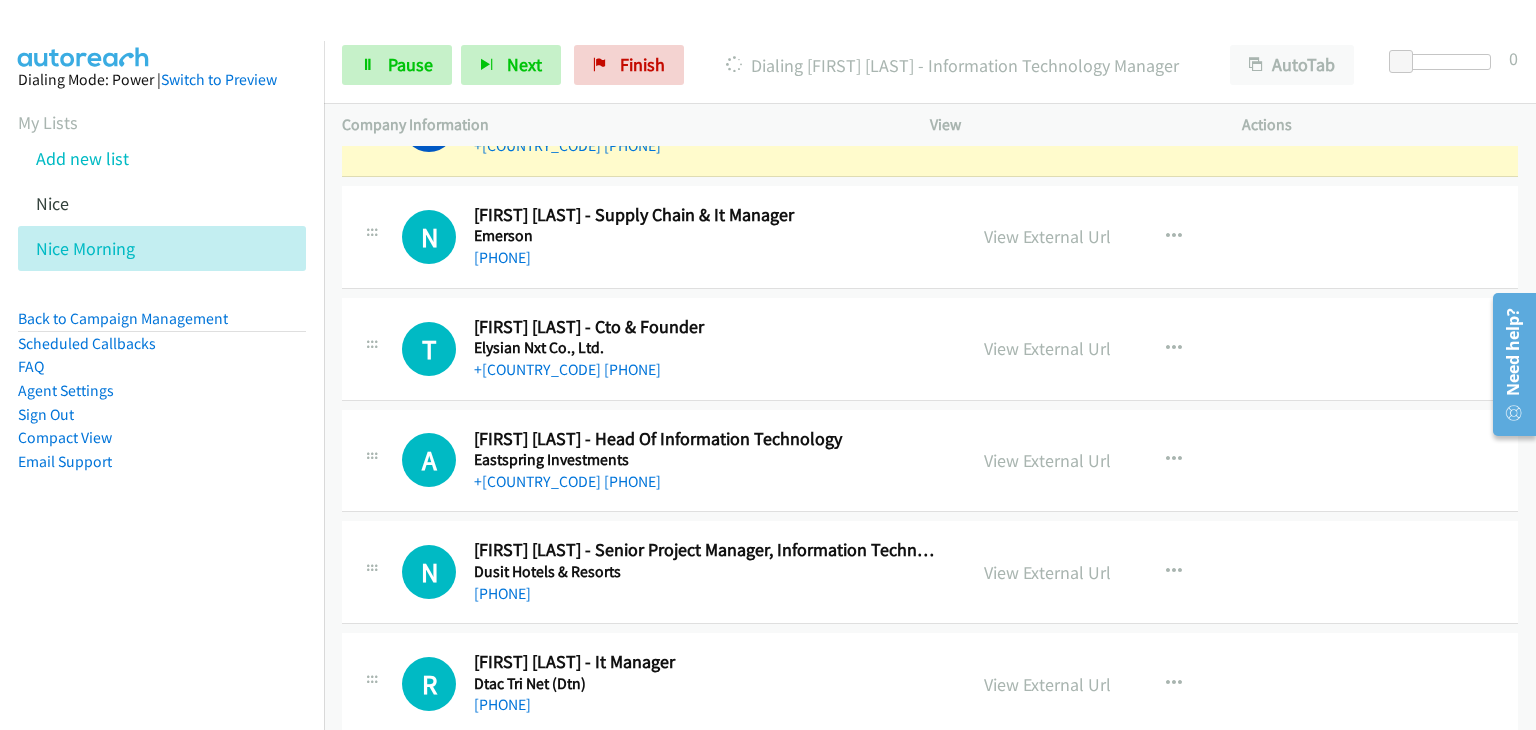 scroll, scrollTop: 200, scrollLeft: 0, axis: vertical 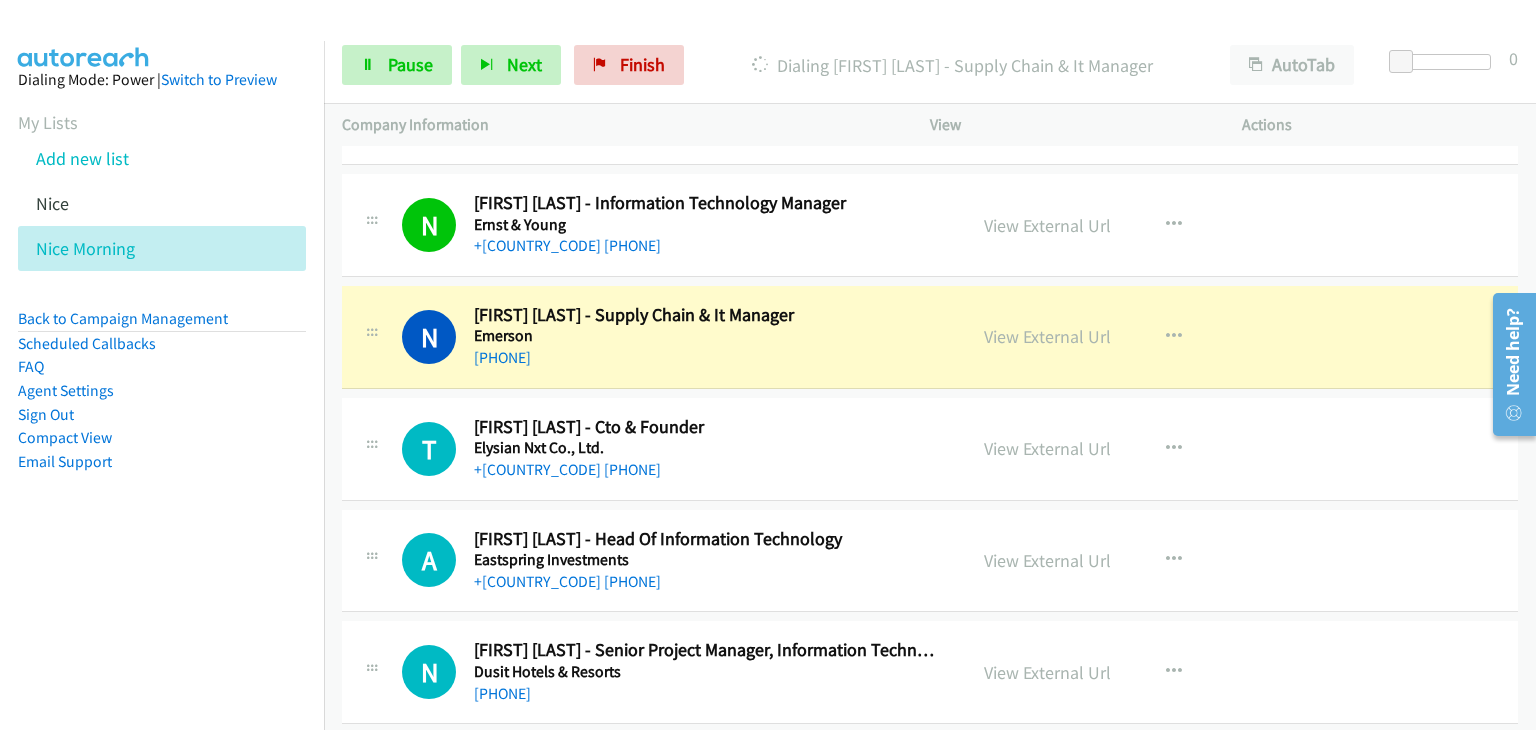 click on "T
Callback Scheduled
[FIRST] [LAST] - Cto & Founder
Elysian Nxt Co., Ltd.
[REGION]
+[COUNTRY_CODE] [PHONE]
View External Url
View External Url
Schedule/Manage Callback
Start Calls Here
Remove from list
Add to do not call list
Reset Call Status" at bounding box center [930, 449] 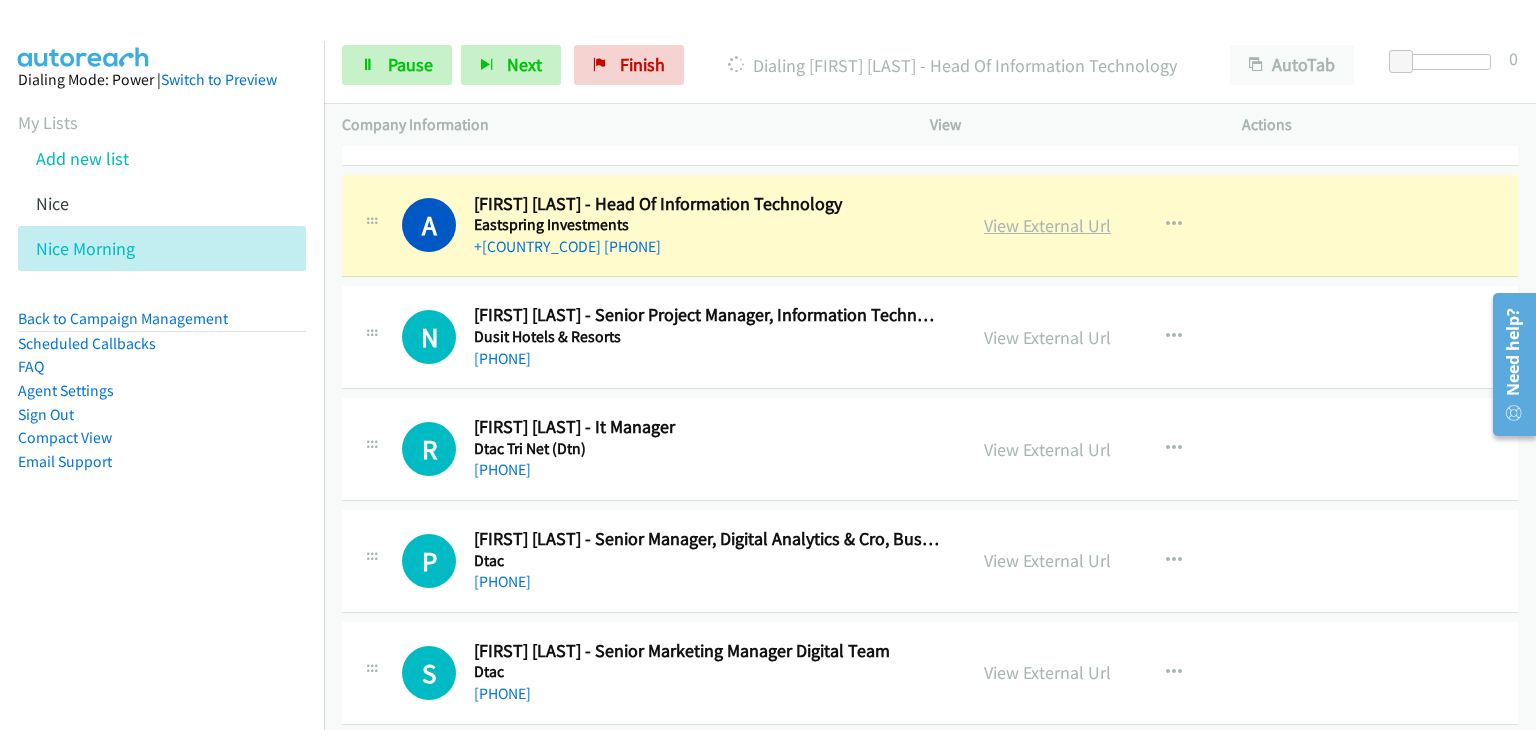 scroll, scrollTop: 500, scrollLeft: 0, axis: vertical 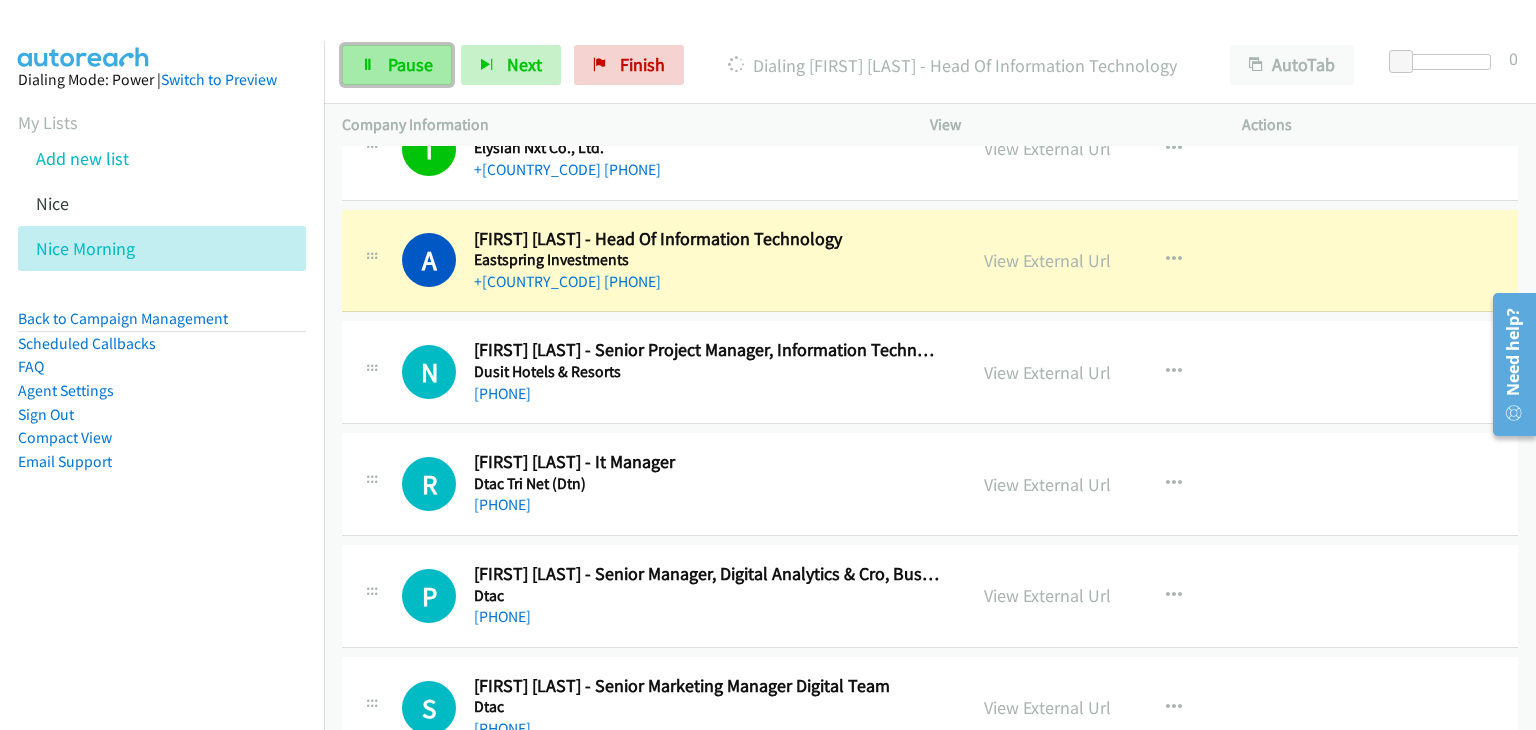 click on "Pause" at bounding box center [410, 64] 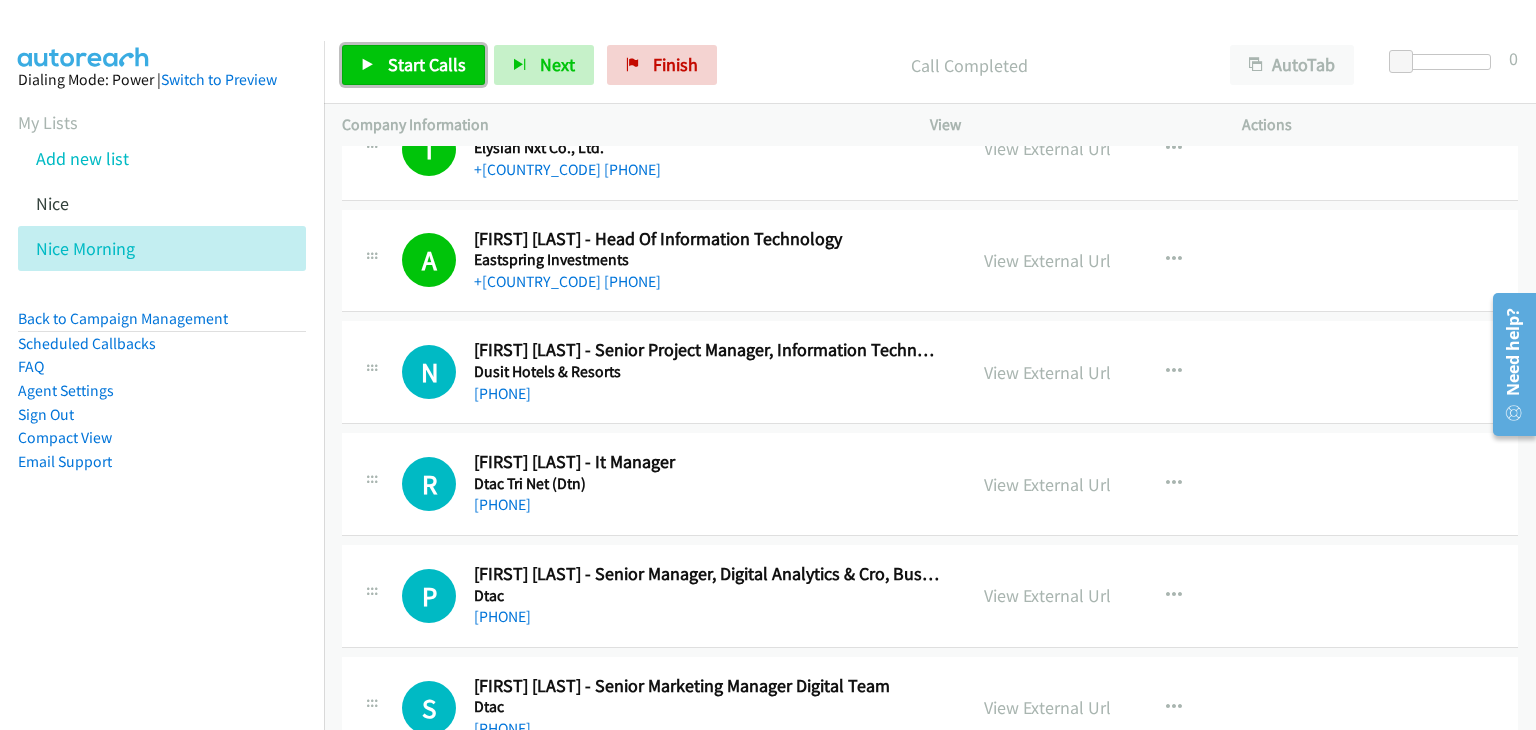 click on "Start Calls" at bounding box center [427, 64] 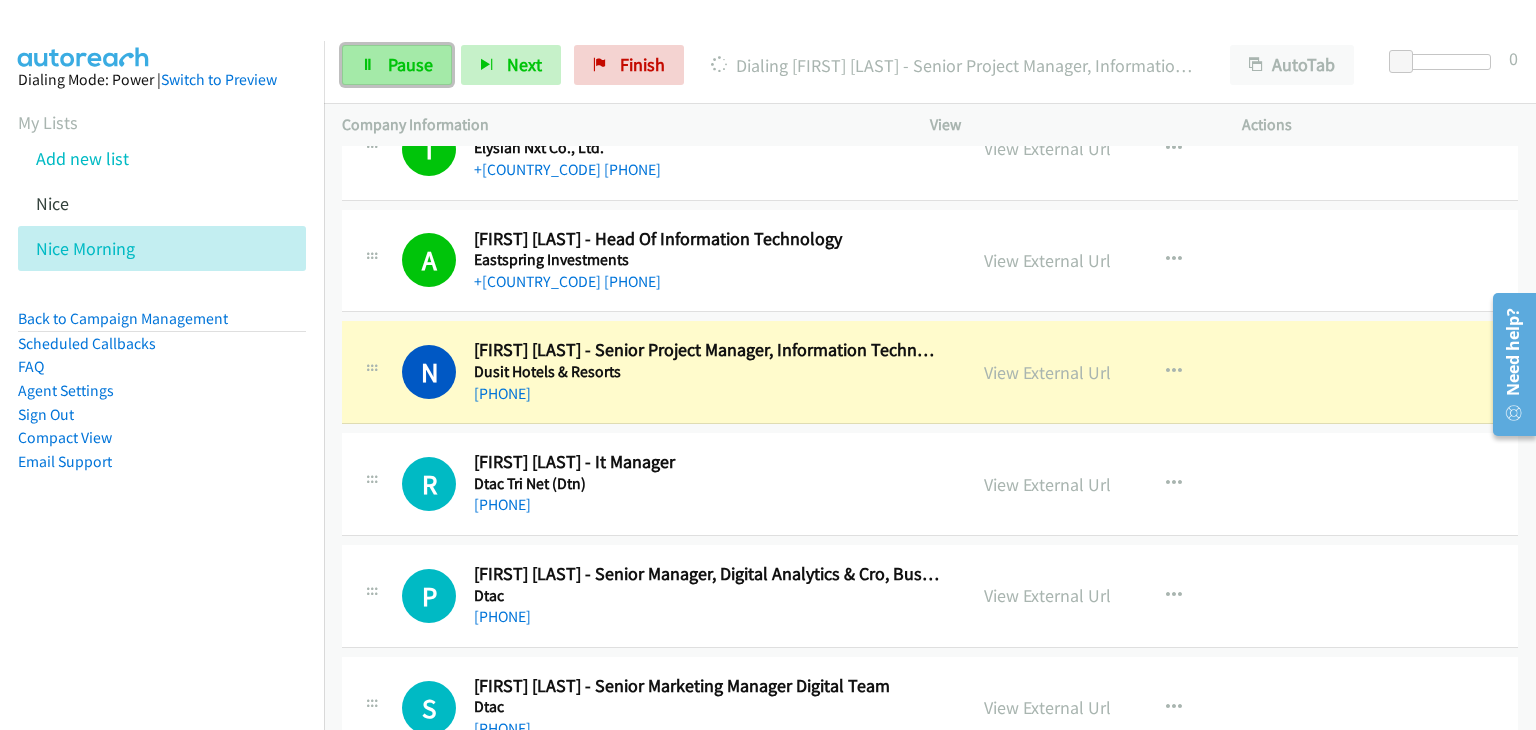 click on "Pause" at bounding box center [410, 64] 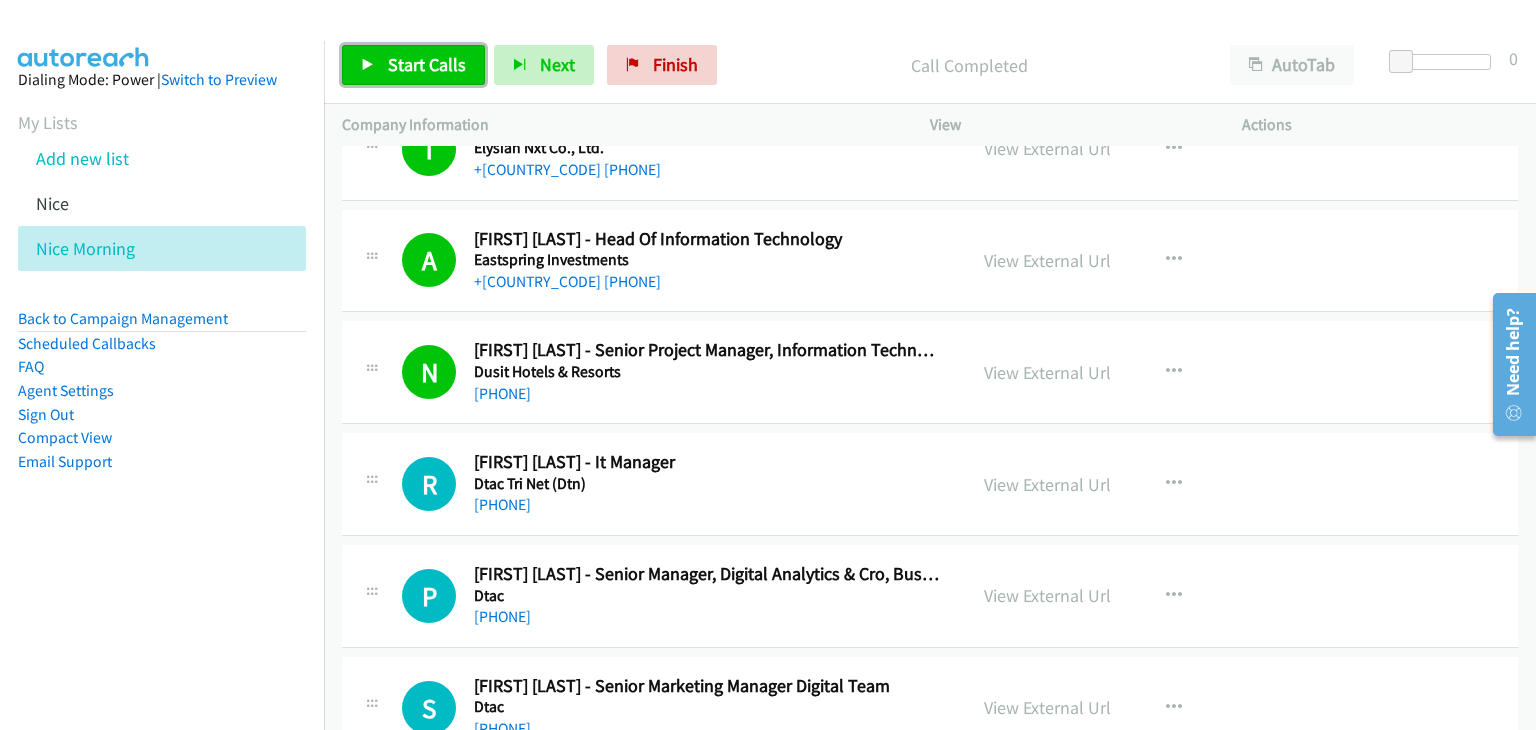drag, startPoint x: 372, startPoint y: 74, endPoint x: 1084, endPoint y: 43, distance: 712.67456 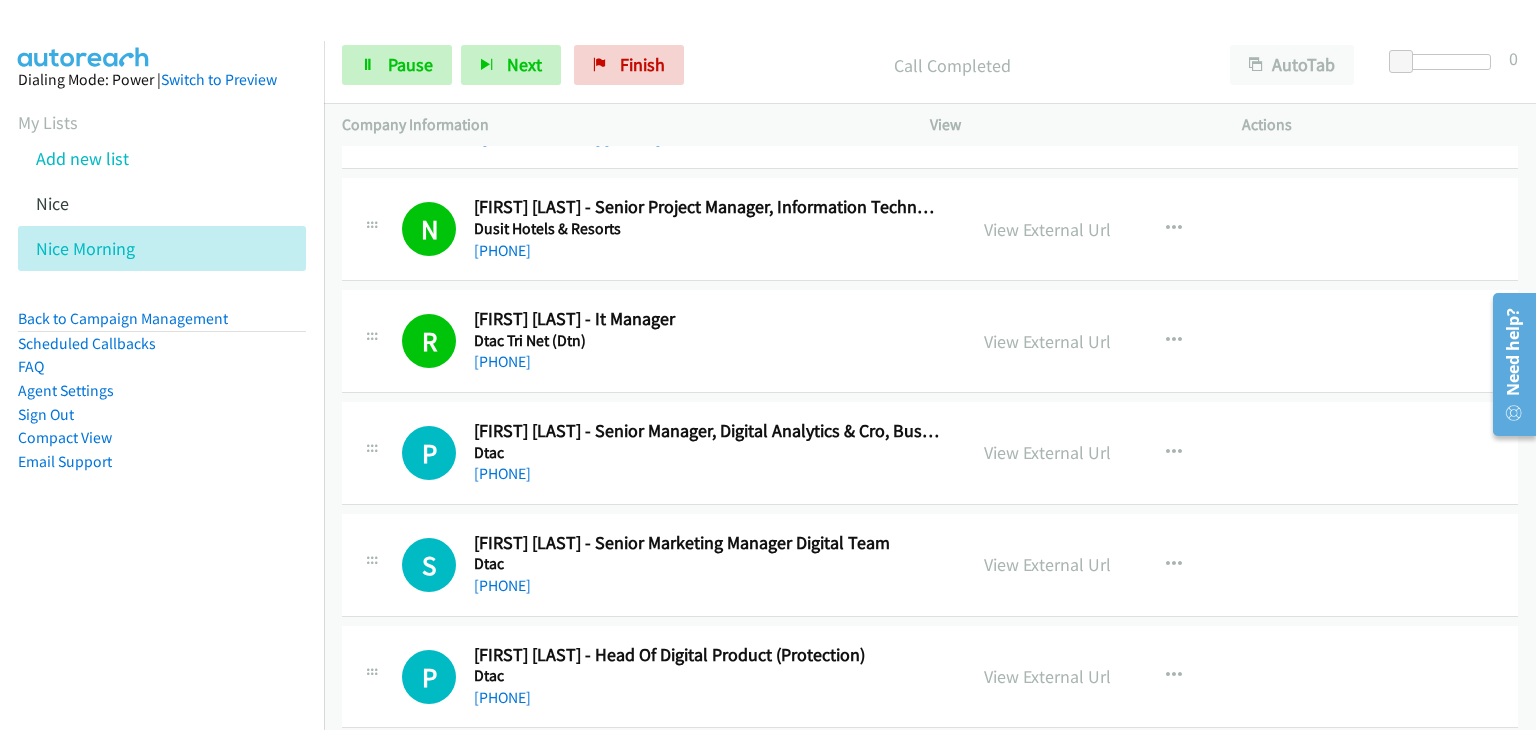 scroll, scrollTop: 700, scrollLeft: 0, axis: vertical 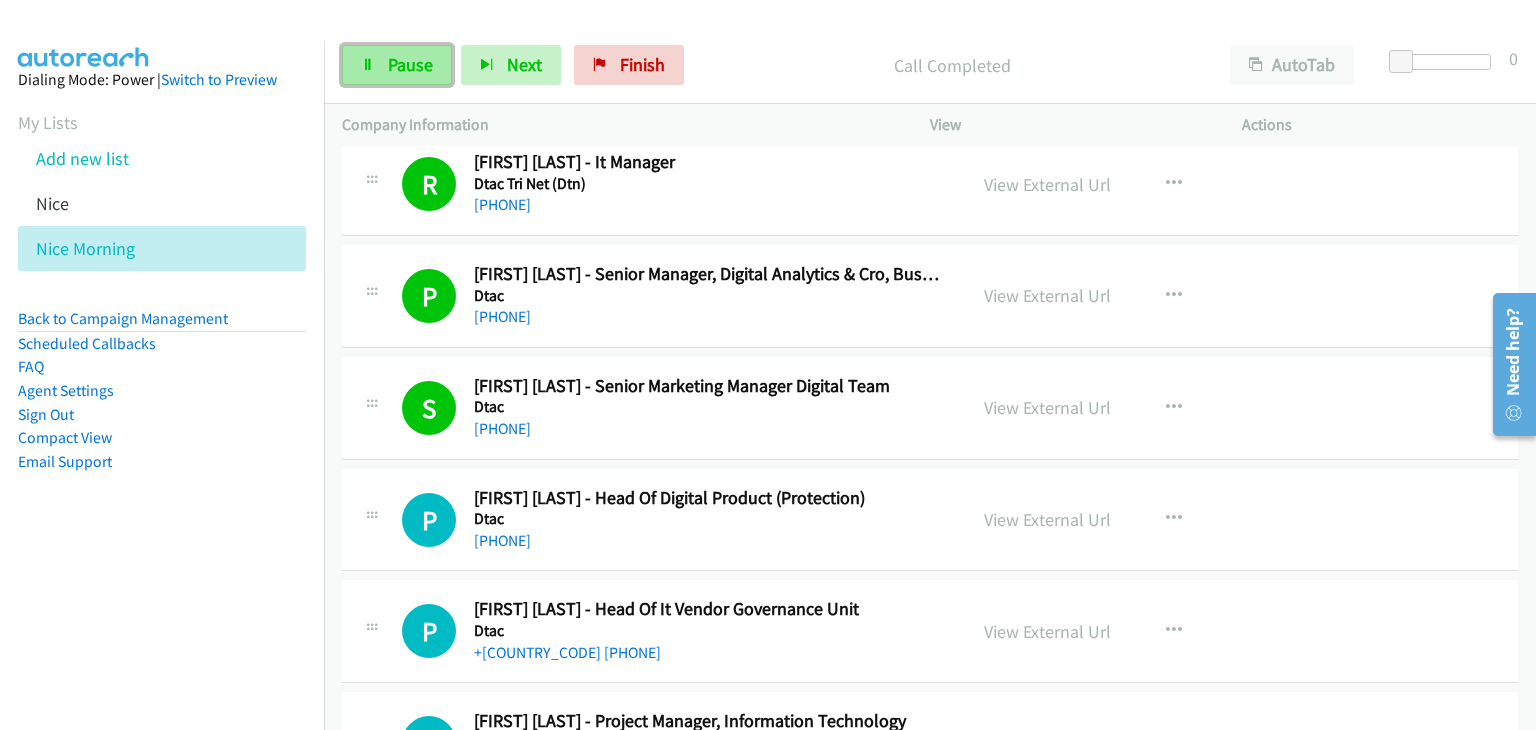 click on "Pause" at bounding box center [410, 64] 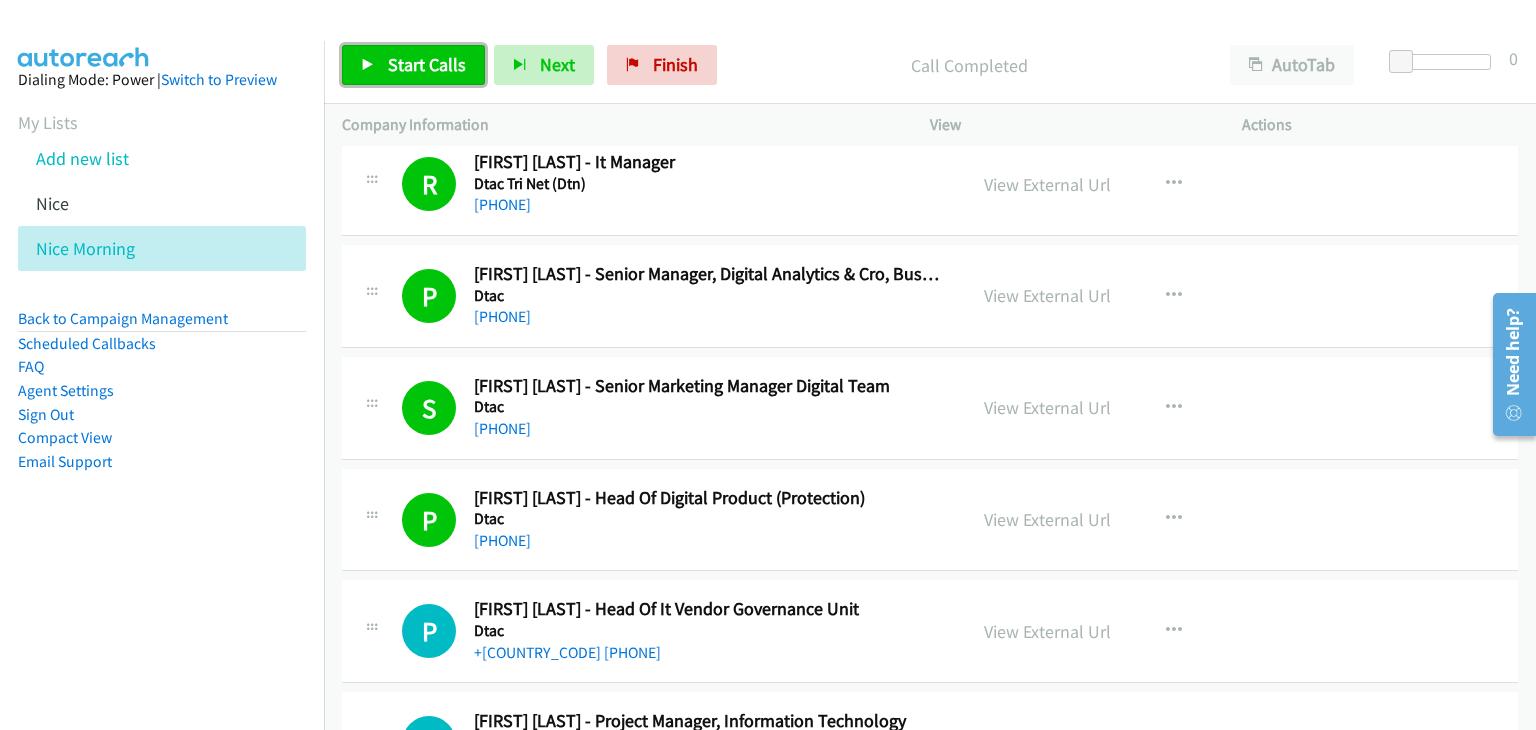 click on "Start Calls" at bounding box center (413, 65) 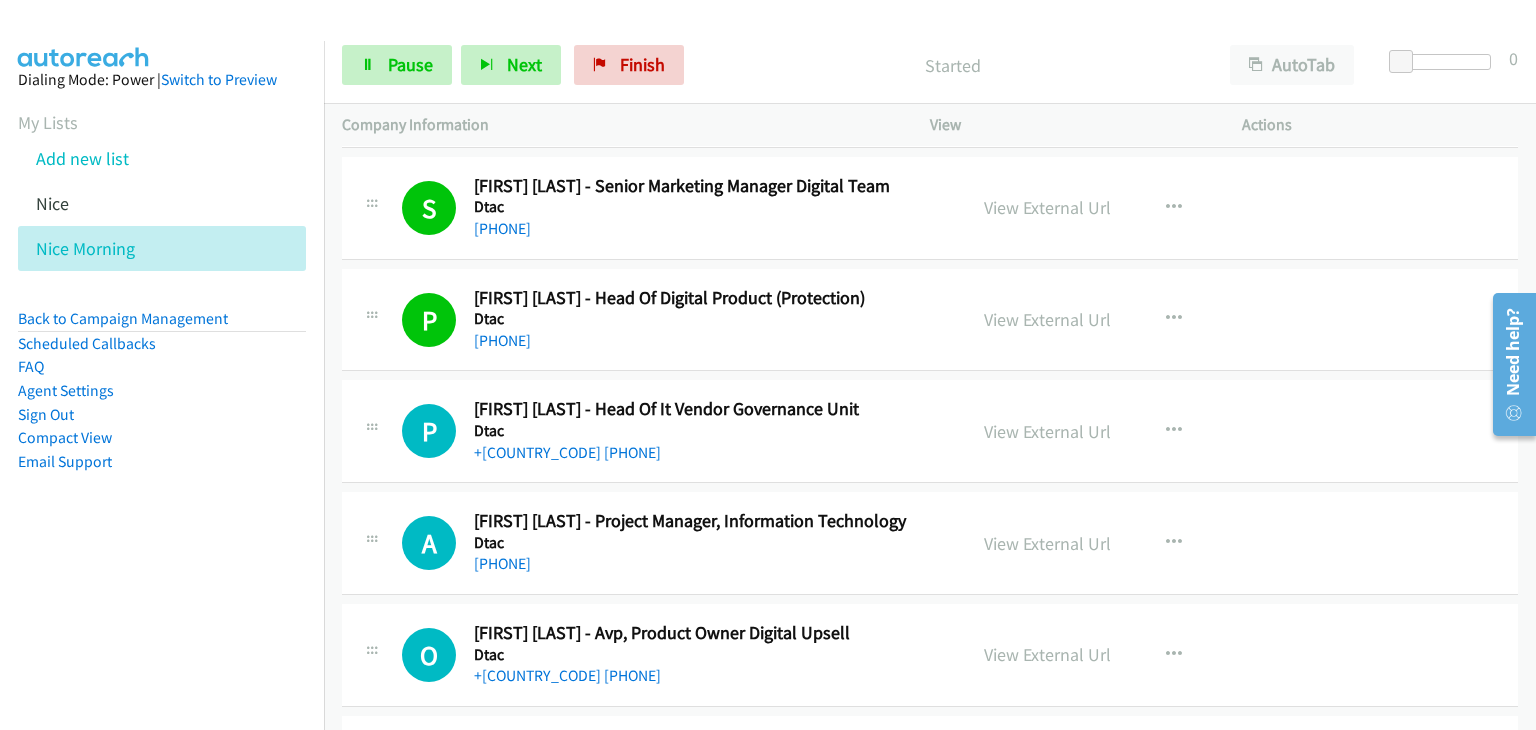 scroll, scrollTop: 1200, scrollLeft: 0, axis: vertical 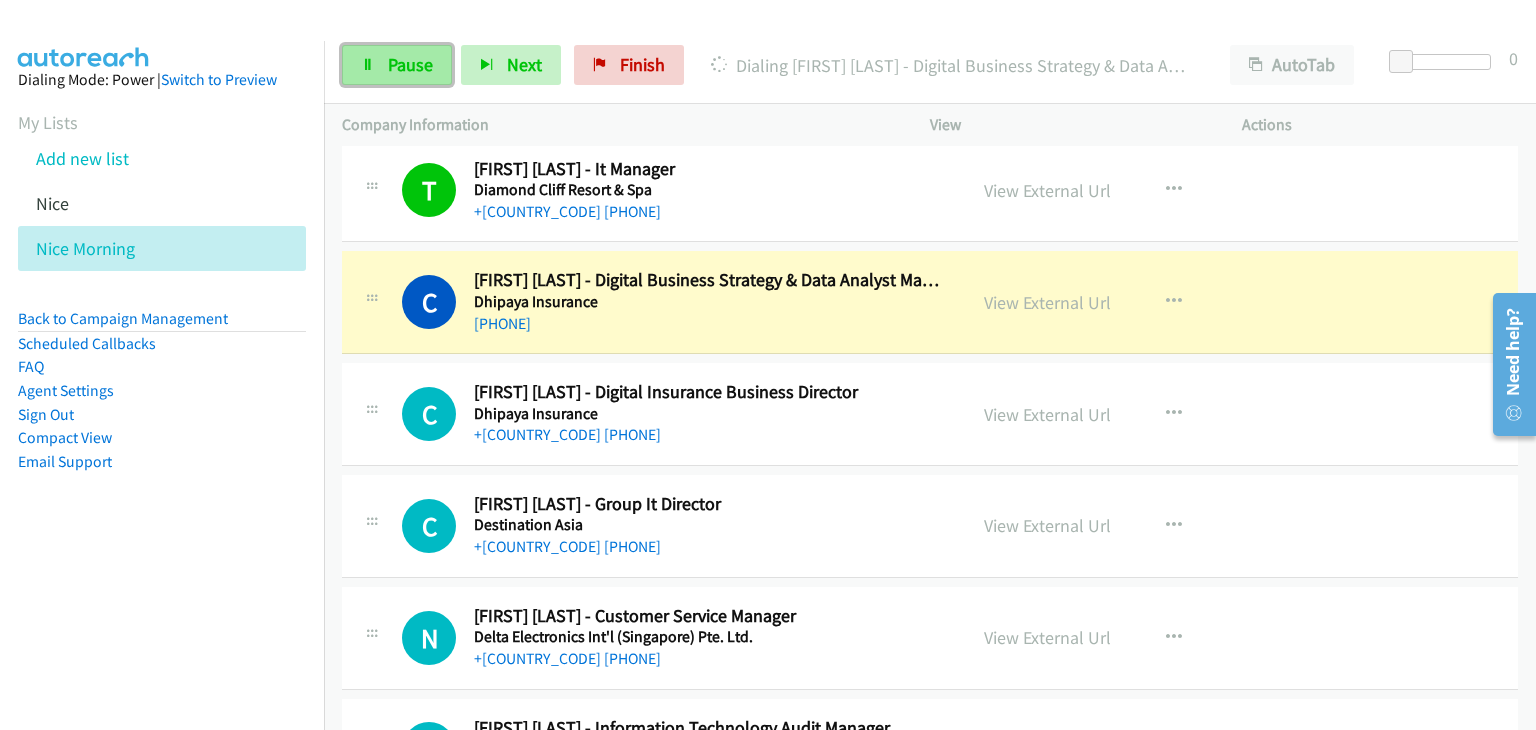 click on "Pause" at bounding box center [410, 64] 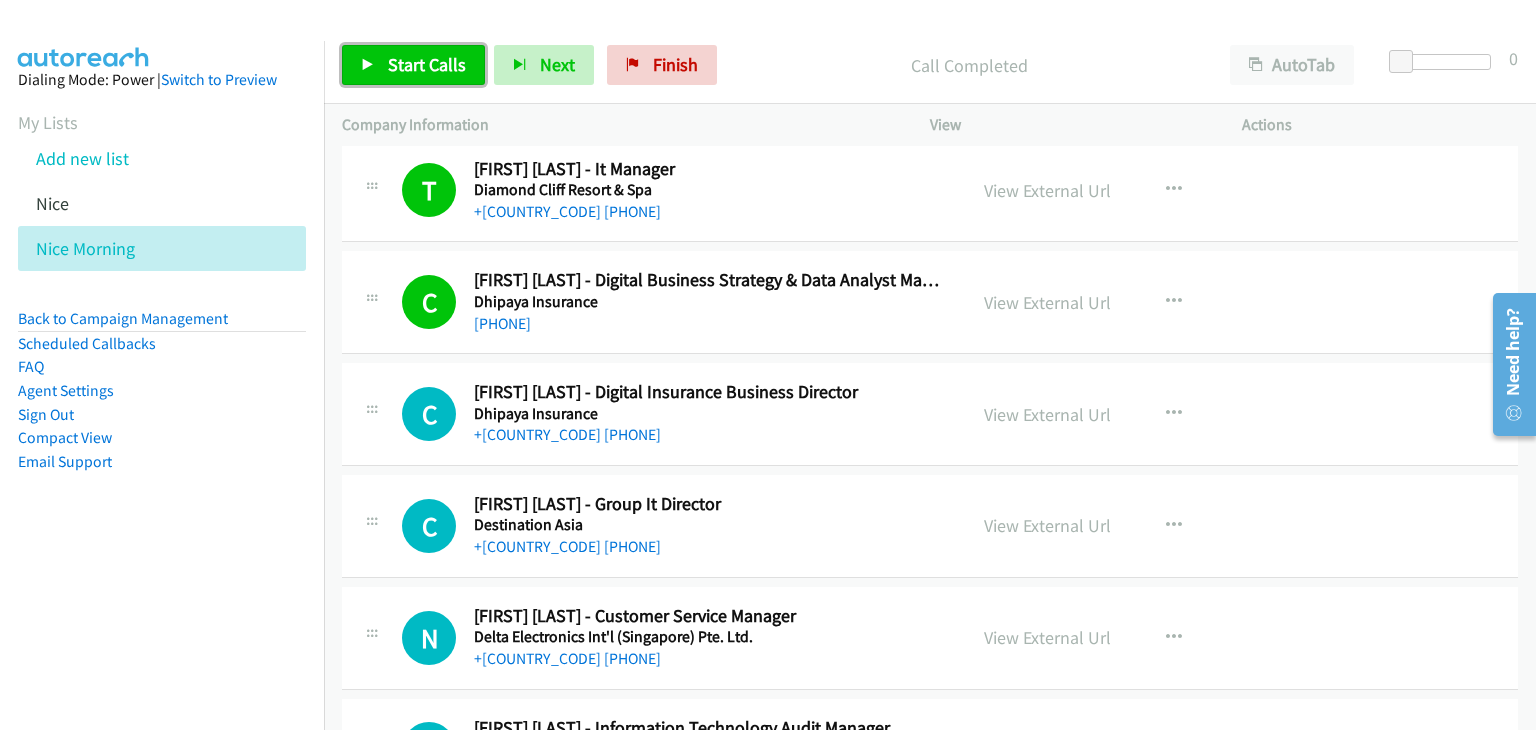 click on "Start Calls" at bounding box center (427, 64) 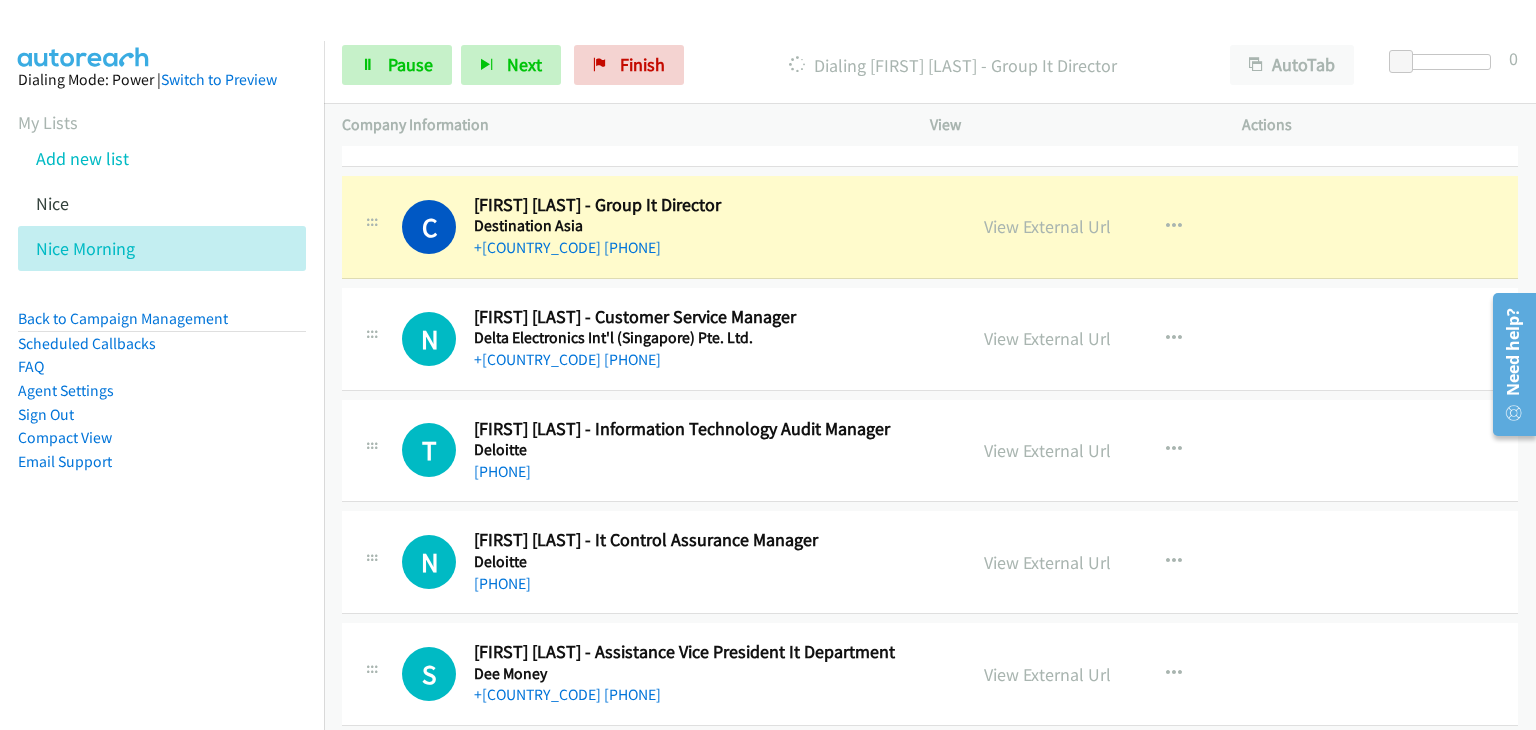 scroll, scrollTop: 2100, scrollLeft: 0, axis: vertical 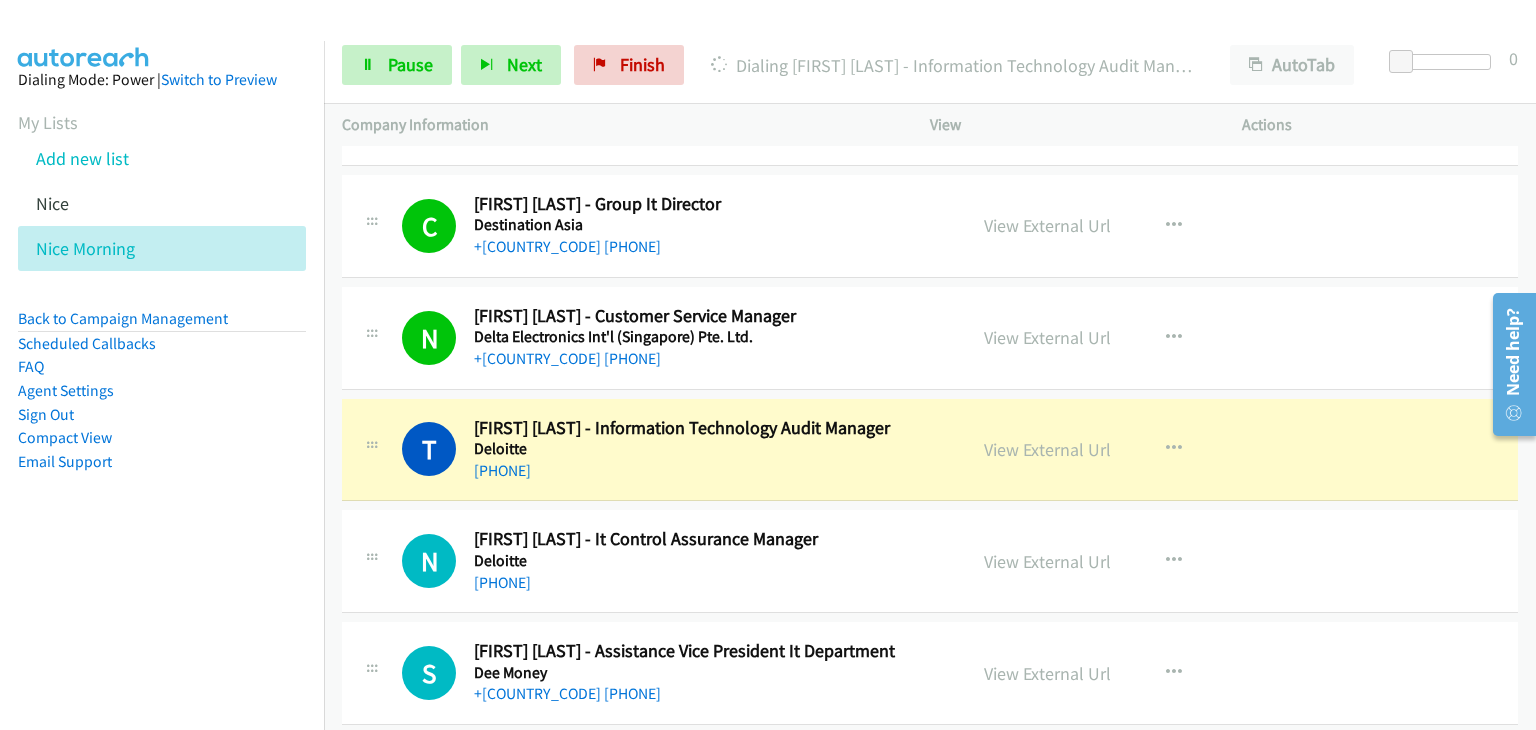 click on "Callback Scheduled
[FIRST] [LAST] - Assistance Vice President   It Department
Dee Money
[REGION]
+[COUNTRY_CODE] [PHONE]
View External Url
View External Url
Schedule/Manage Callback
Start Calls Here
Remove from list
Add to do not call list
Reset Call Status" at bounding box center [930, 673] 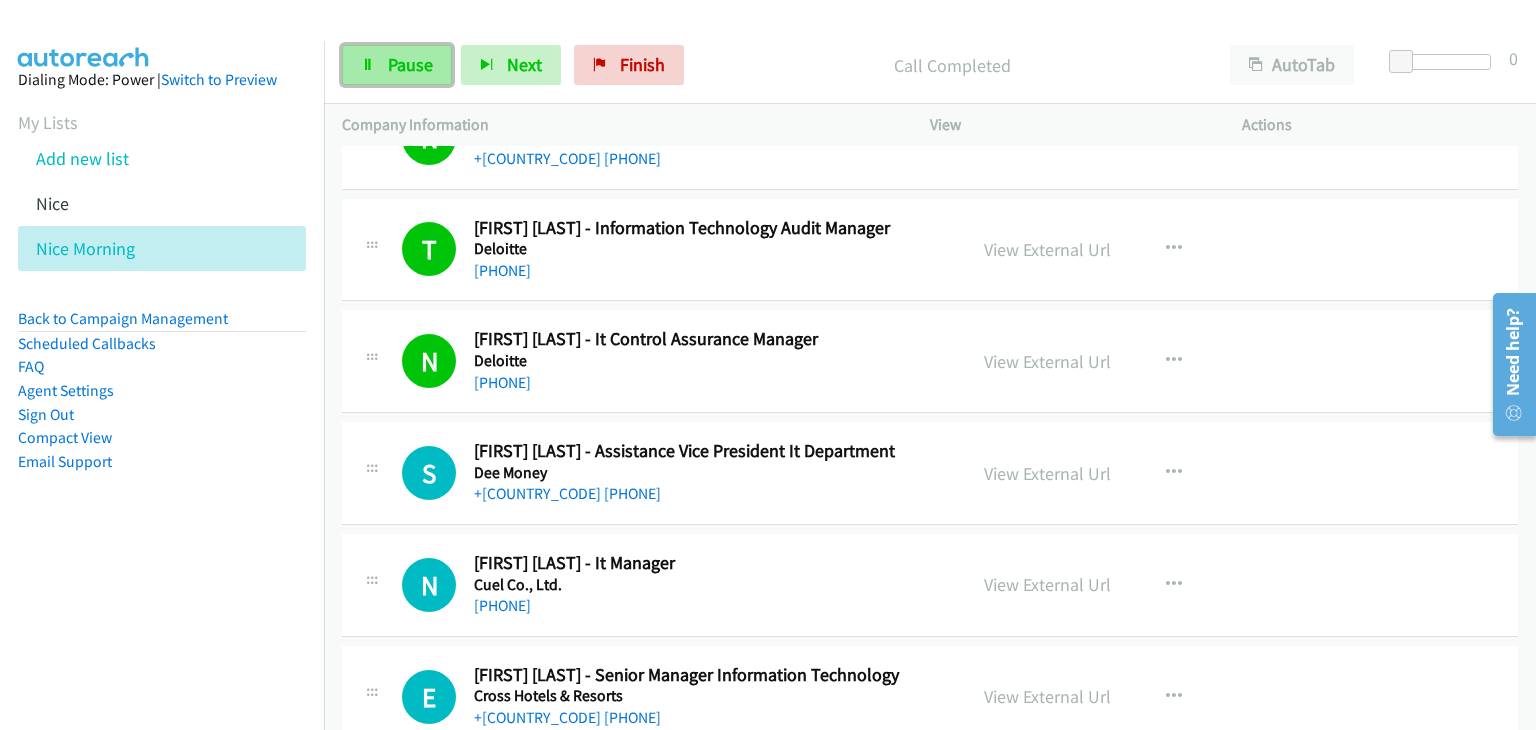 click on "Pause" at bounding box center [397, 65] 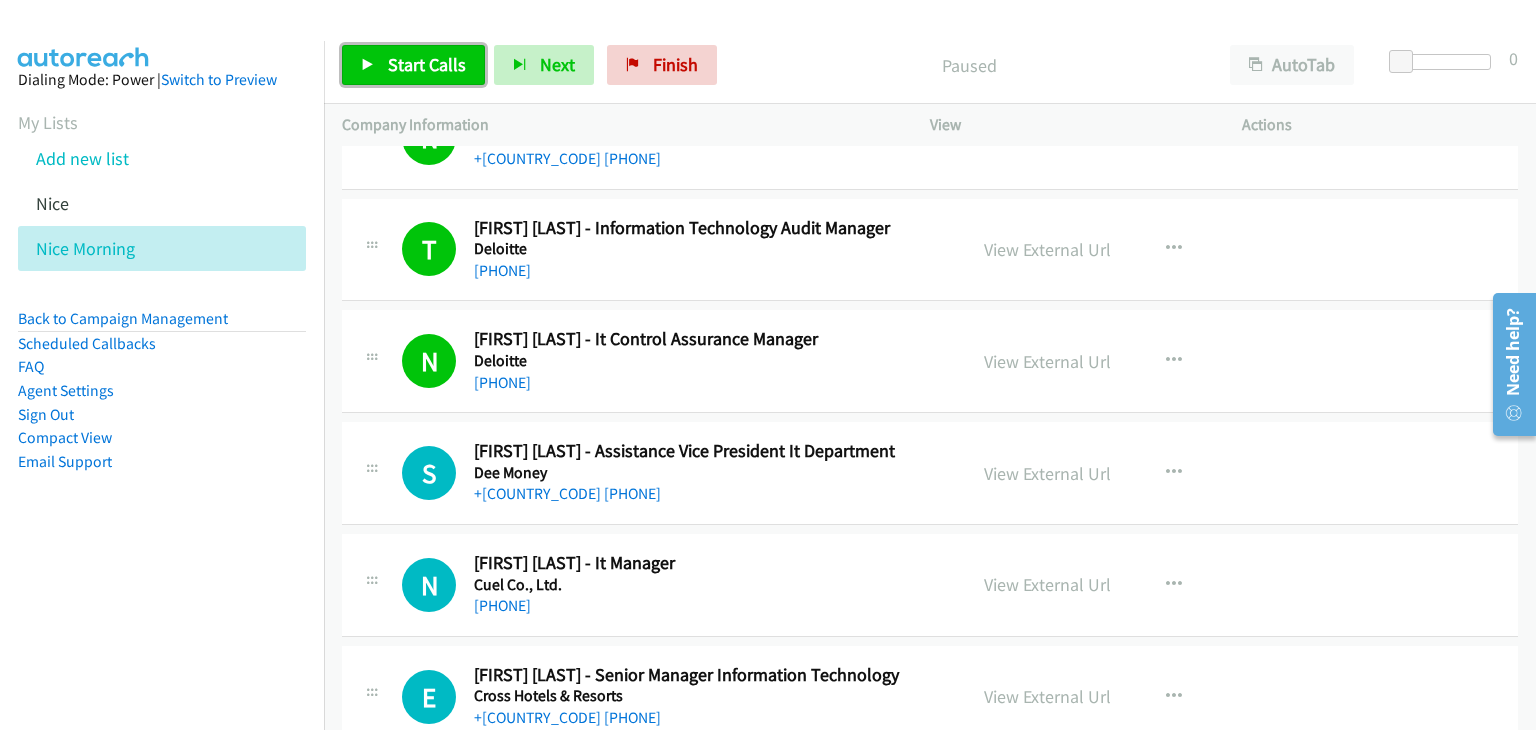 click on "Start Calls" at bounding box center (427, 64) 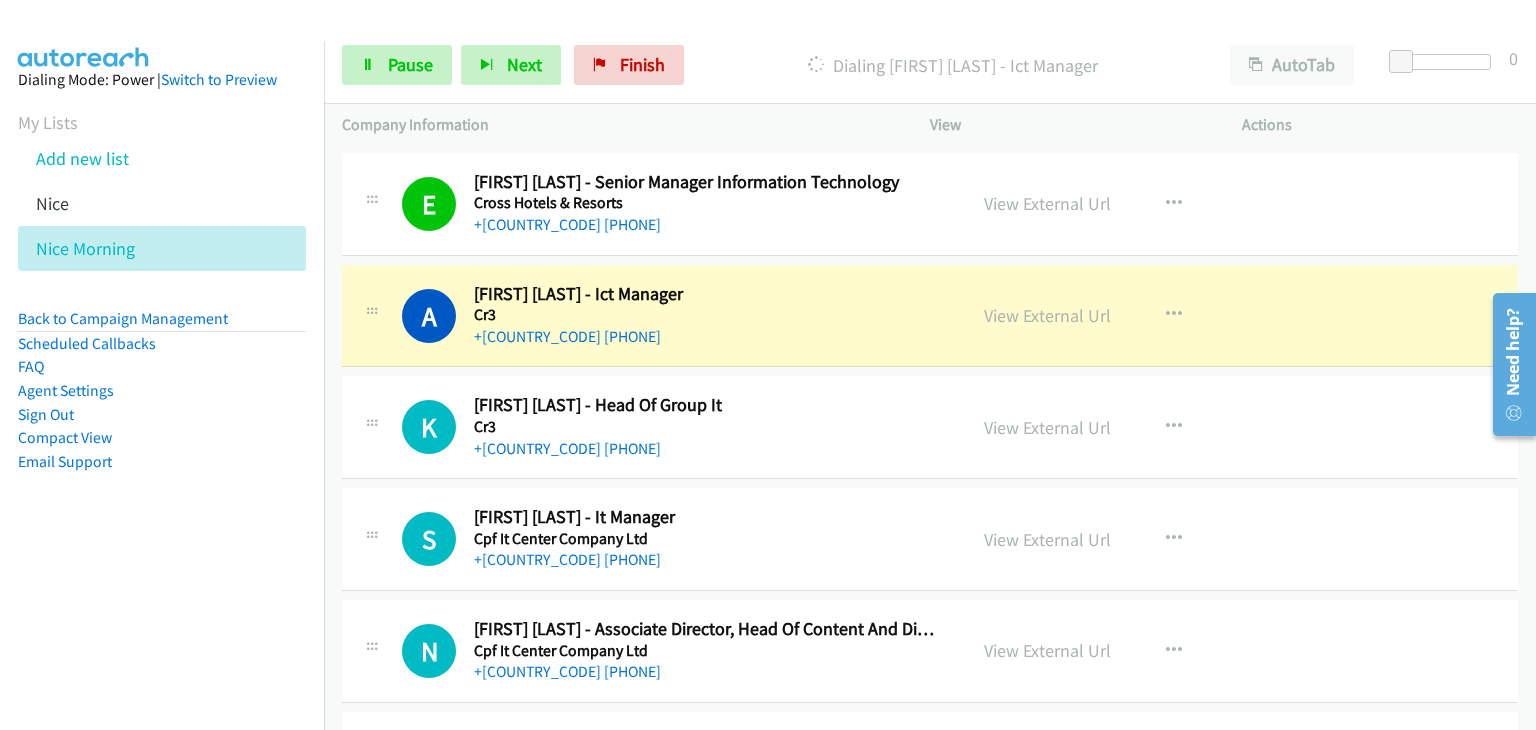 scroll, scrollTop: 2800, scrollLeft: 0, axis: vertical 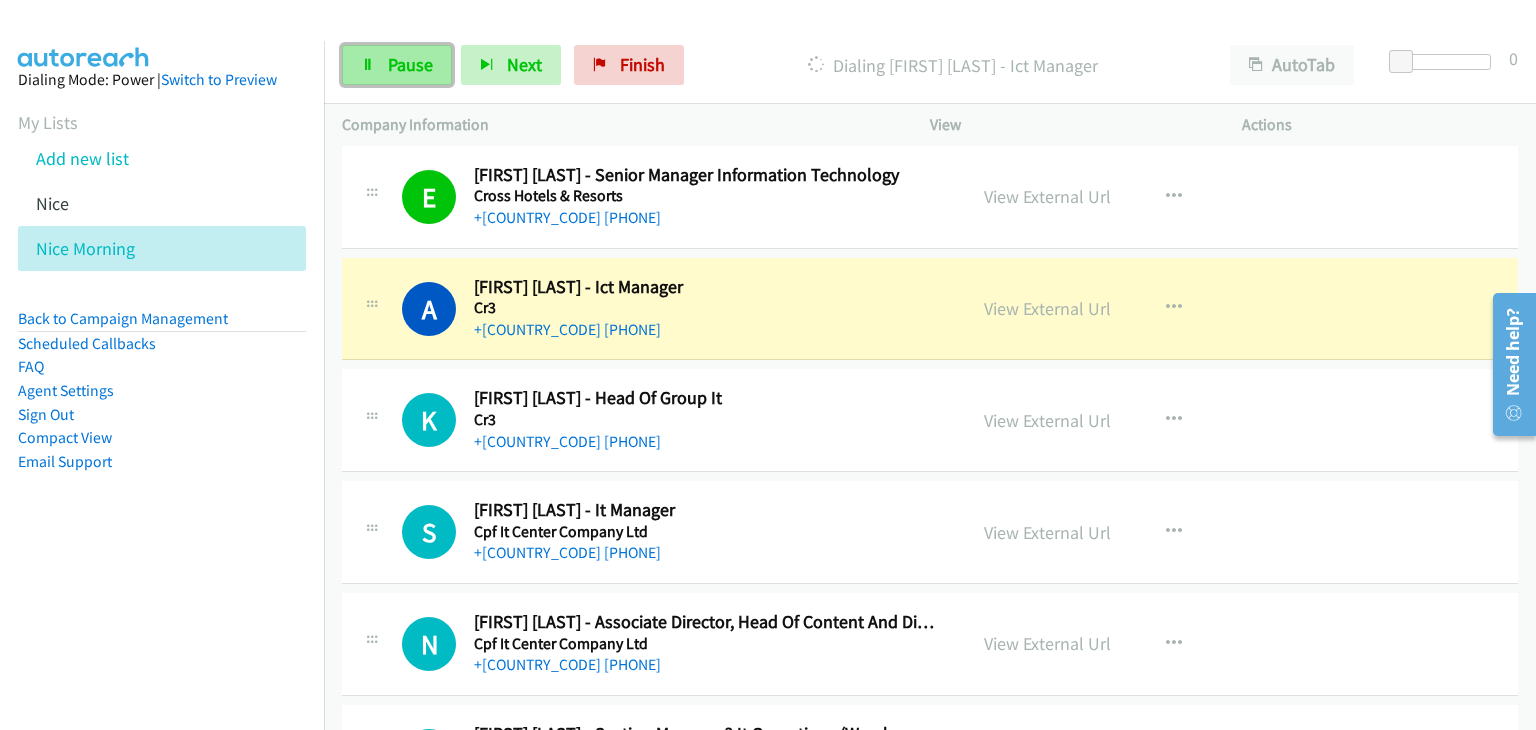 click on "Pause" at bounding box center [410, 64] 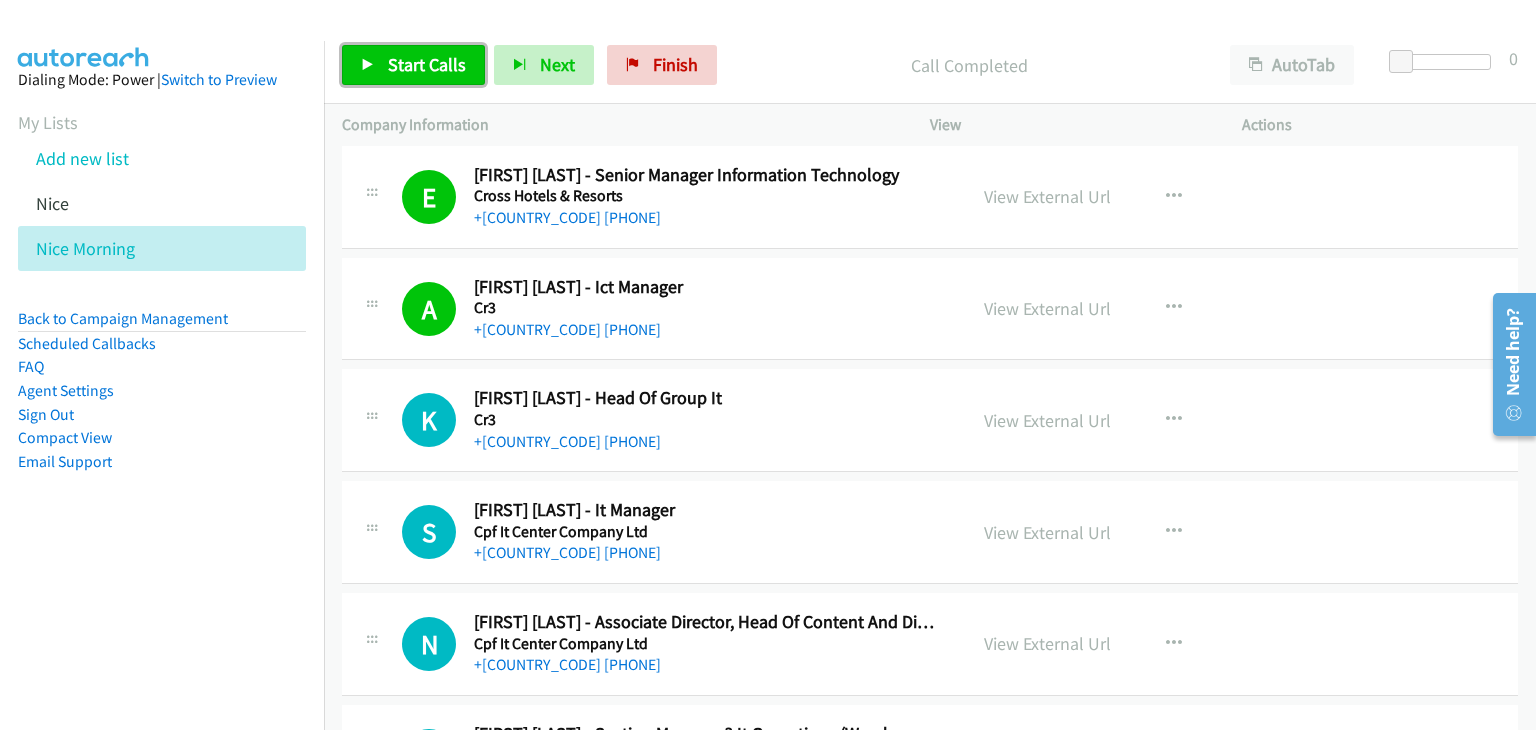 click on "Start Calls" at bounding box center (427, 64) 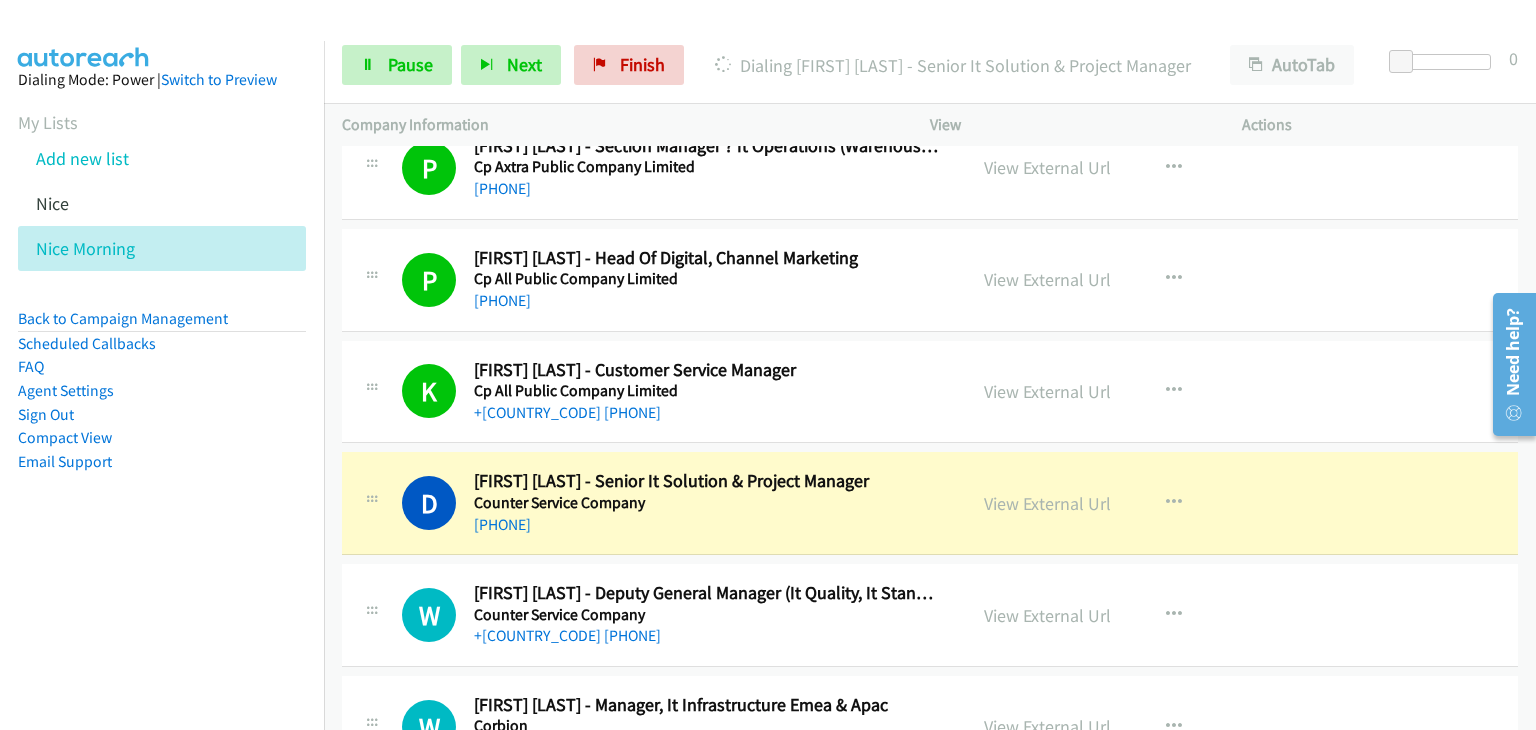 scroll, scrollTop: 3400, scrollLeft: 0, axis: vertical 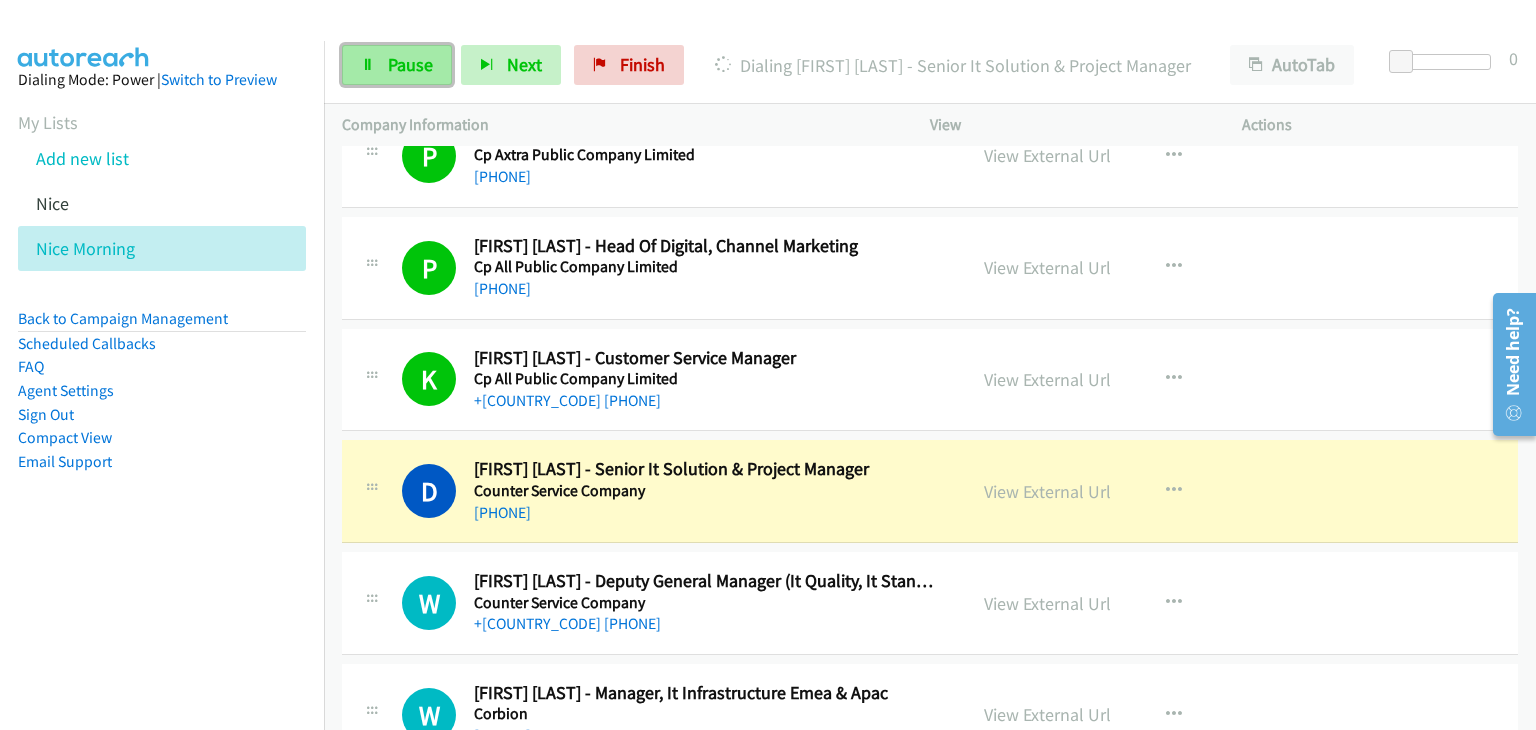 click on "Pause" at bounding box center [397, 65] 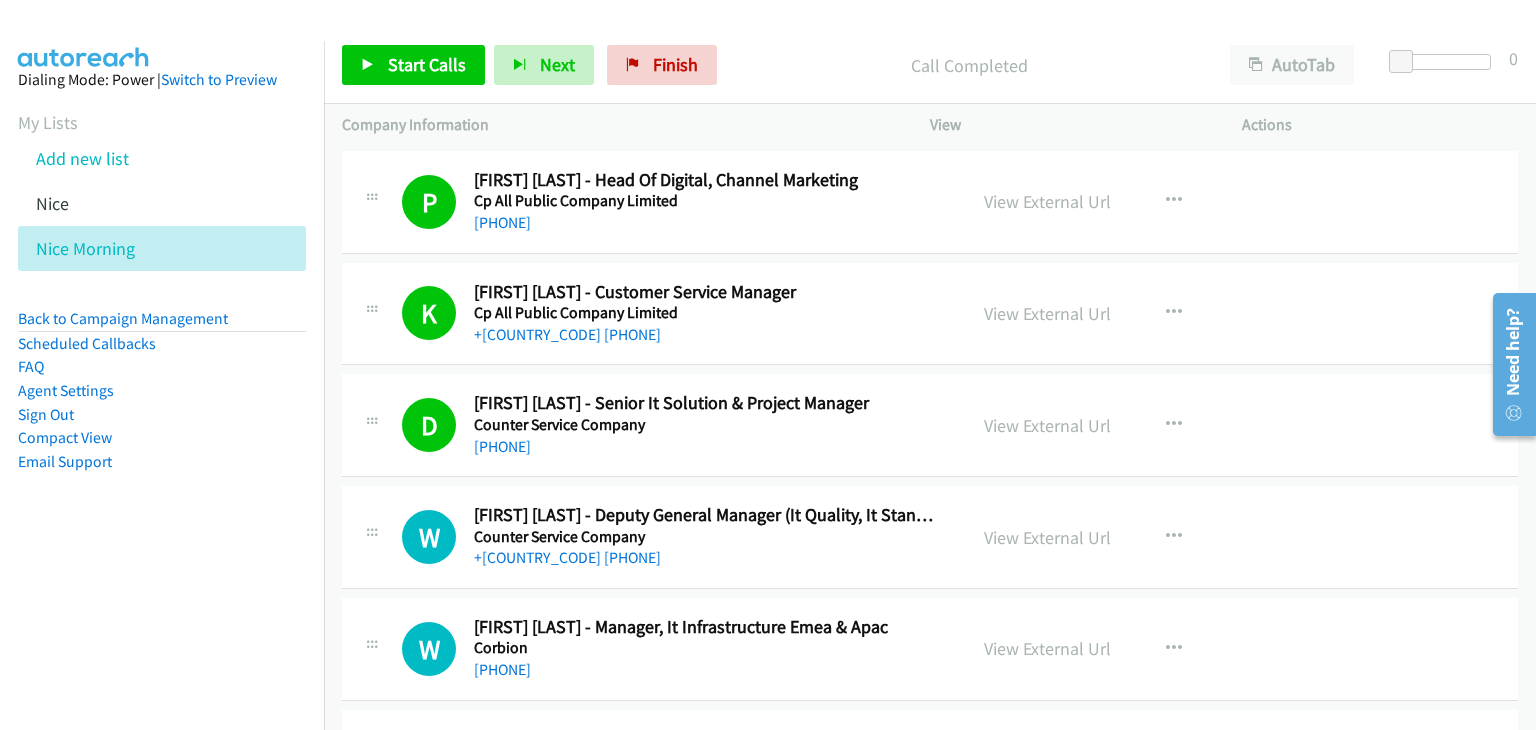 scroll, scrollTop: 3500, scrollLeft: 0, axis: vertical 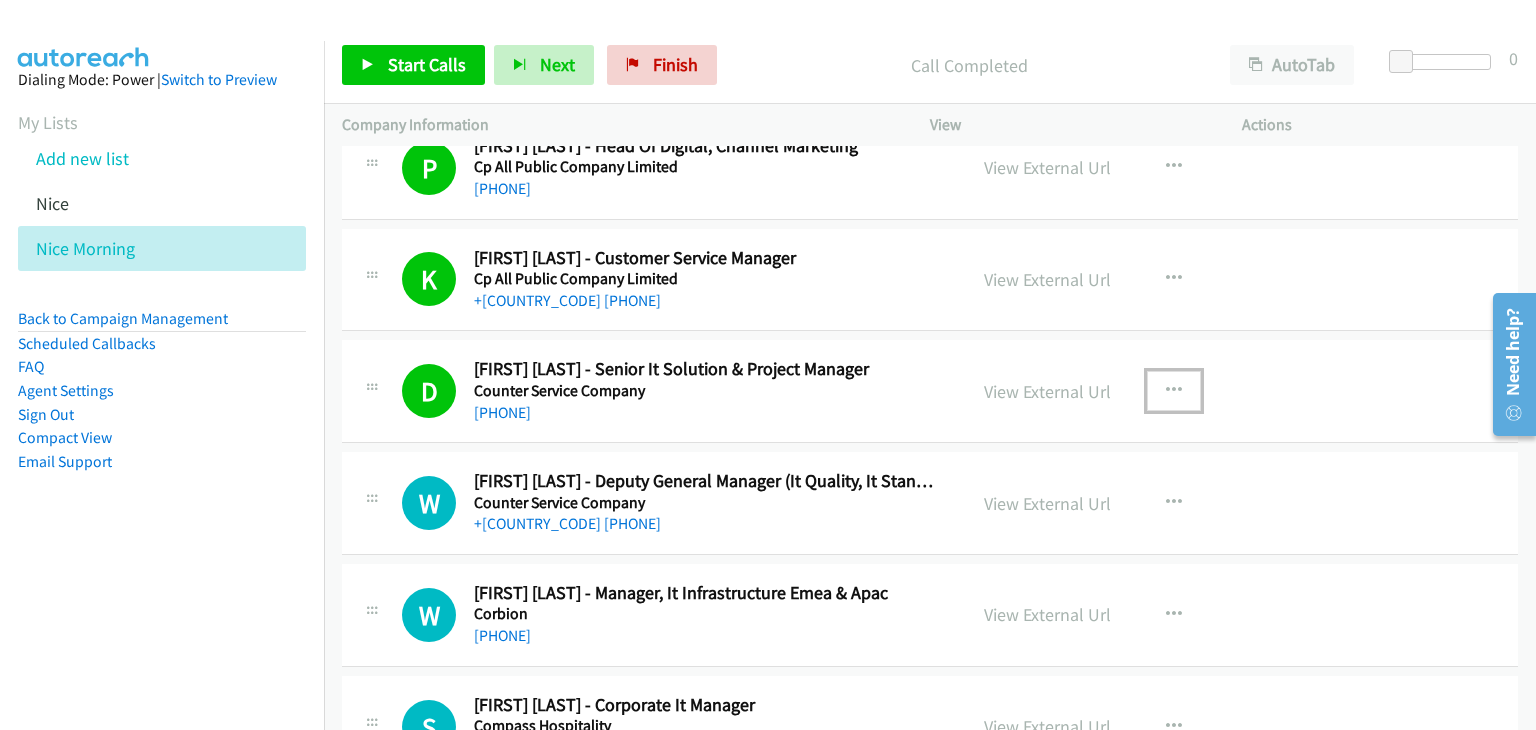 click at bounding box center [1174, 391] 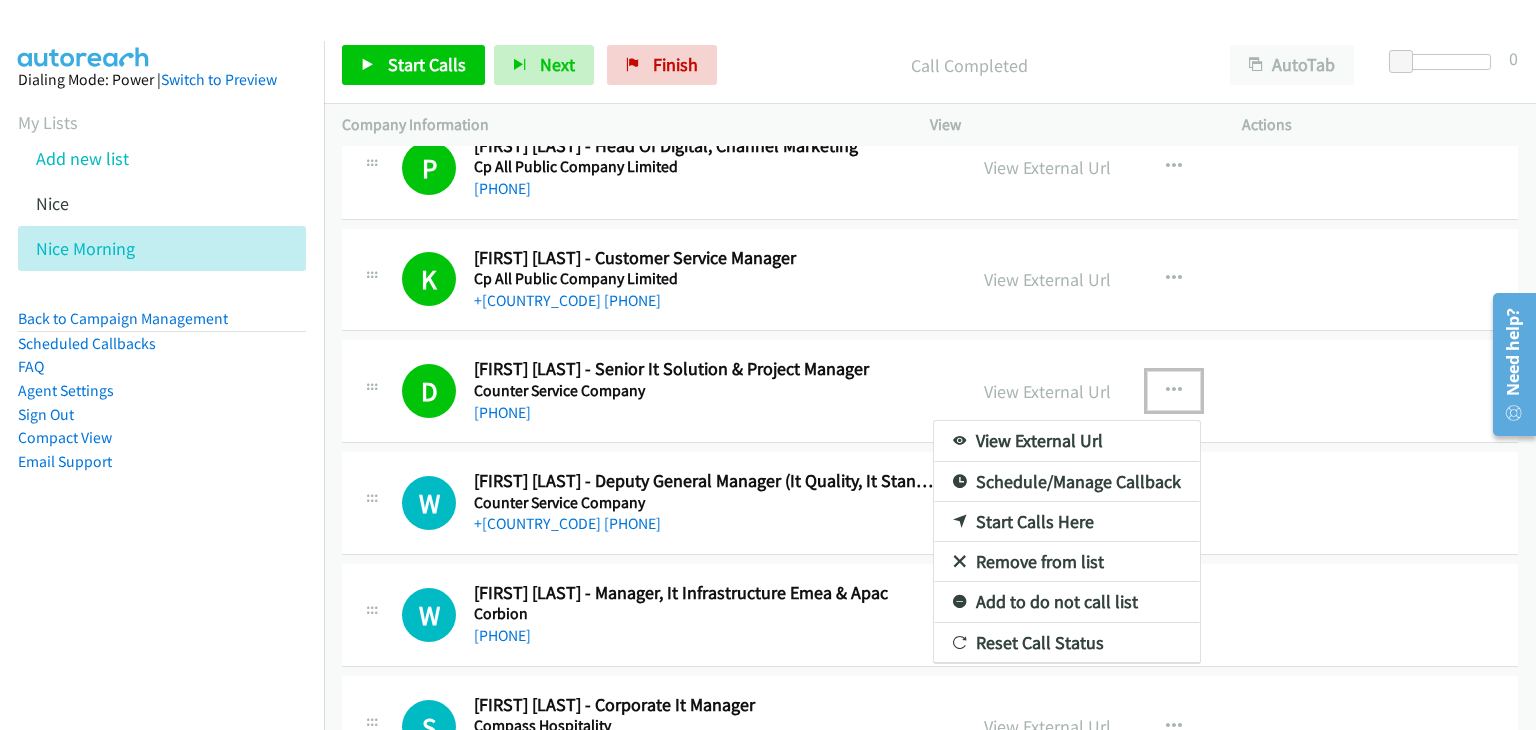 click on "Remove from list" at bounding box center [1067, 562] 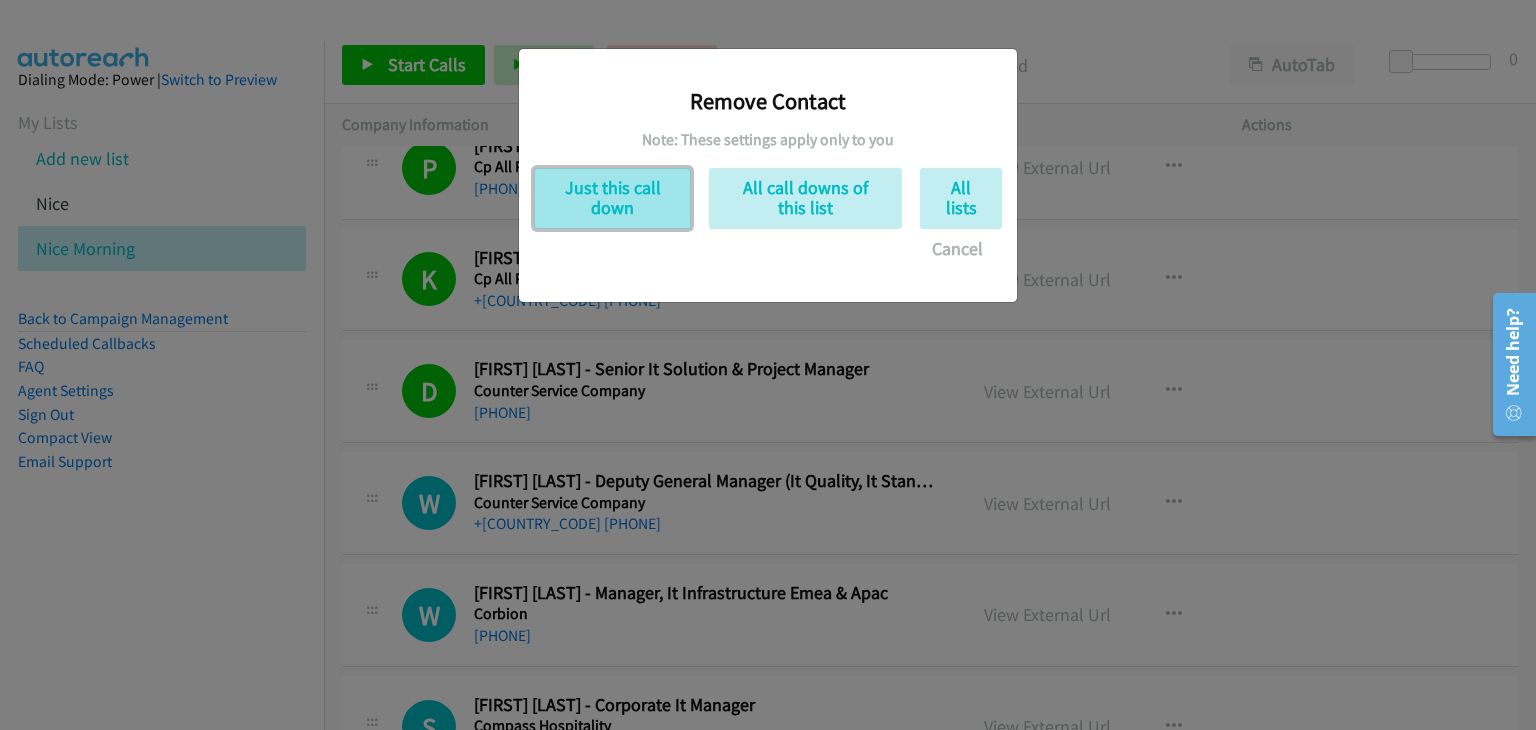 click on "Just this call down" at bounding box center [612, 198] 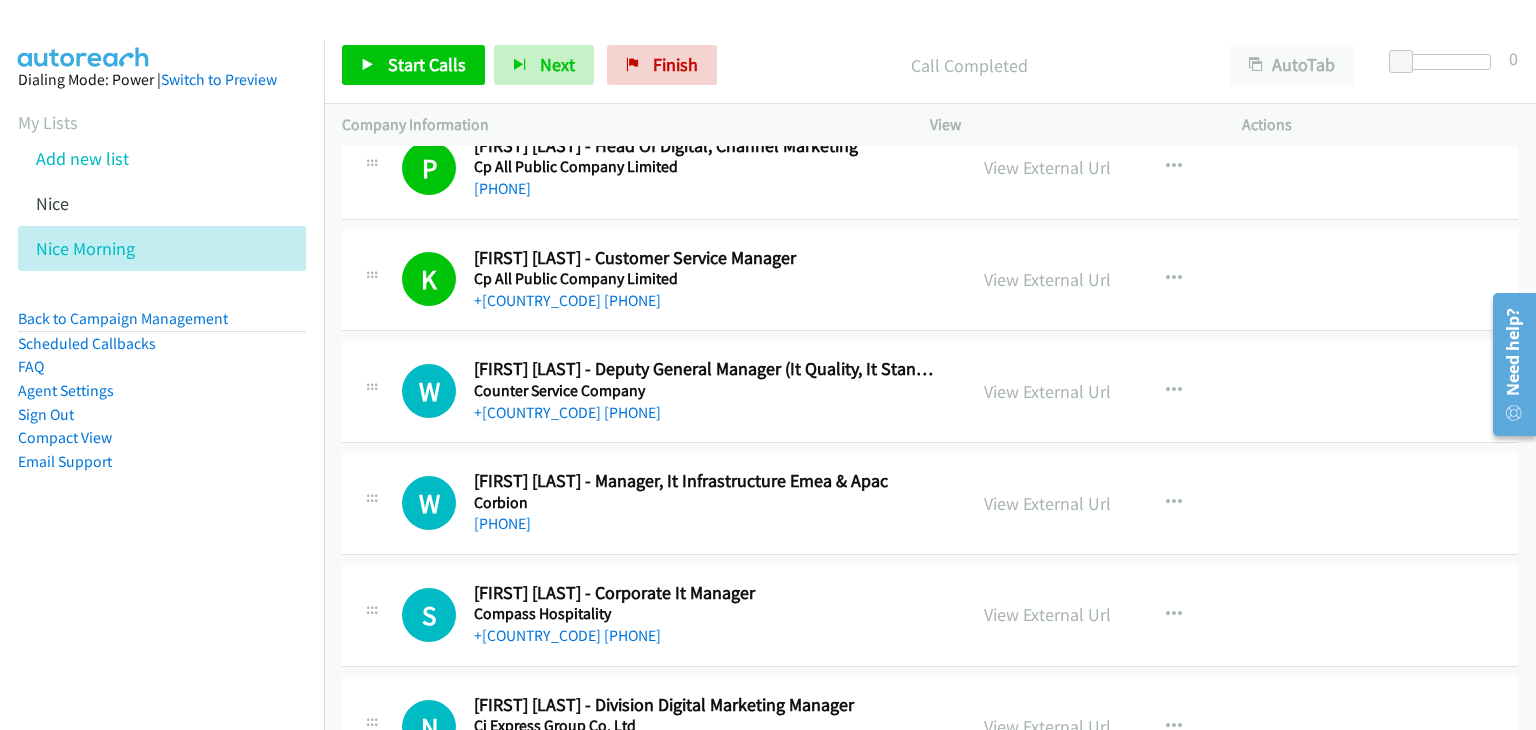 click at bounding box center (768, 365) 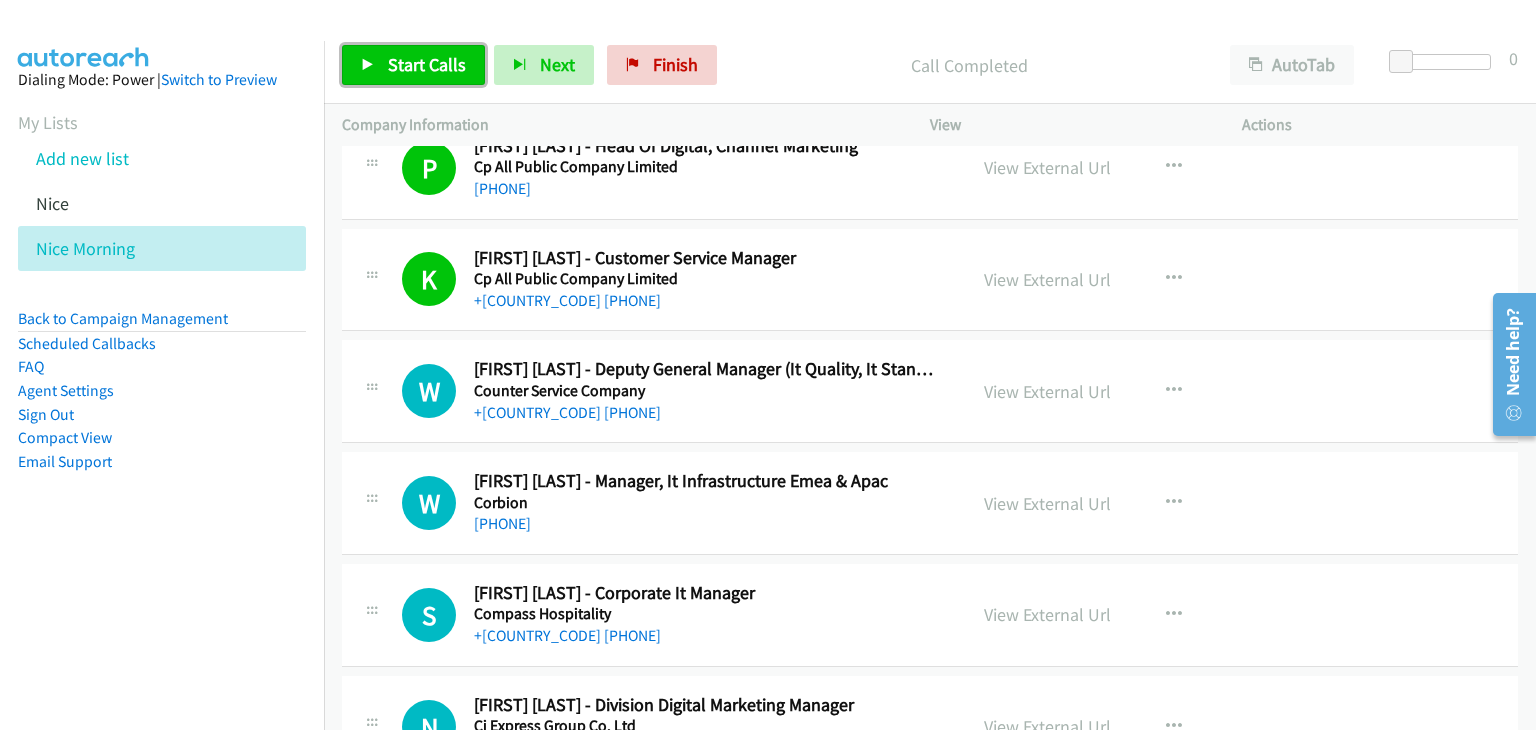 click on "Start Calls" at bounding box center (413, 65) 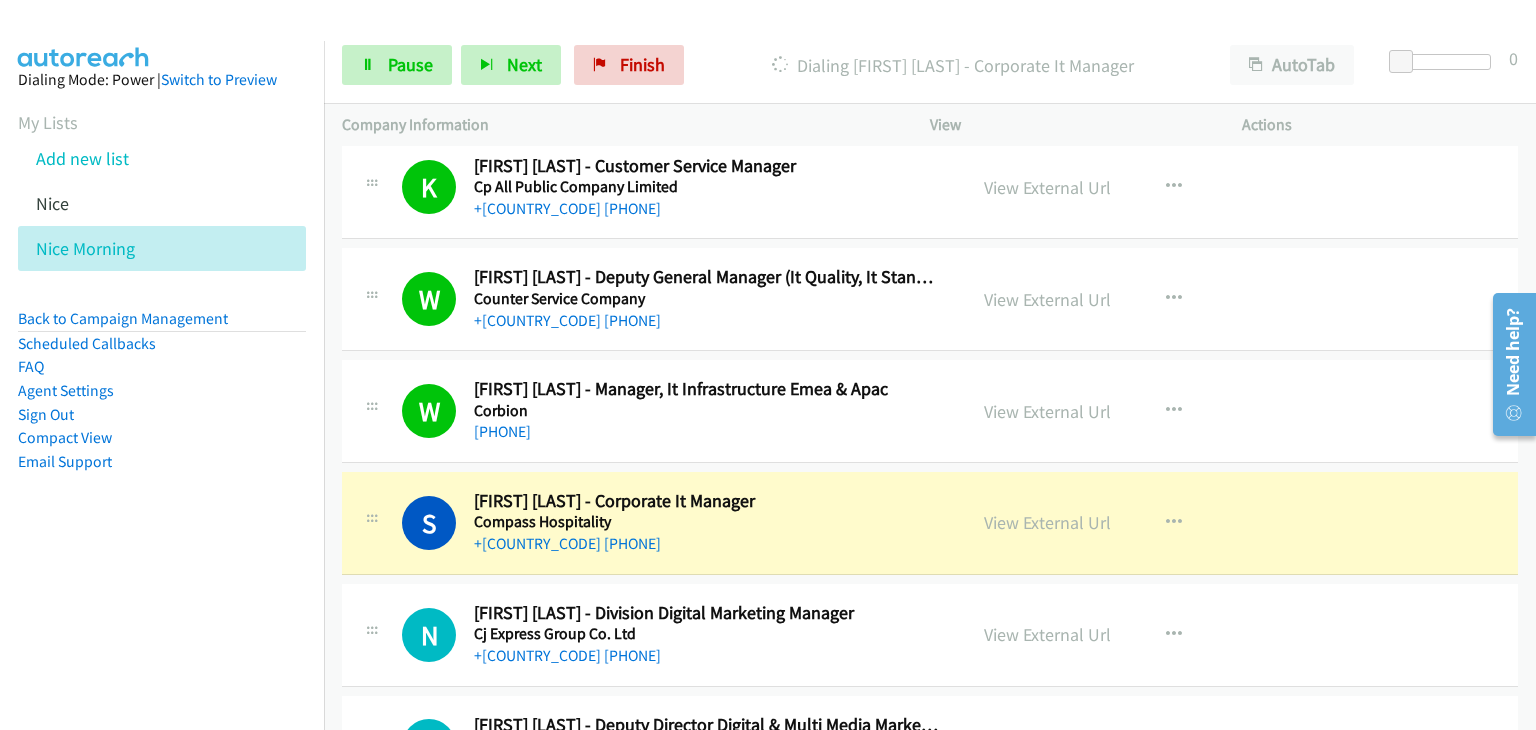 scroll, scrollTop: 3700, scrollLeft: 0, axis: vertical 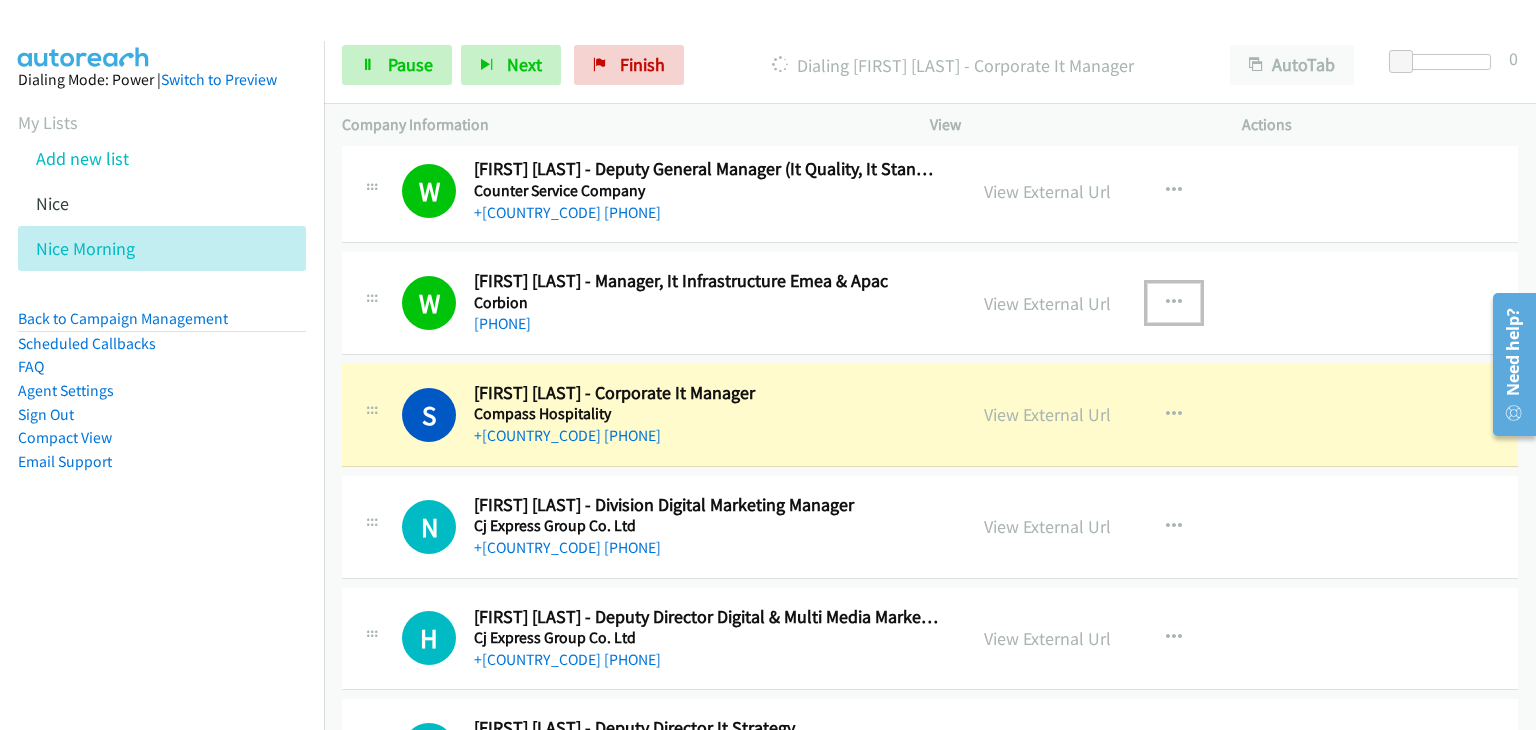 click at bounding box center [1174, 303] 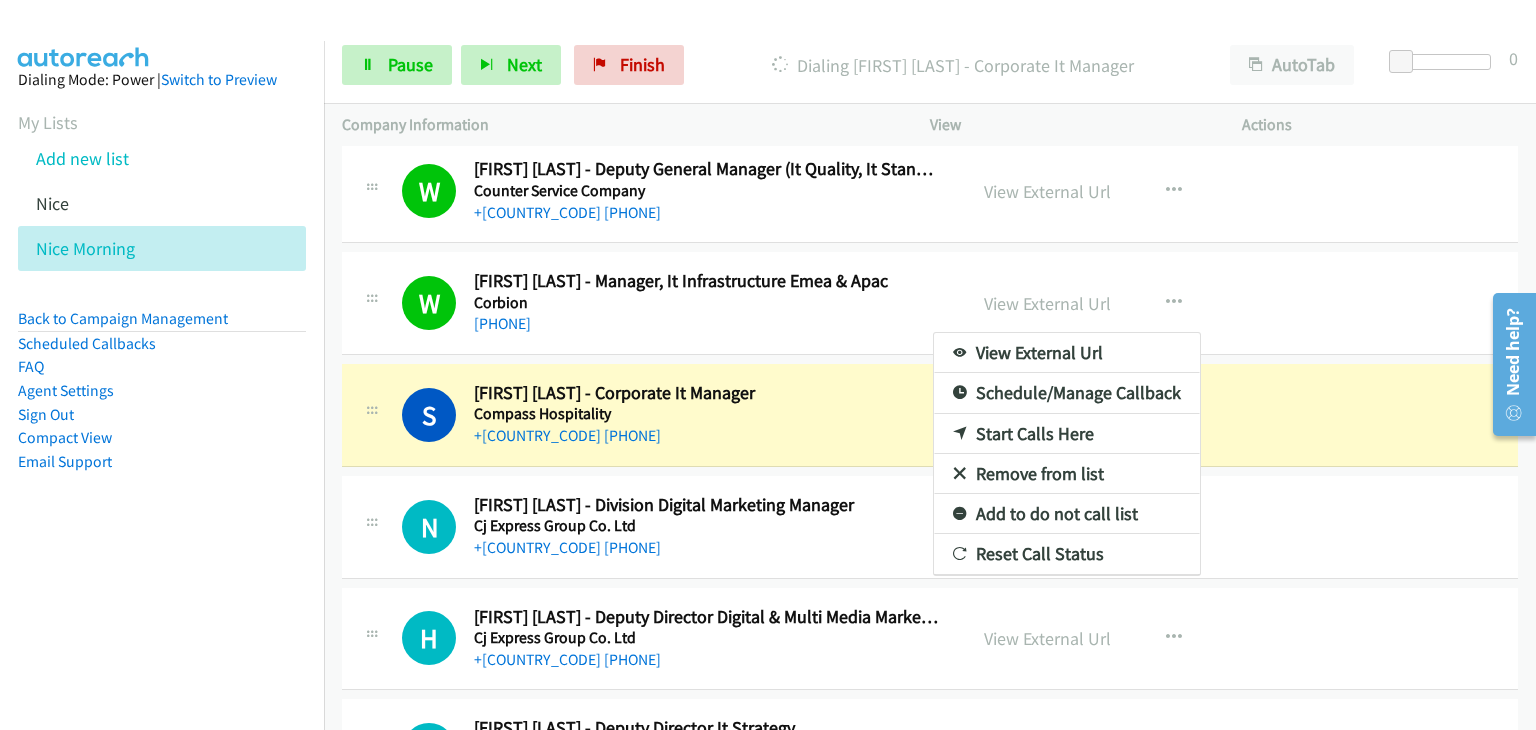 click on "Remove from list" at bounding box center [1067, 474] 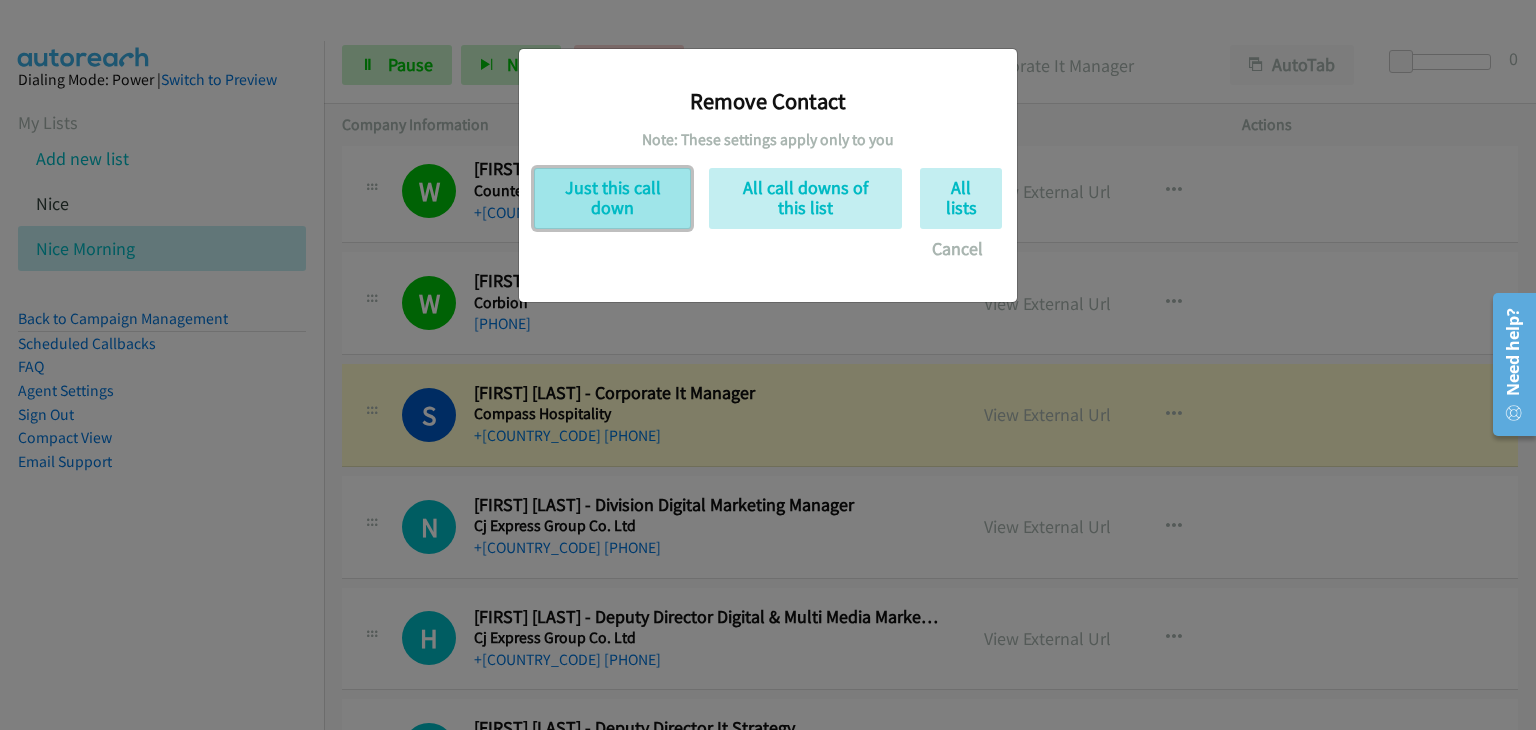 click on "Just this call down" at bounding box center (612, 198) 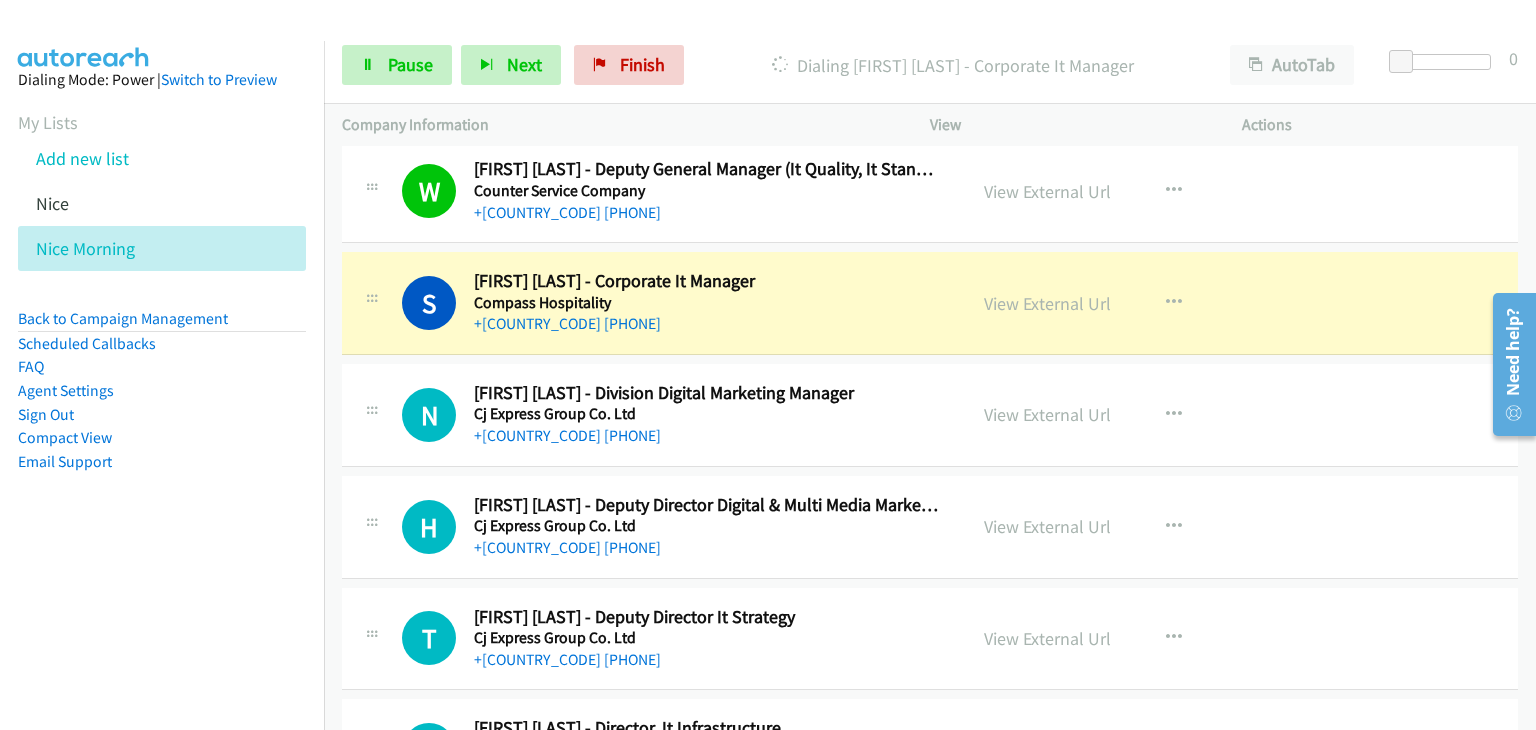 scroll, scrollTop: 3800, scrollLeft: 0, axis: vertical 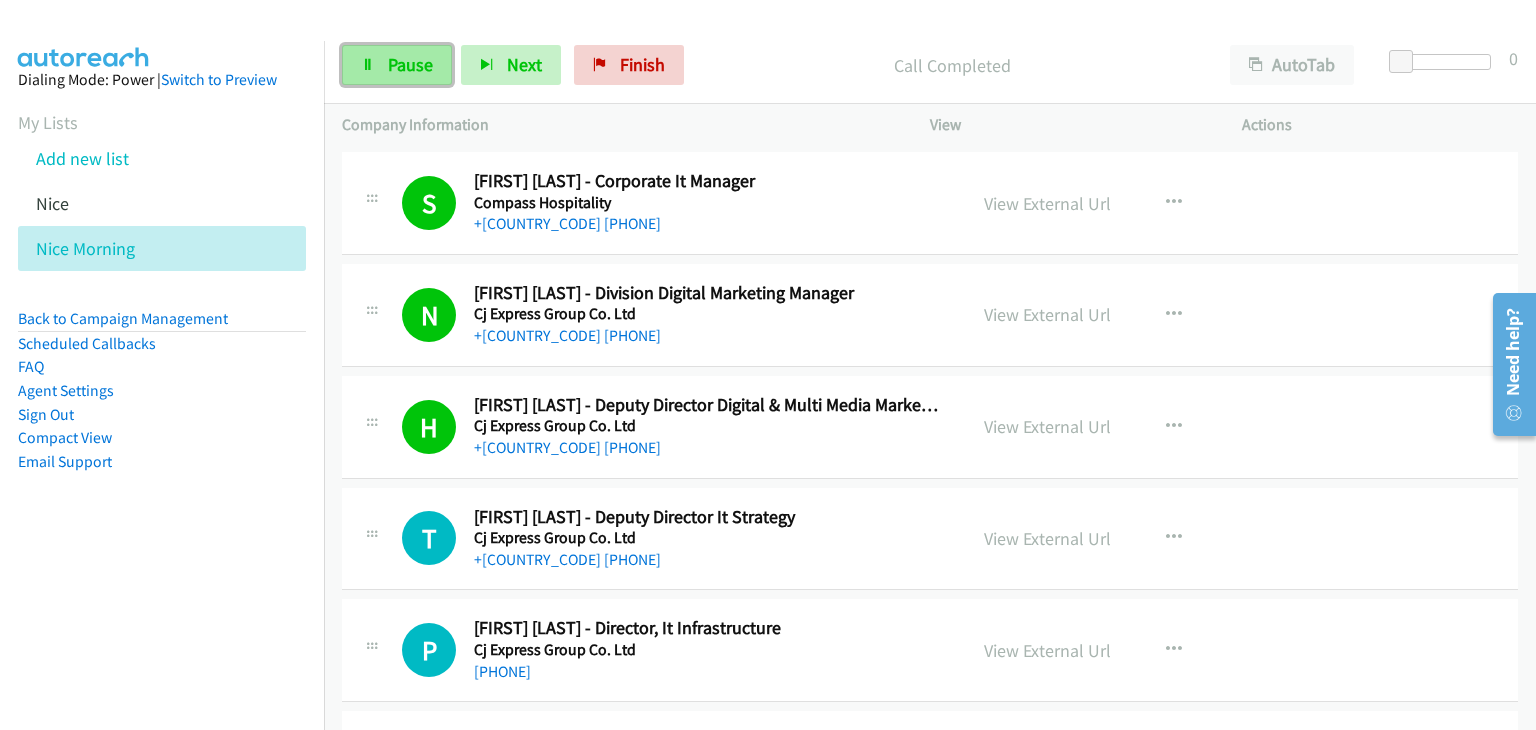 click on "Pause" at bounding box center [410, 64] 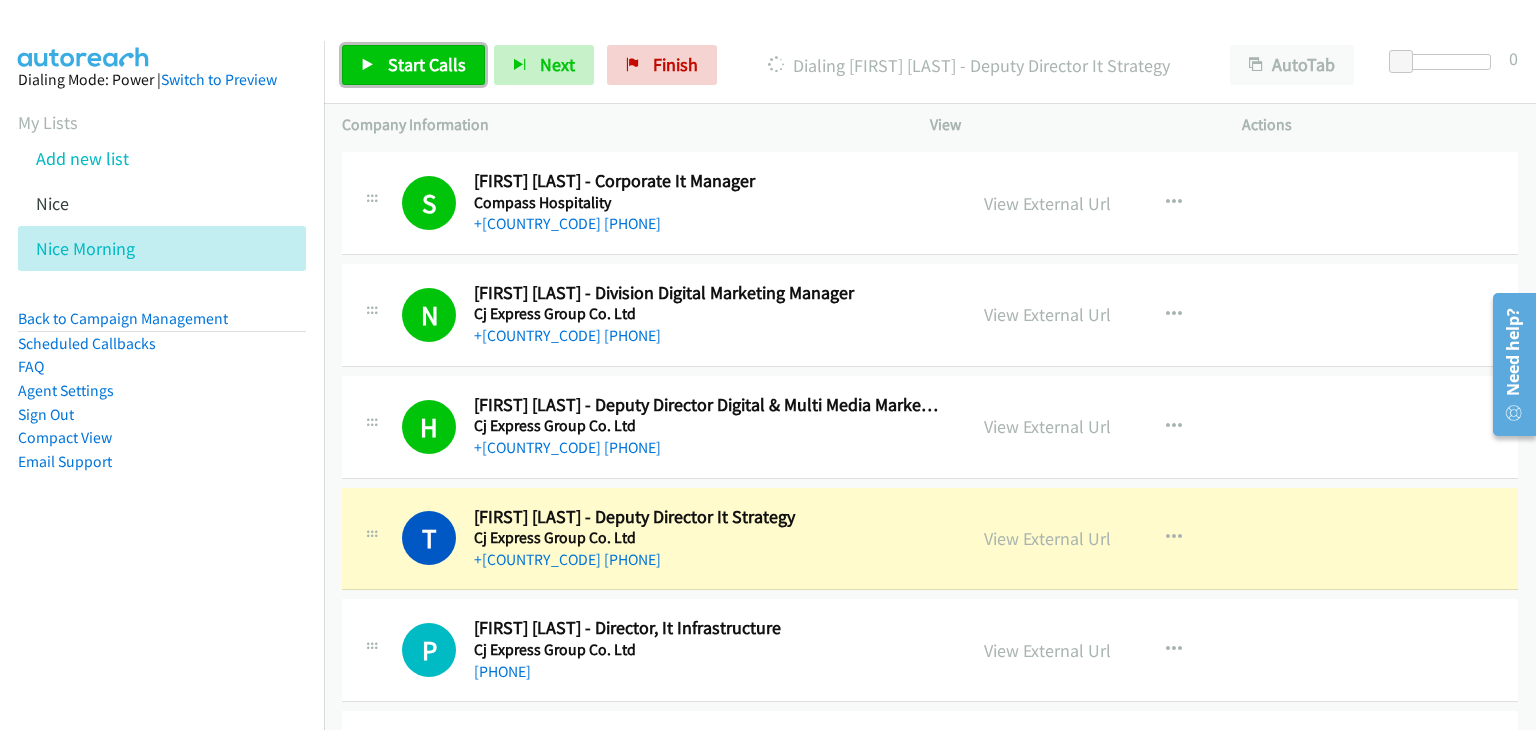 click on "Start Calls" at bounding box center (427, 64) 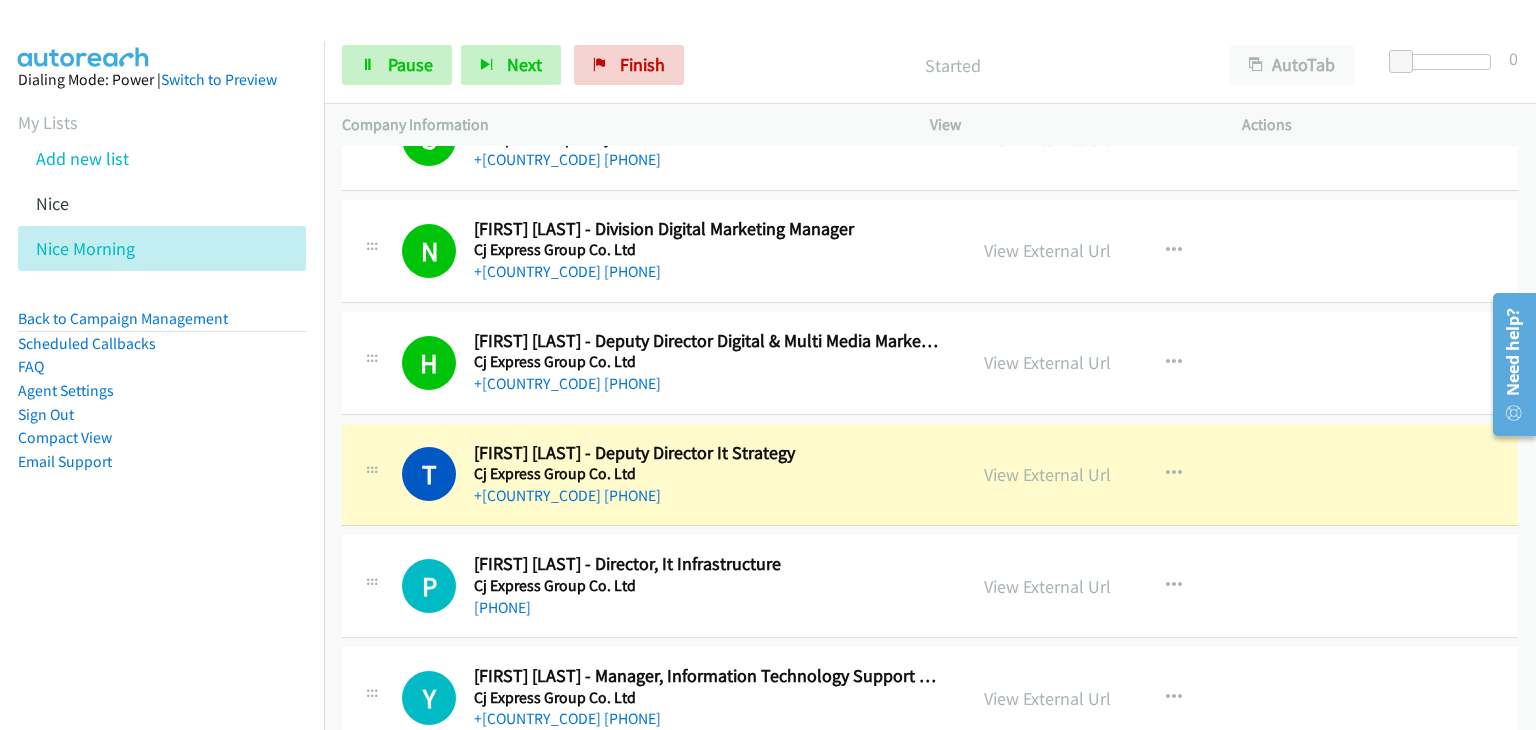 scroll, scrollTop: 3900, scrollLeft: 0, axis: vertical 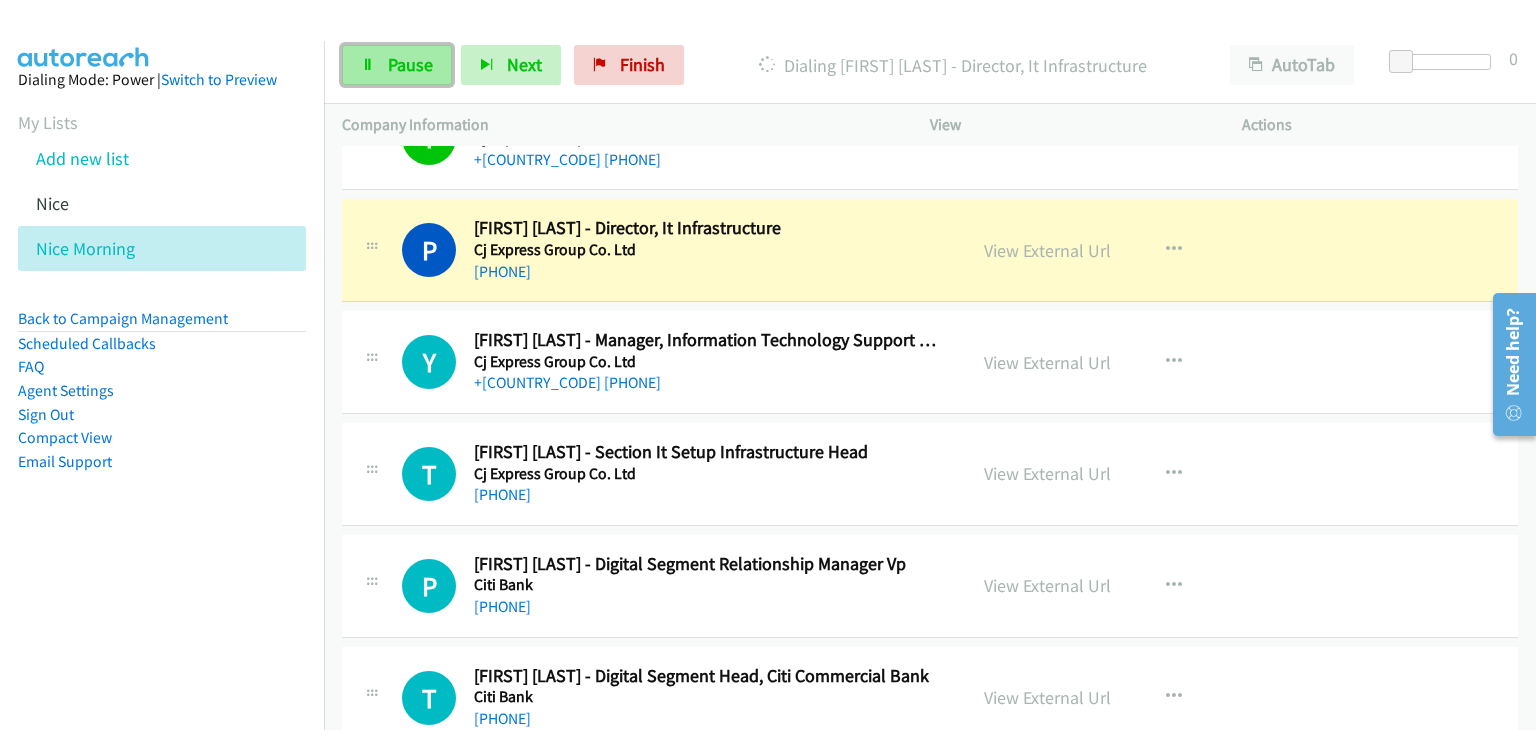 click on "Pause" at bounding box center (410, 64) 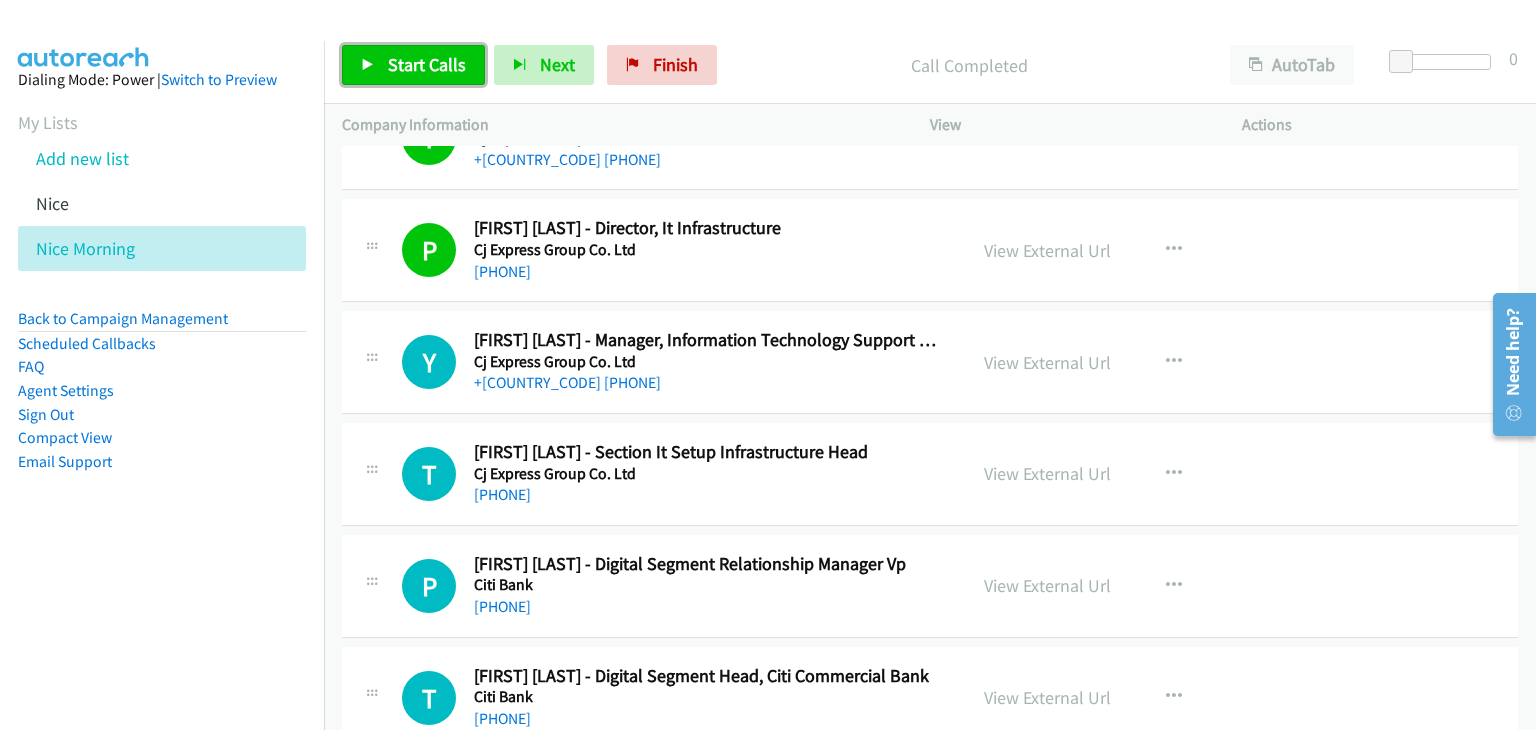 click on "Start Calls" at bounding box center (427, 64) 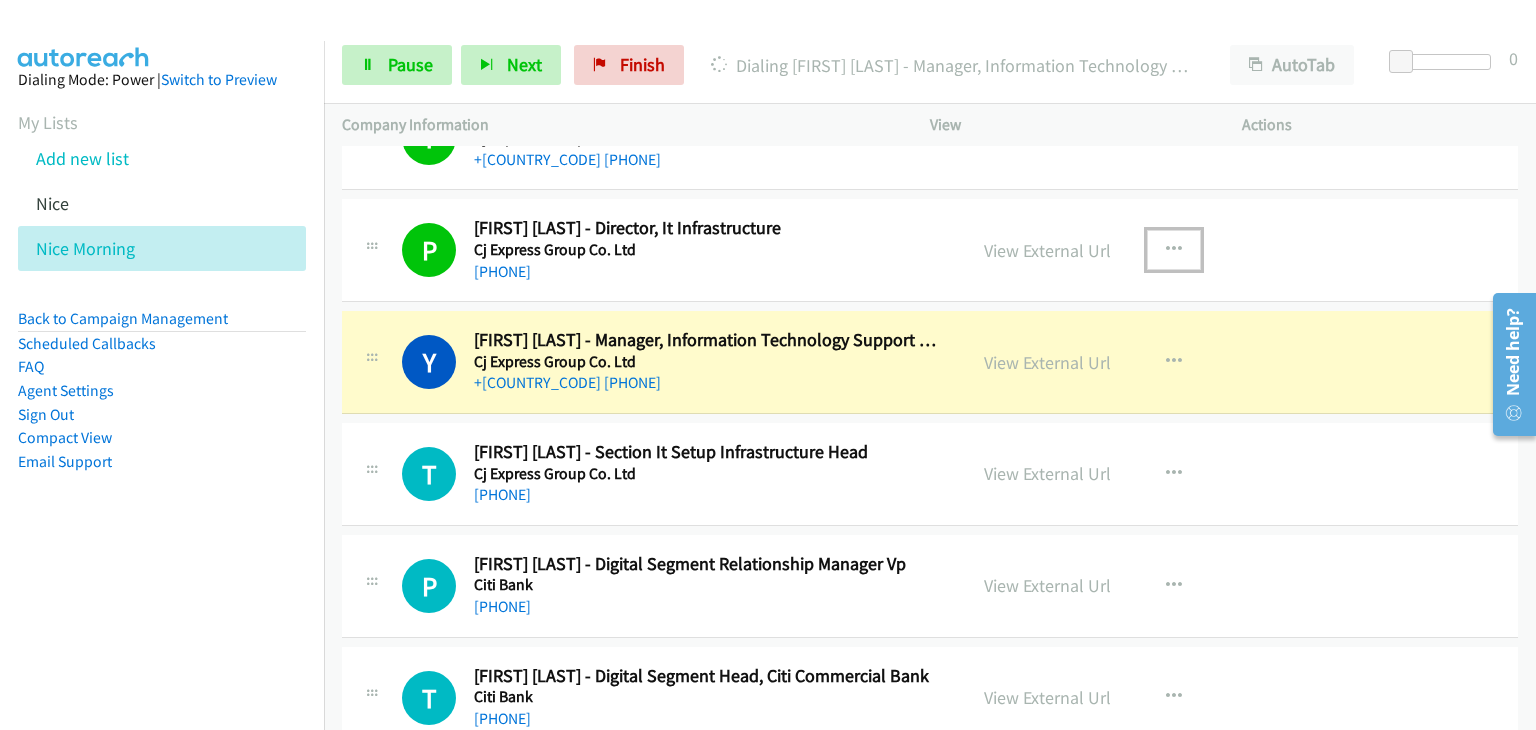 click at bounding box center [1174, 250] 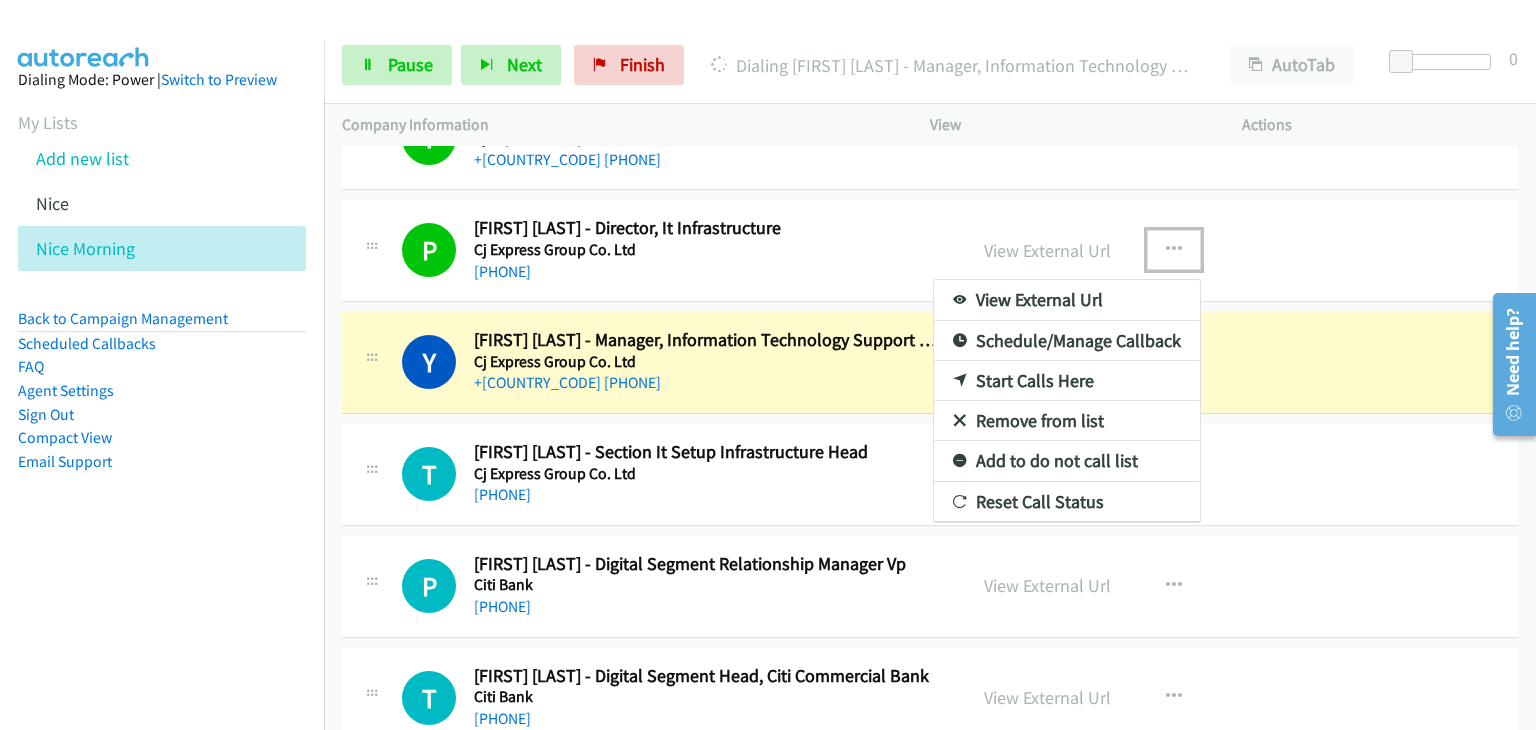 click on "Remove from list" at bounding box center (1067, 421) 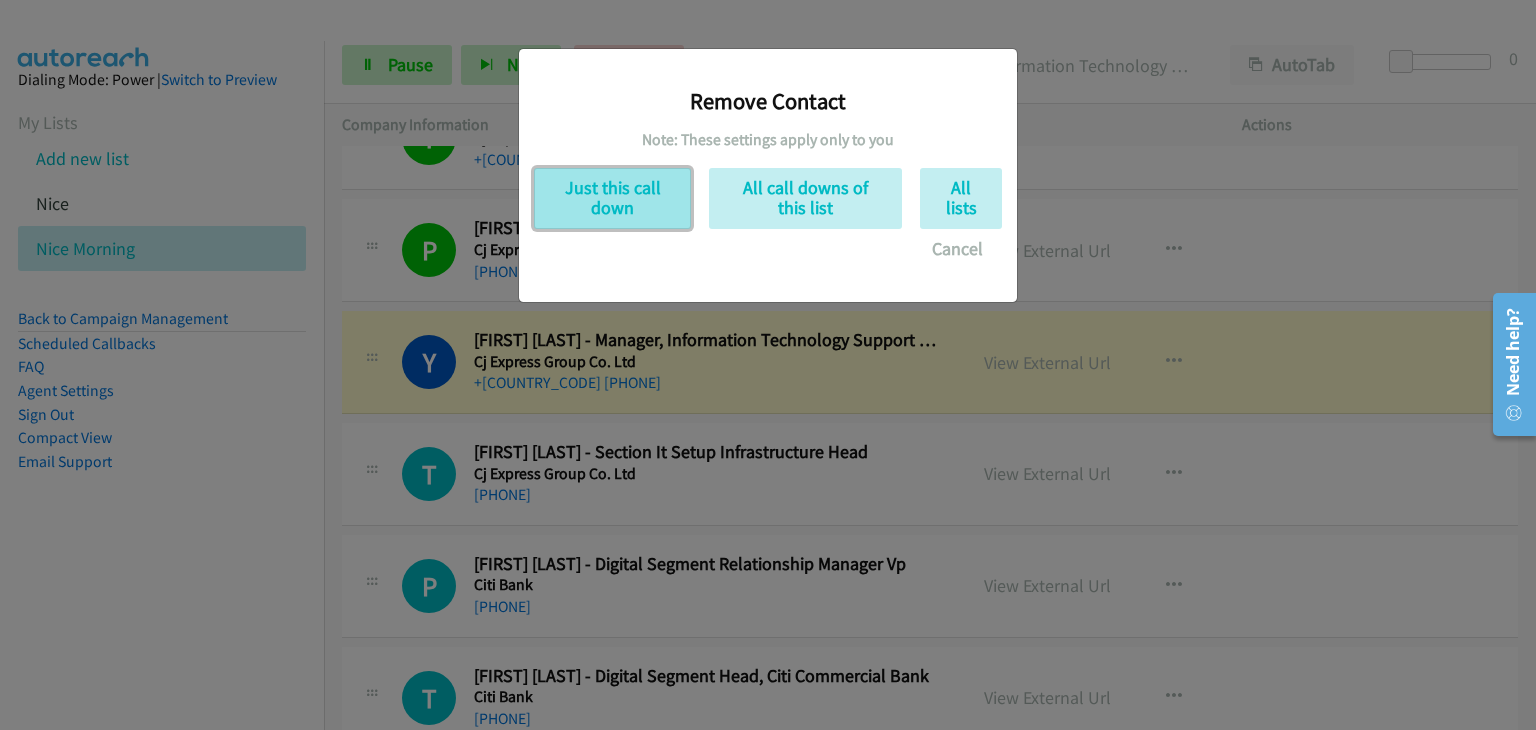 drag, startPoint x: 584, startPoint y: 217, endPoint x: 676, endPoint y: 317, distance: 135.88231 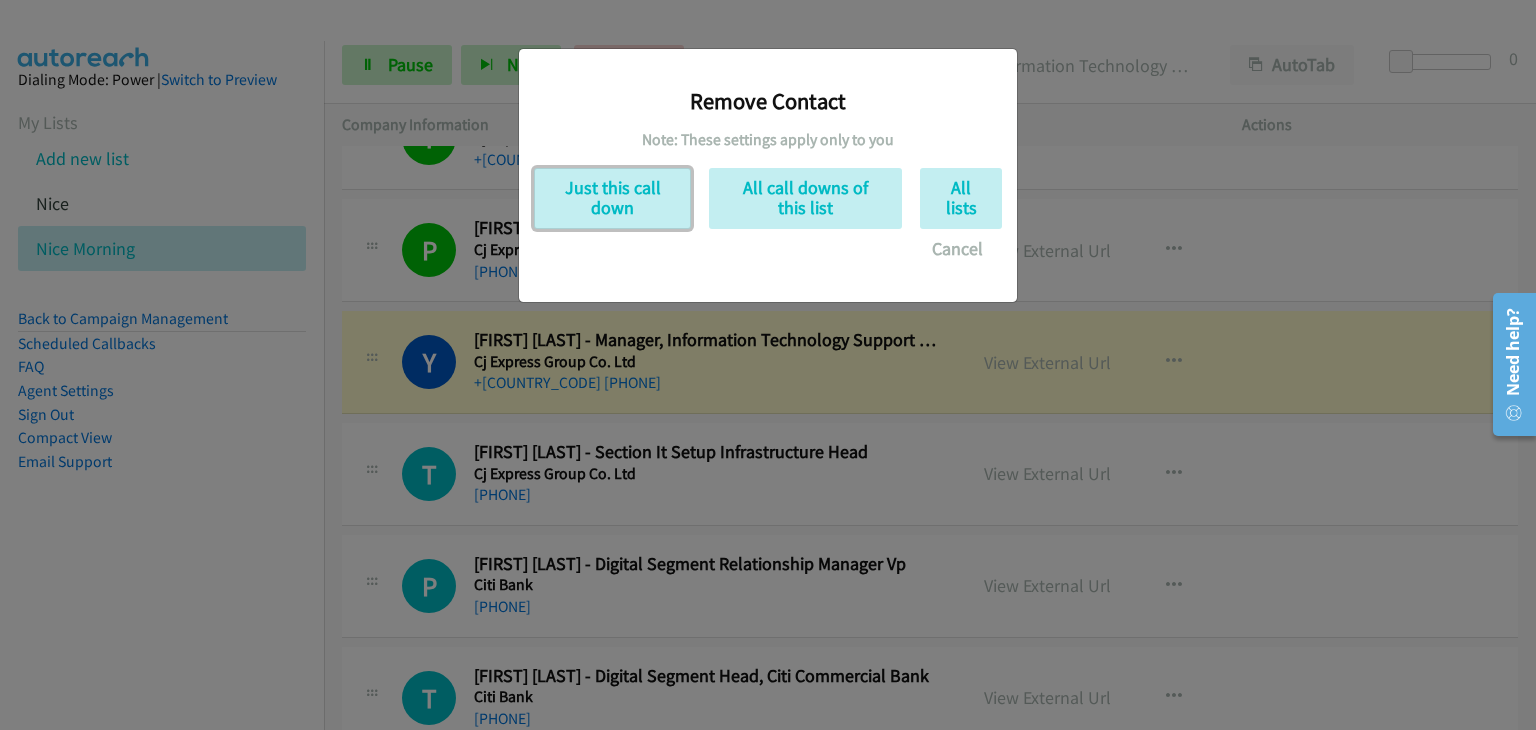click on "Just this call down" at bounding box center (612, 198) 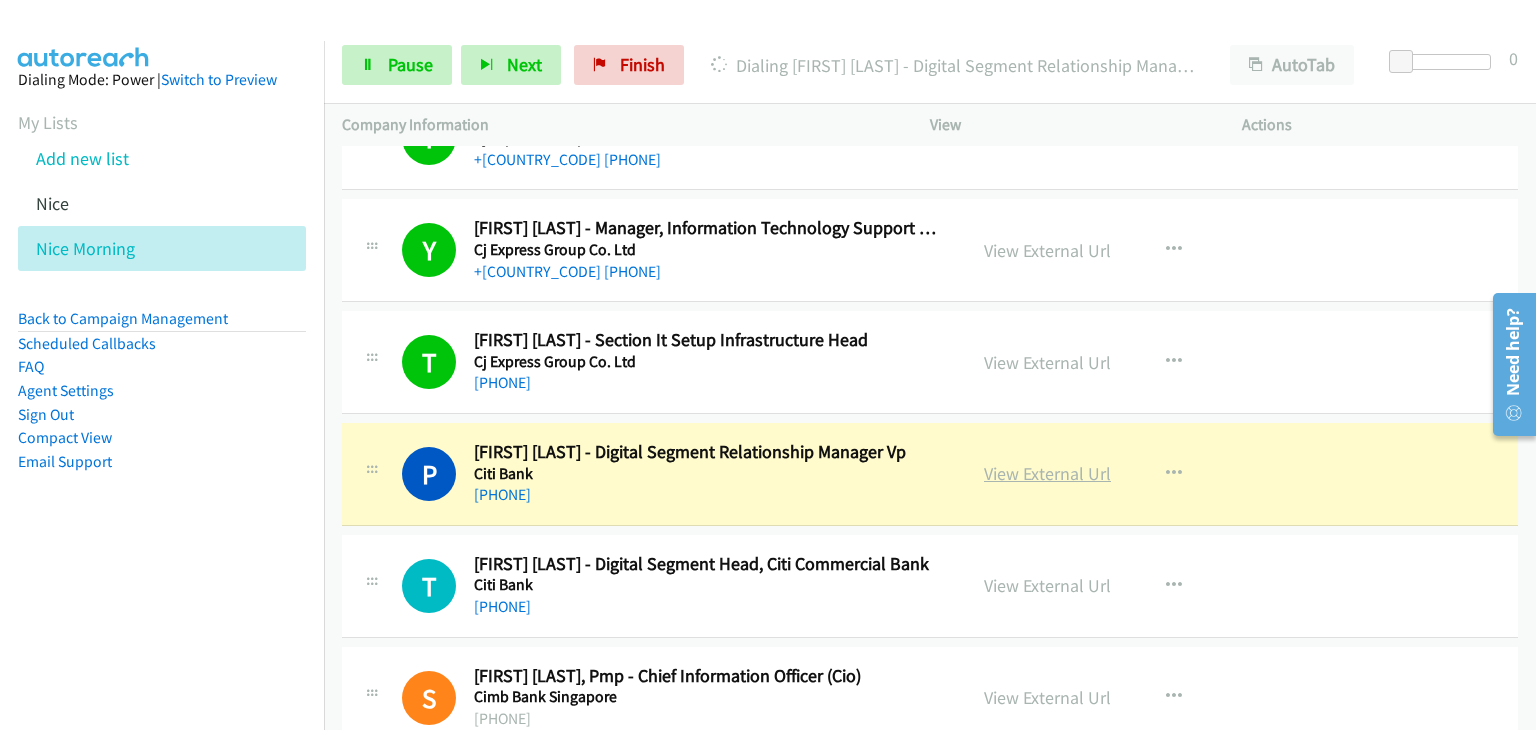 scroll, scrollTop: 4300, scrollLeft: 0, axis: vertical 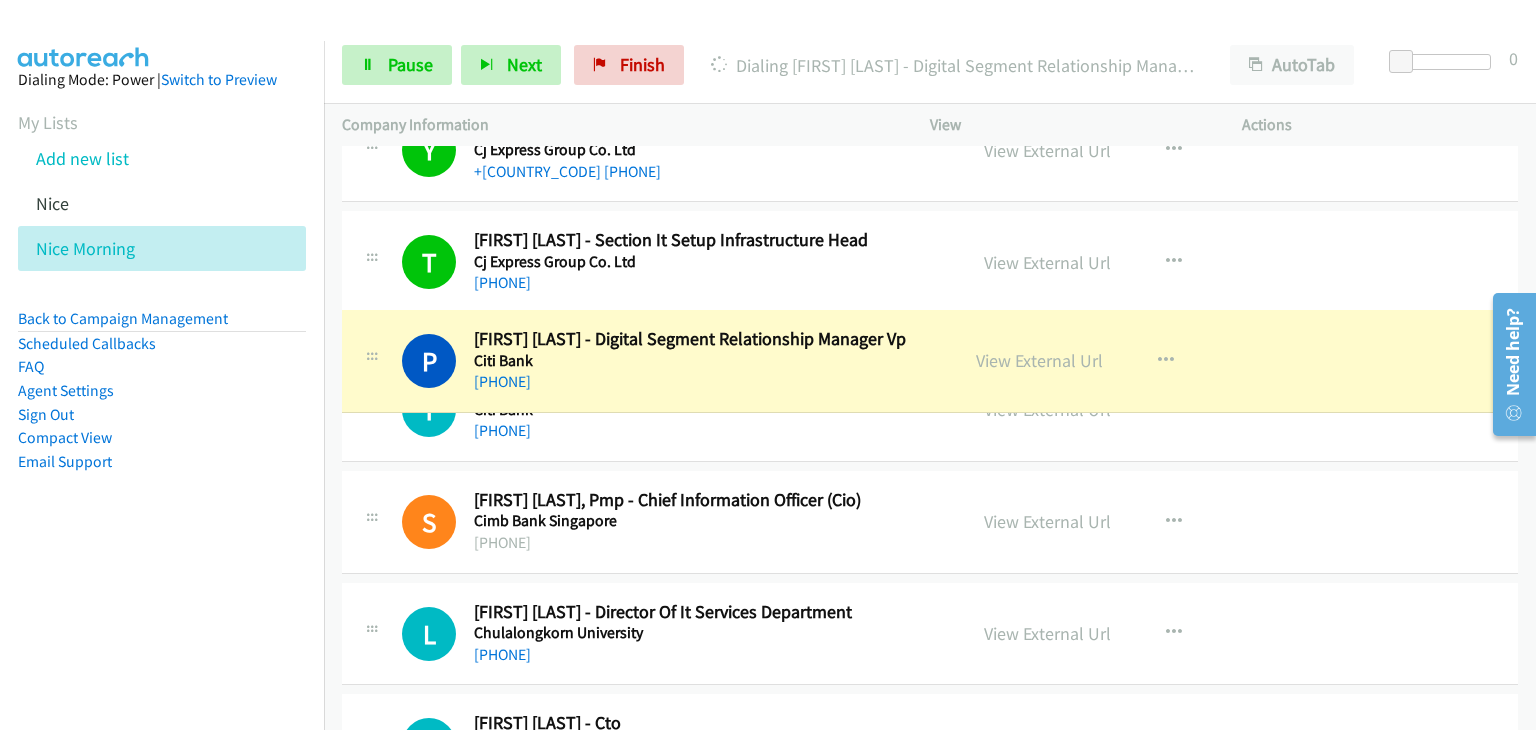 drag, startPoint x: 622, startPoint y: 347, endPoint x: 484, endPoint y: 342, distance: 138.09055 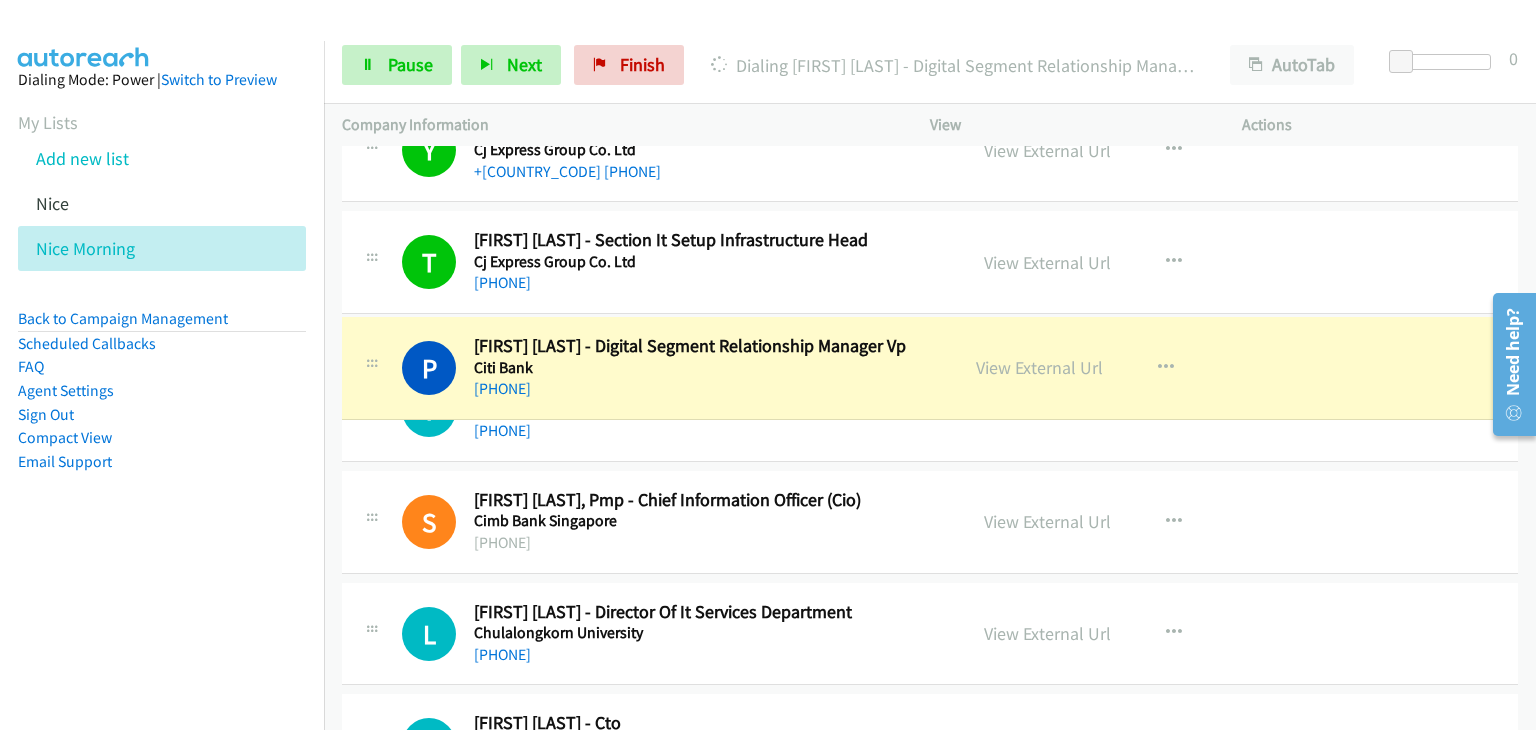 drag, startPoint x: 472, startPoint y: 343, endPoint x: 602, endPoint y: 289, distance: 140.76932 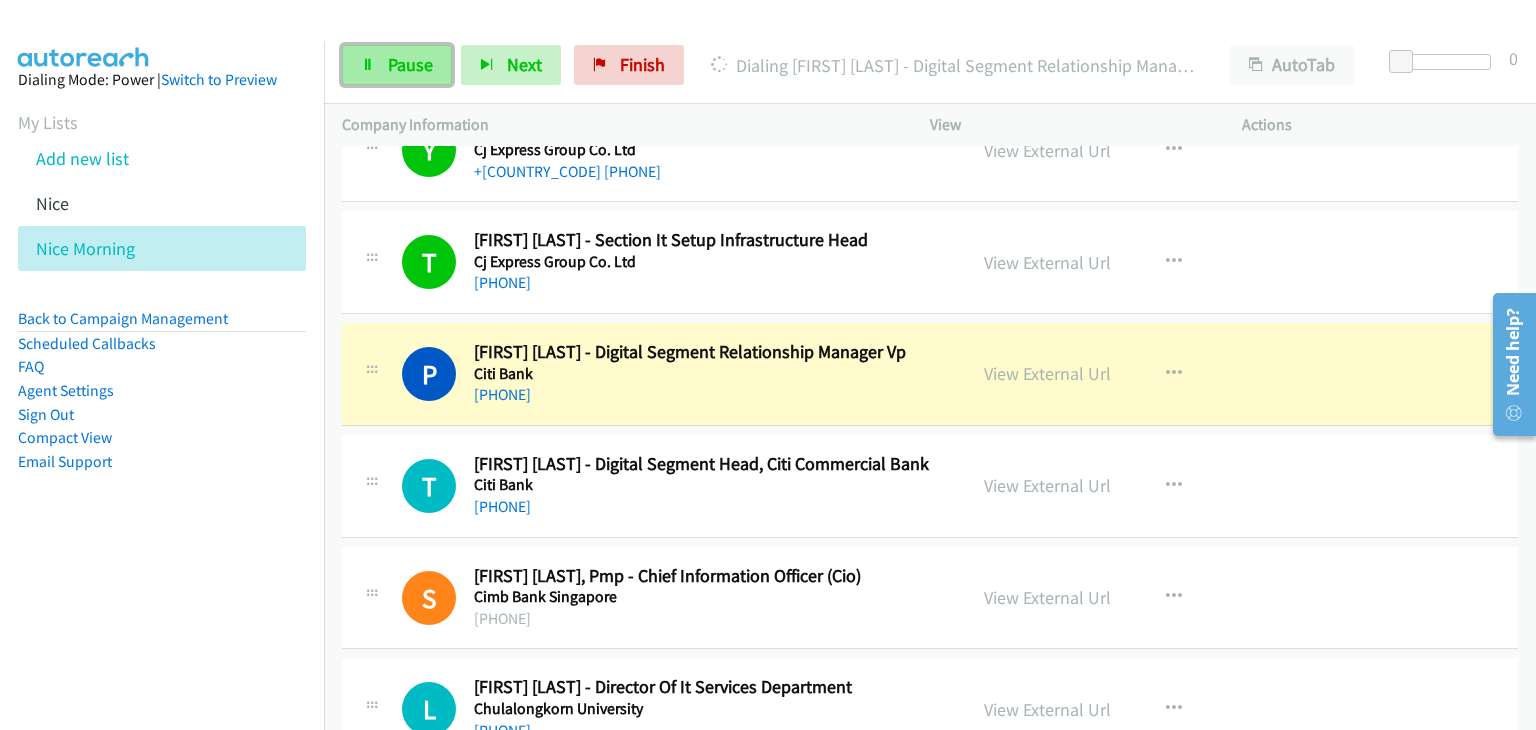 click on "Pause" at bounding box center [410, 64] 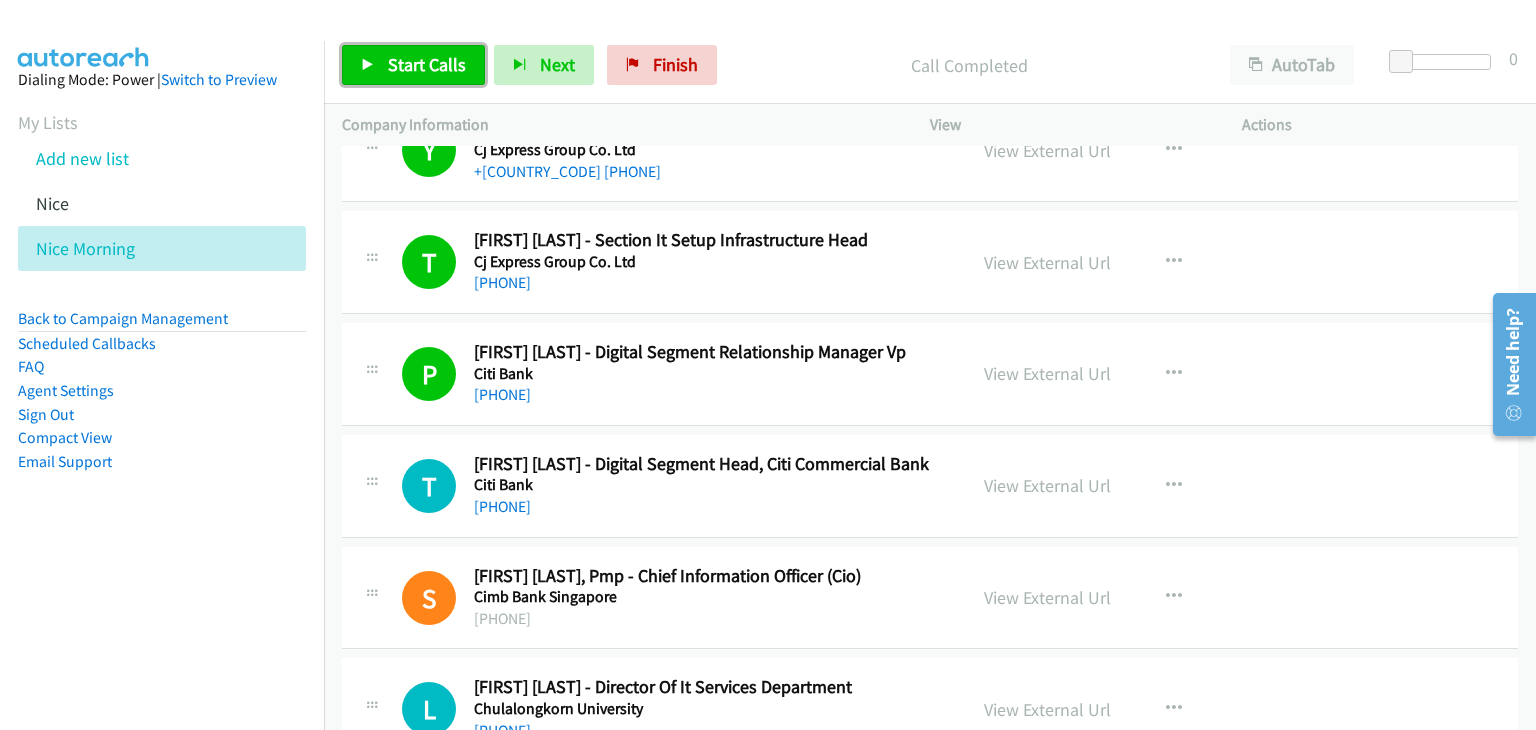 scroll, scrollTop: 4400, scrollLeft: 0, axis: vertical 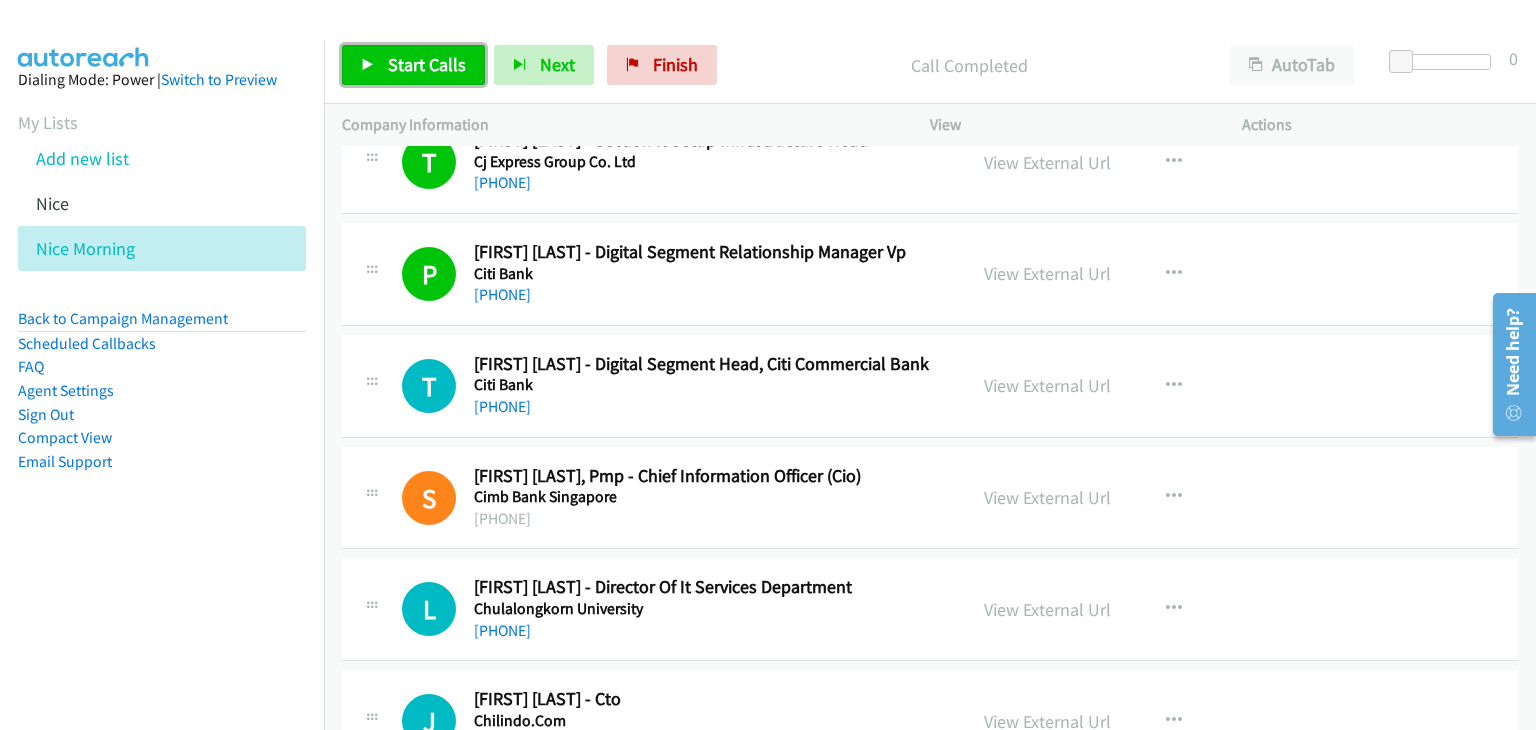 click on "Start Calls" at bounding box center [427, 64] 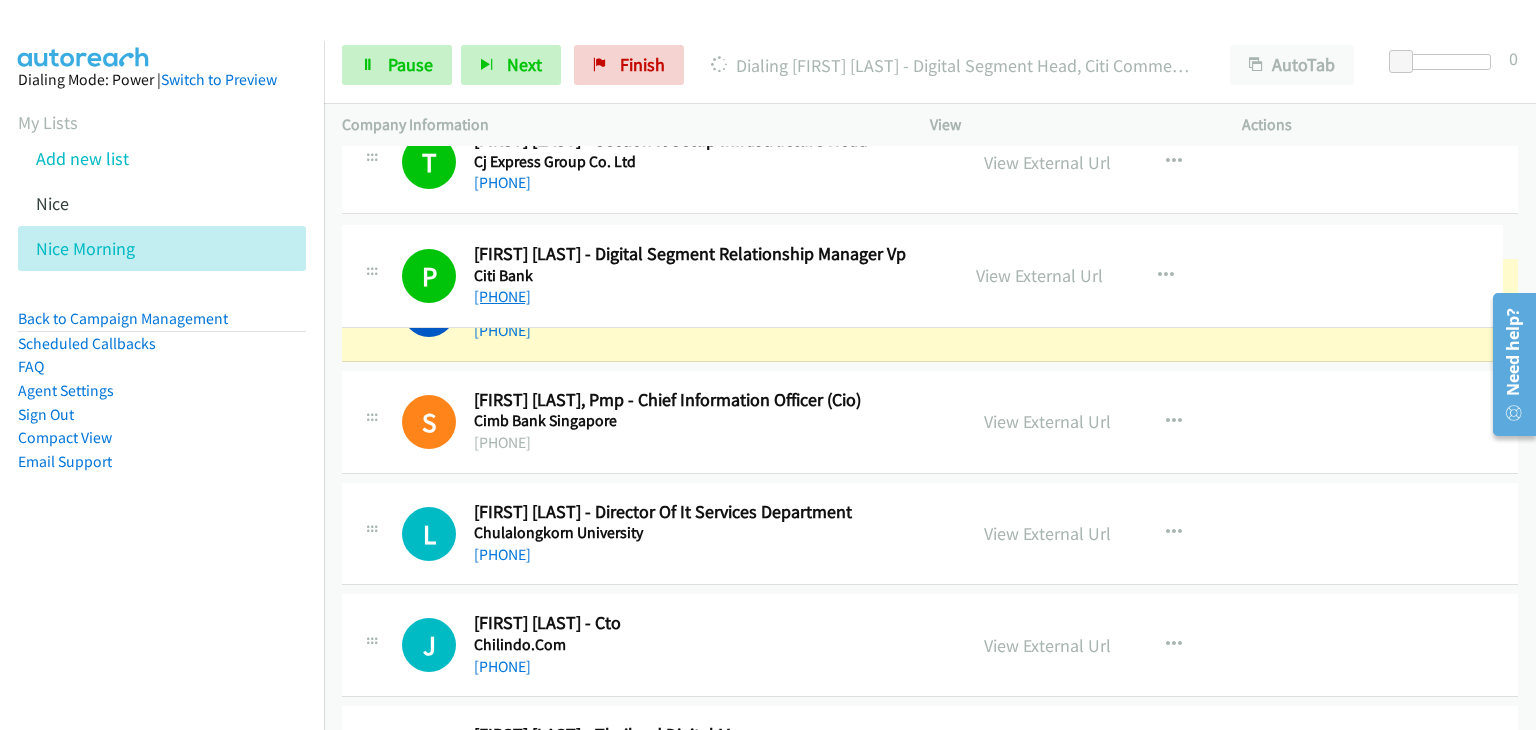 drag, startPoint x: 523, startPoint y: 285, endPoint x: 559, endPoint y: 284, distance: 36.013885 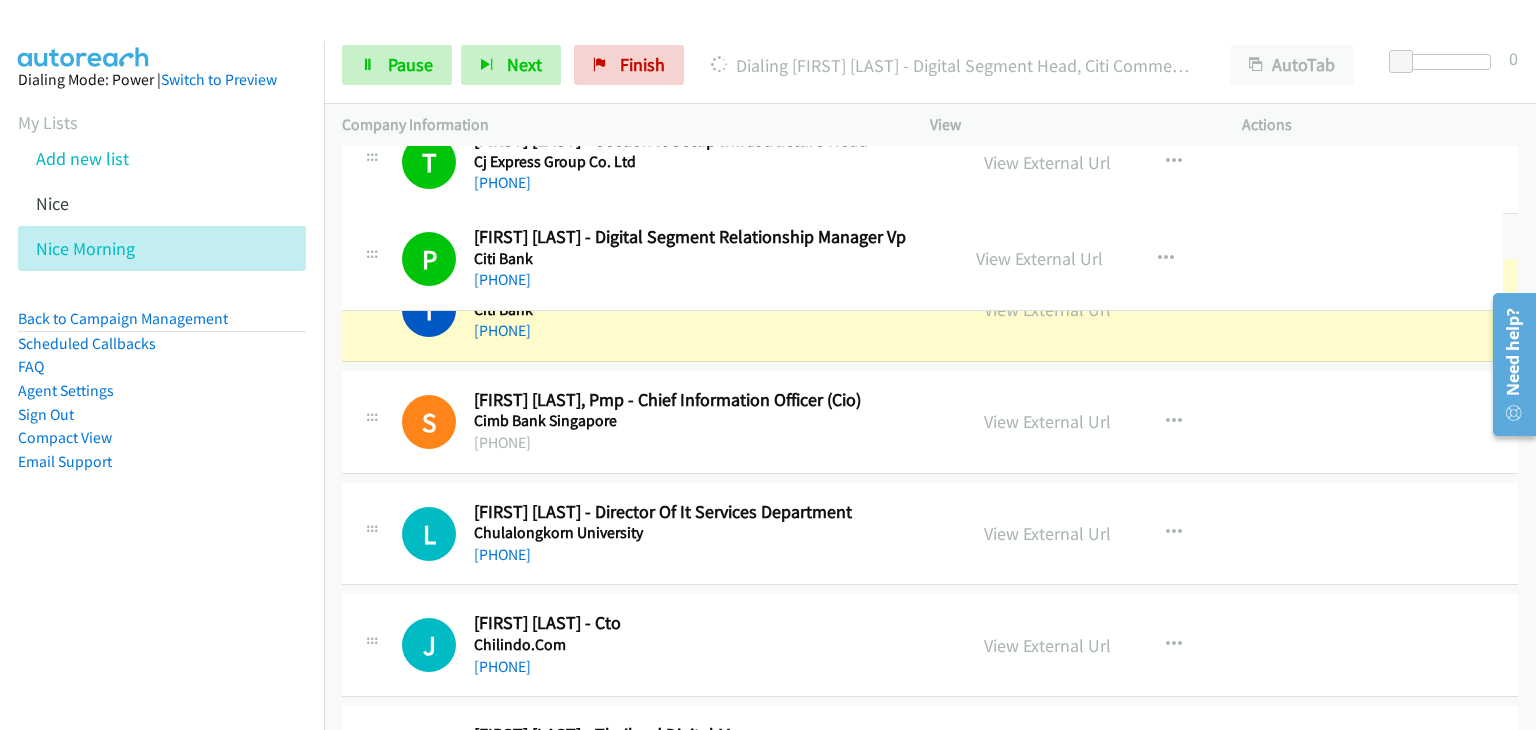 drag, startPoint x: 502, startPoint y: 282, endPoint x: 982, endPoint y: 301, distance: 480.3759 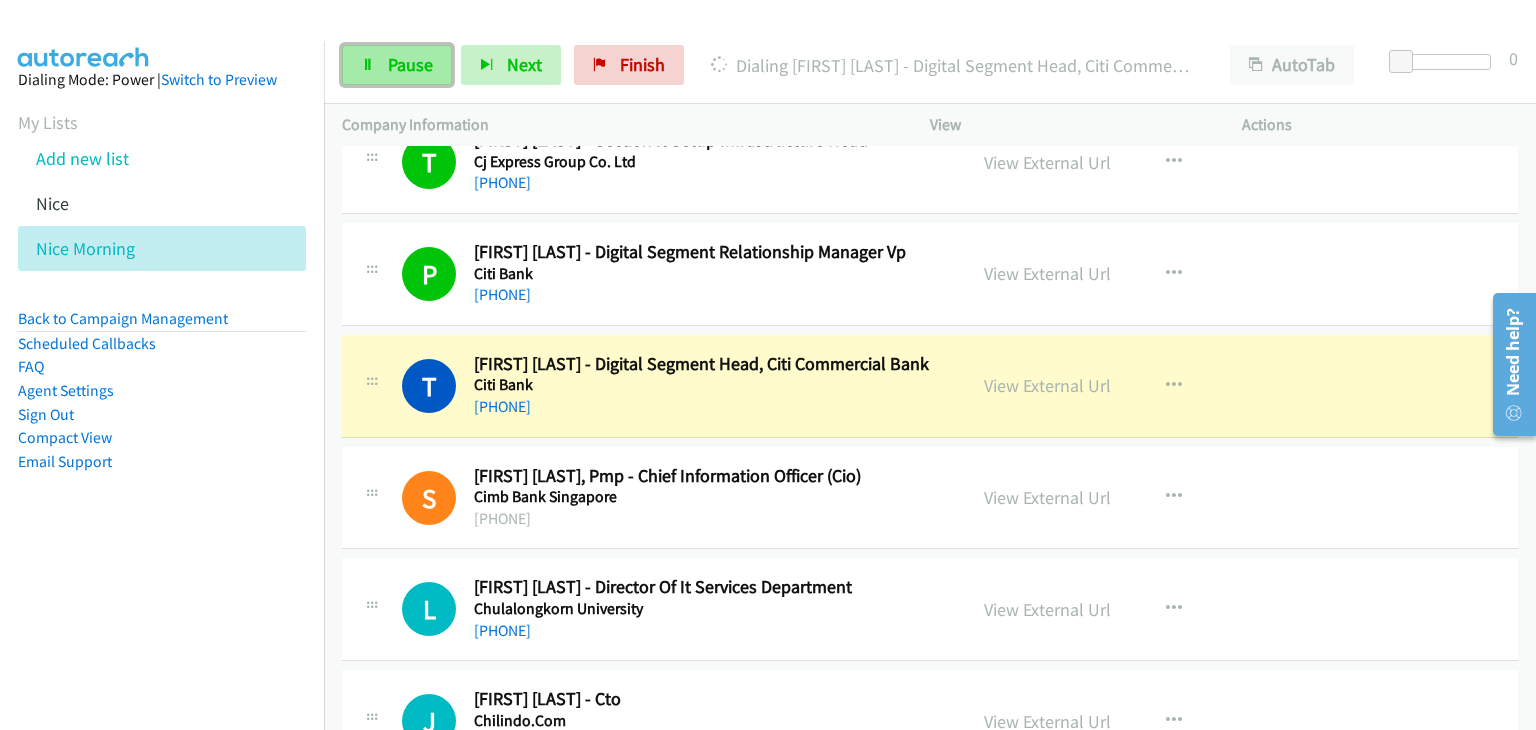 drag, startPoint x: 400, startPoint y: 65, endPoint x: 412, endPoint y: 79, distance: 18.439089 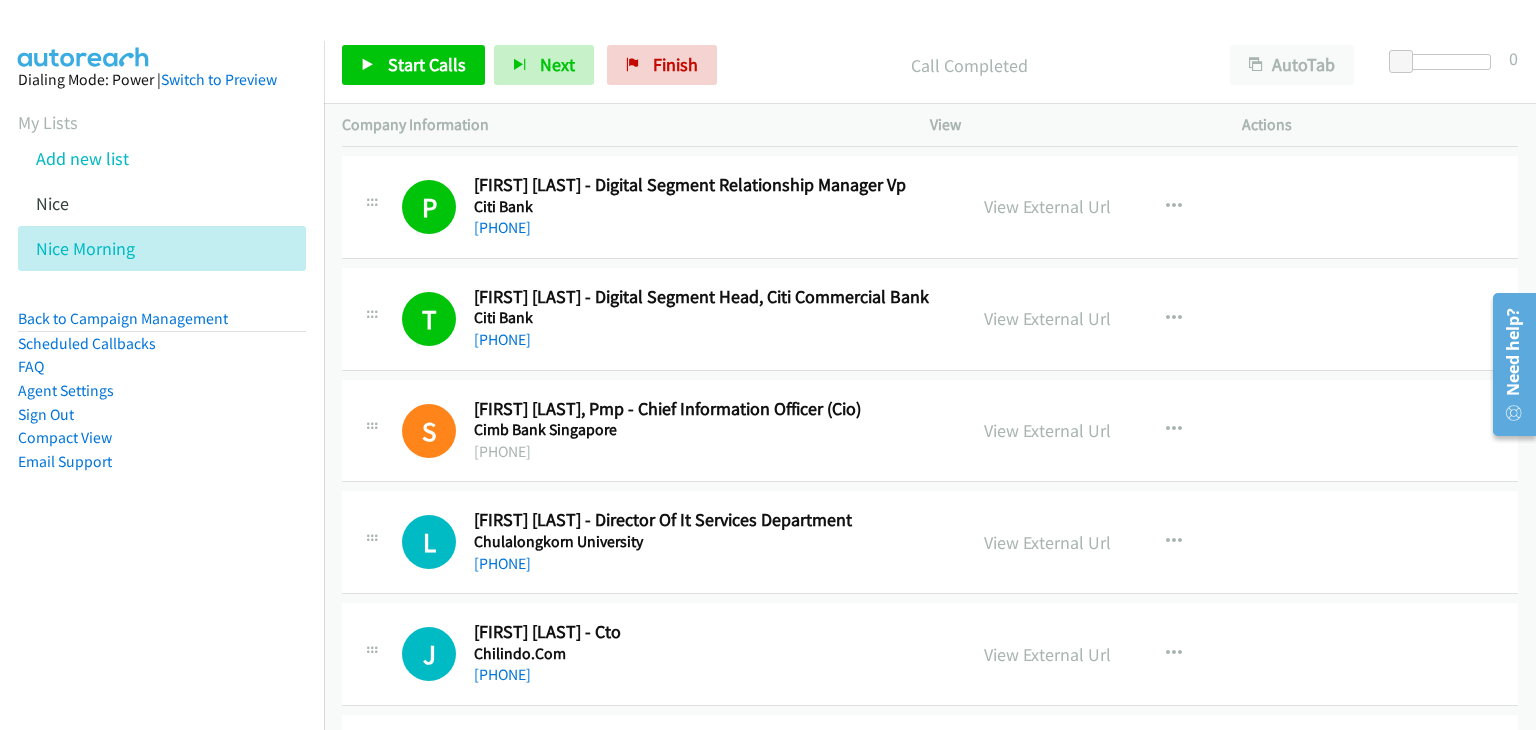 scroll, scrollTop: 4500, scrollLeft: 0, axis: vertical 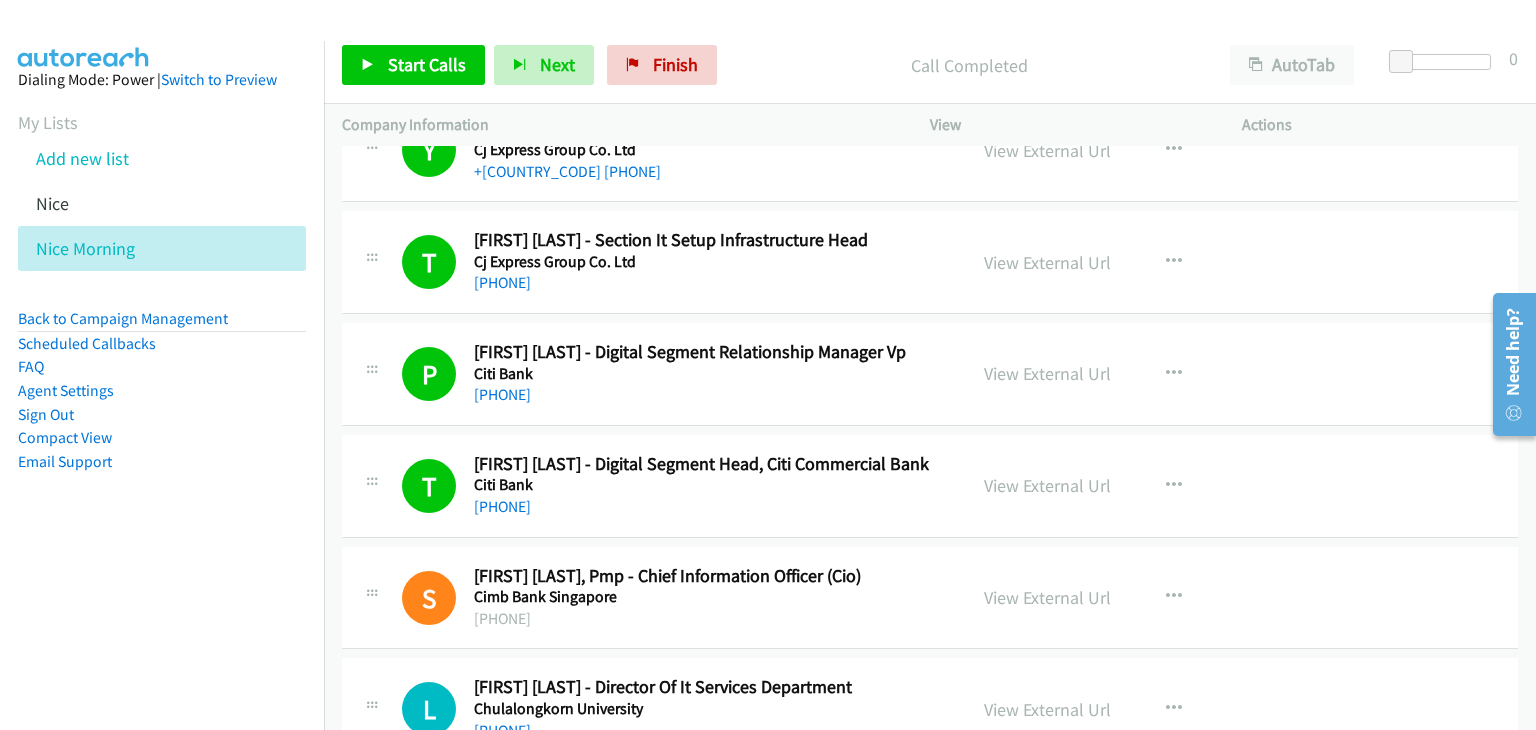 click on "Agent Settings" at bounding box center [162, 391] 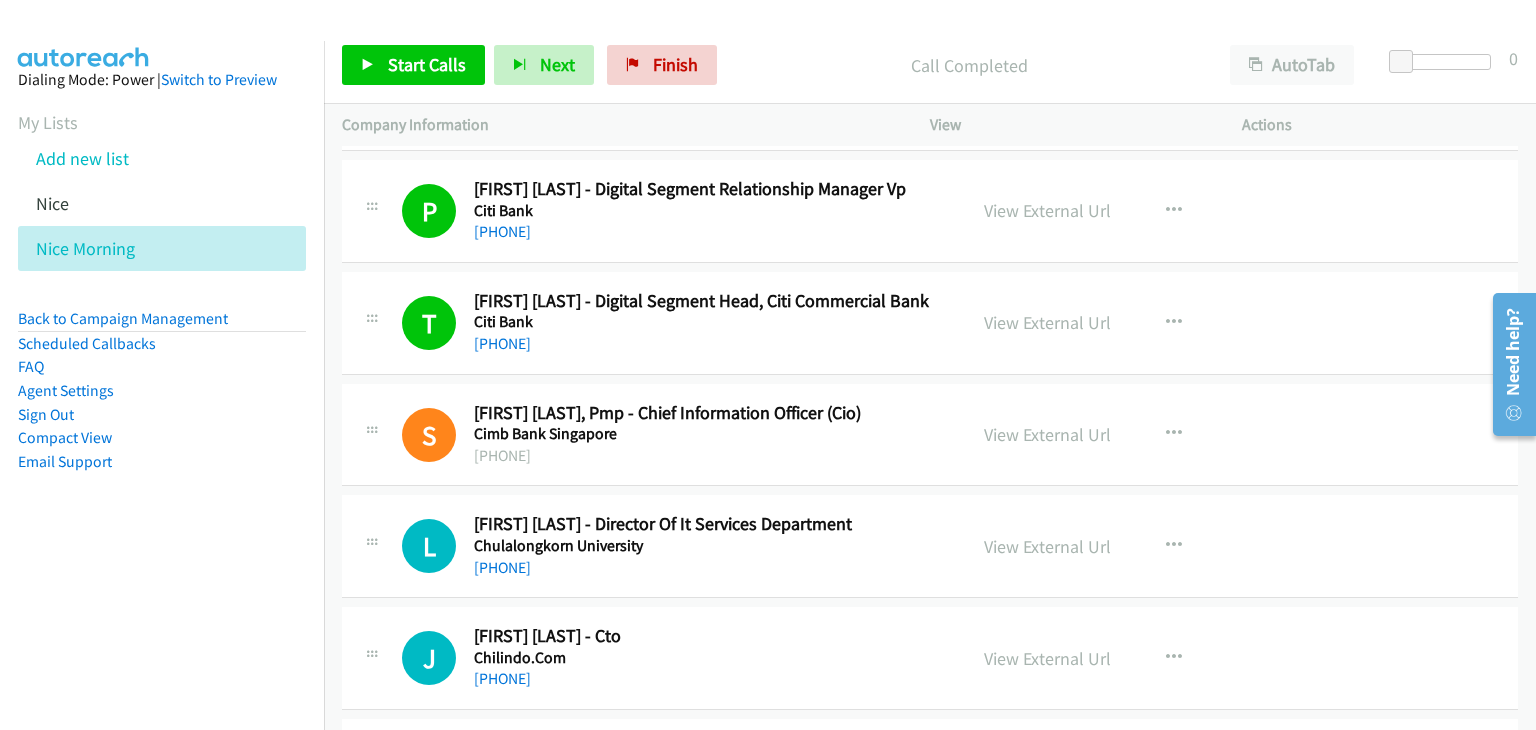 scroll, scrollTop: 4400, scrollLeft: 0, axis: vertical 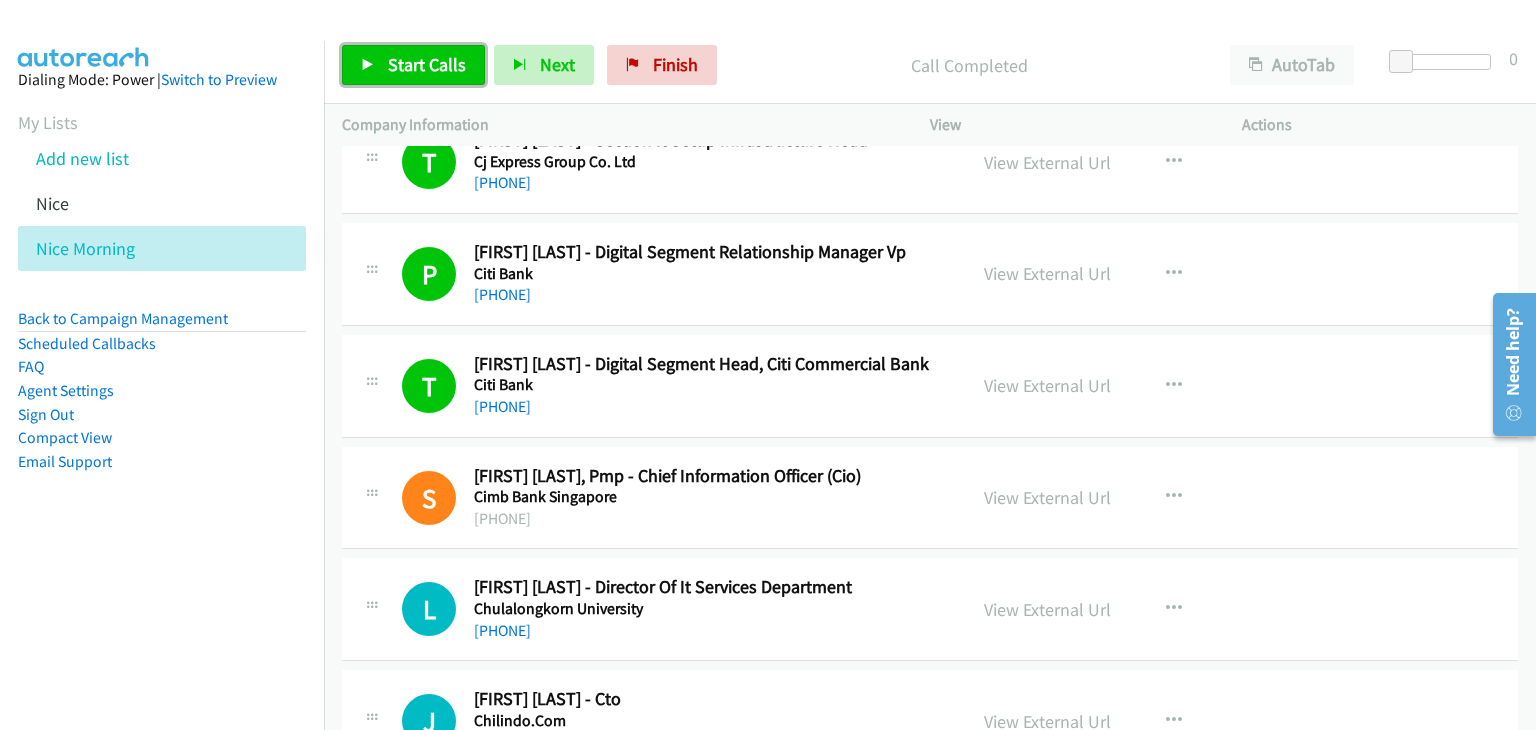 click on "Start Calls" at bounding box center [427, 64] 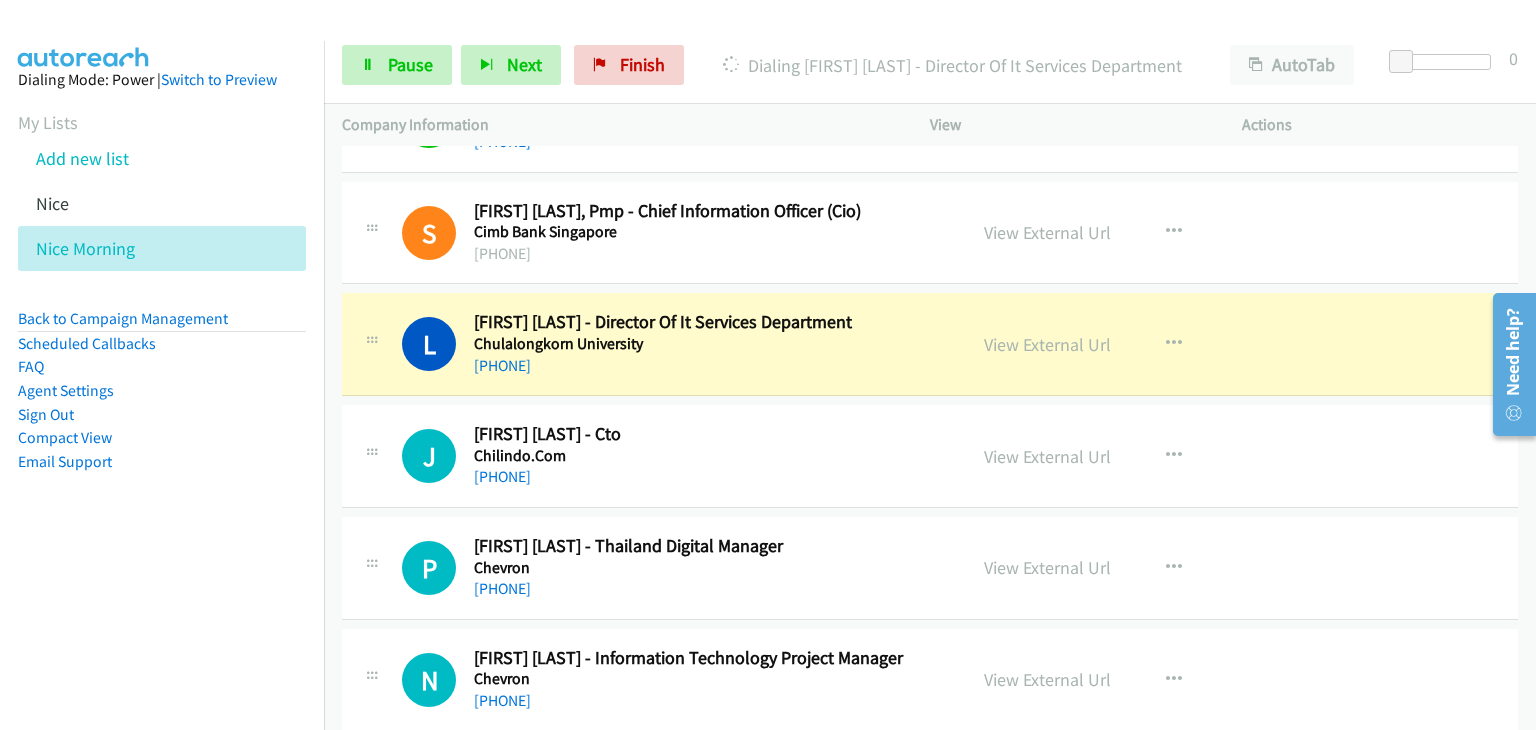 scroll, scrollTop: 4700, scrollLeft: 0, axis: vertical 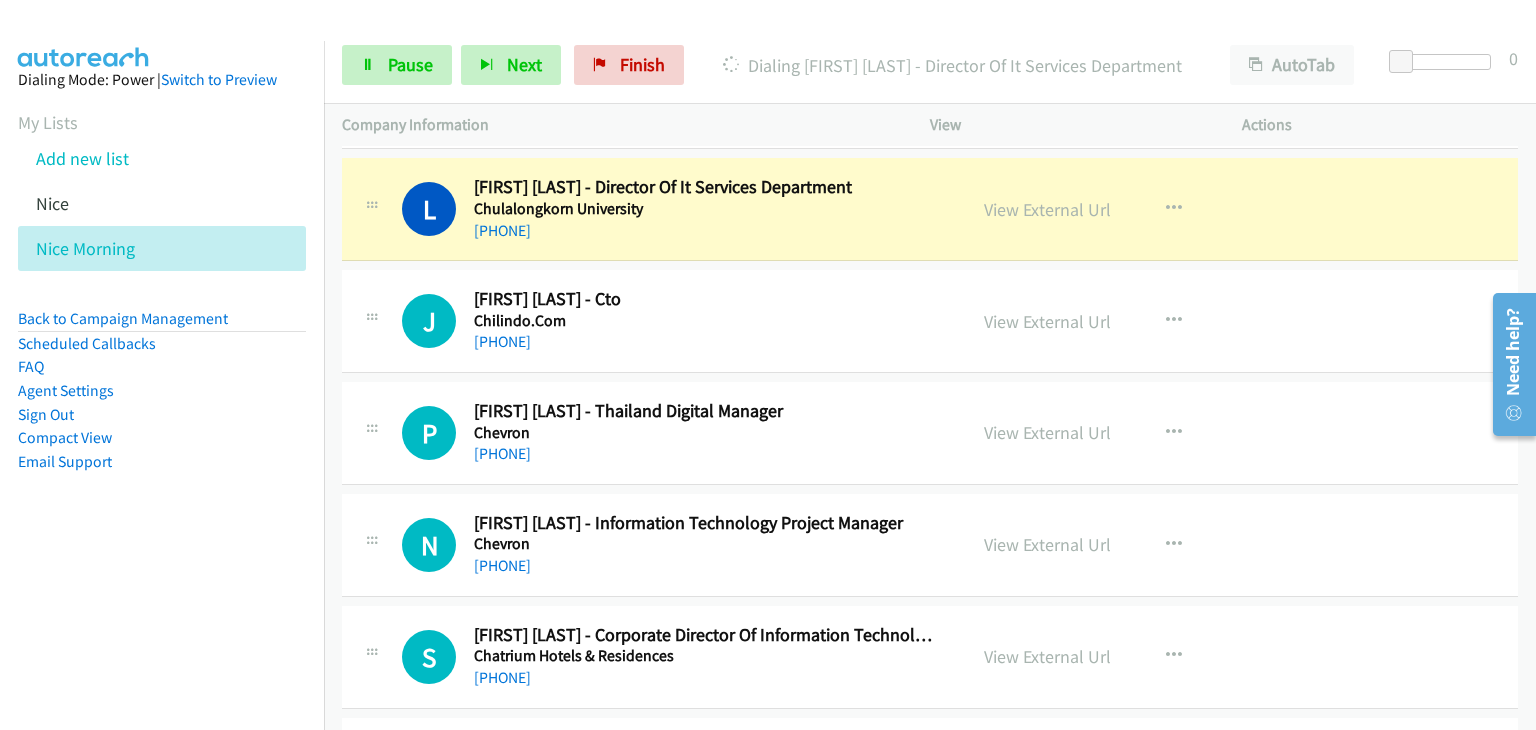 click on "Add new list" at bounding box center [180, 158] 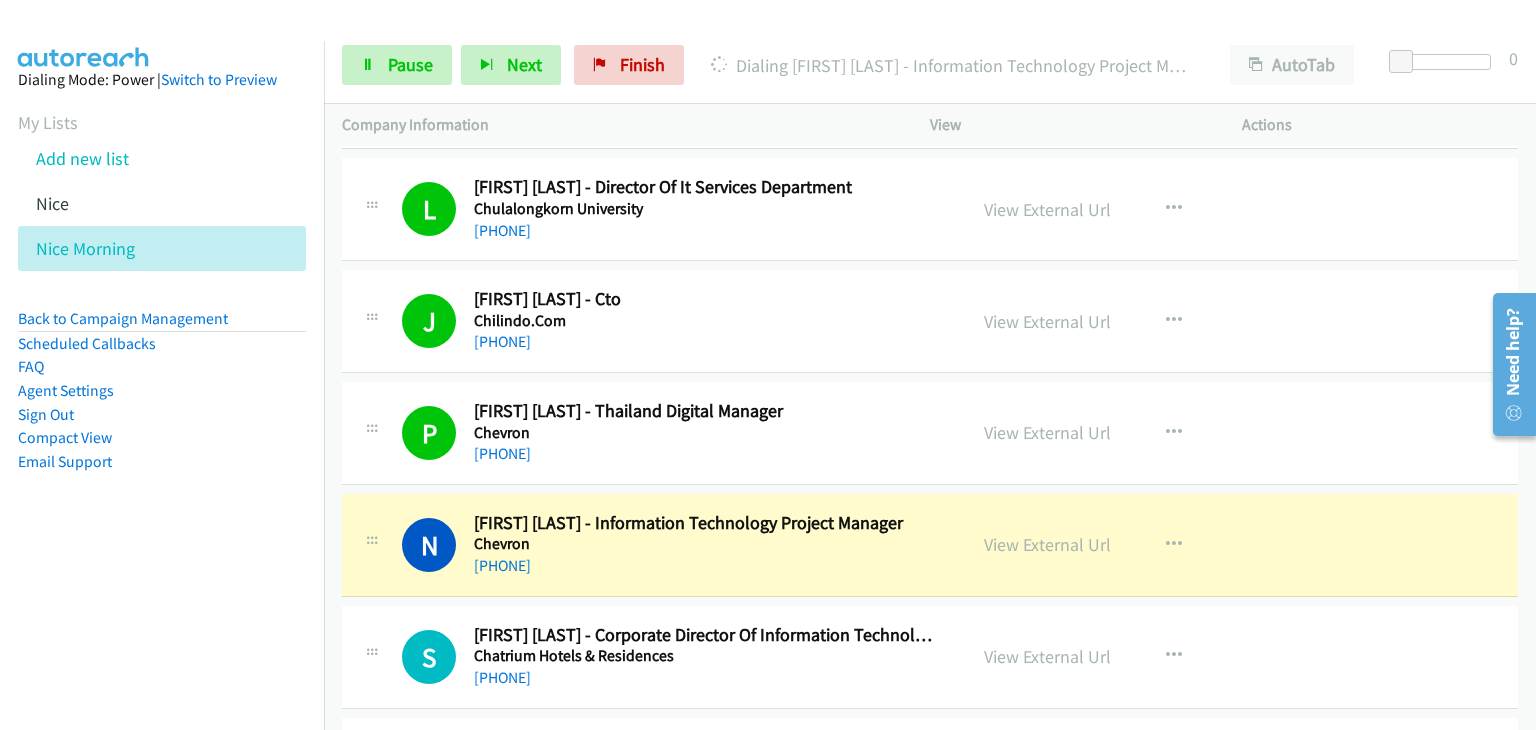 scroll, scrollTop: 4900, scrollLeft: 0, axis: vertical 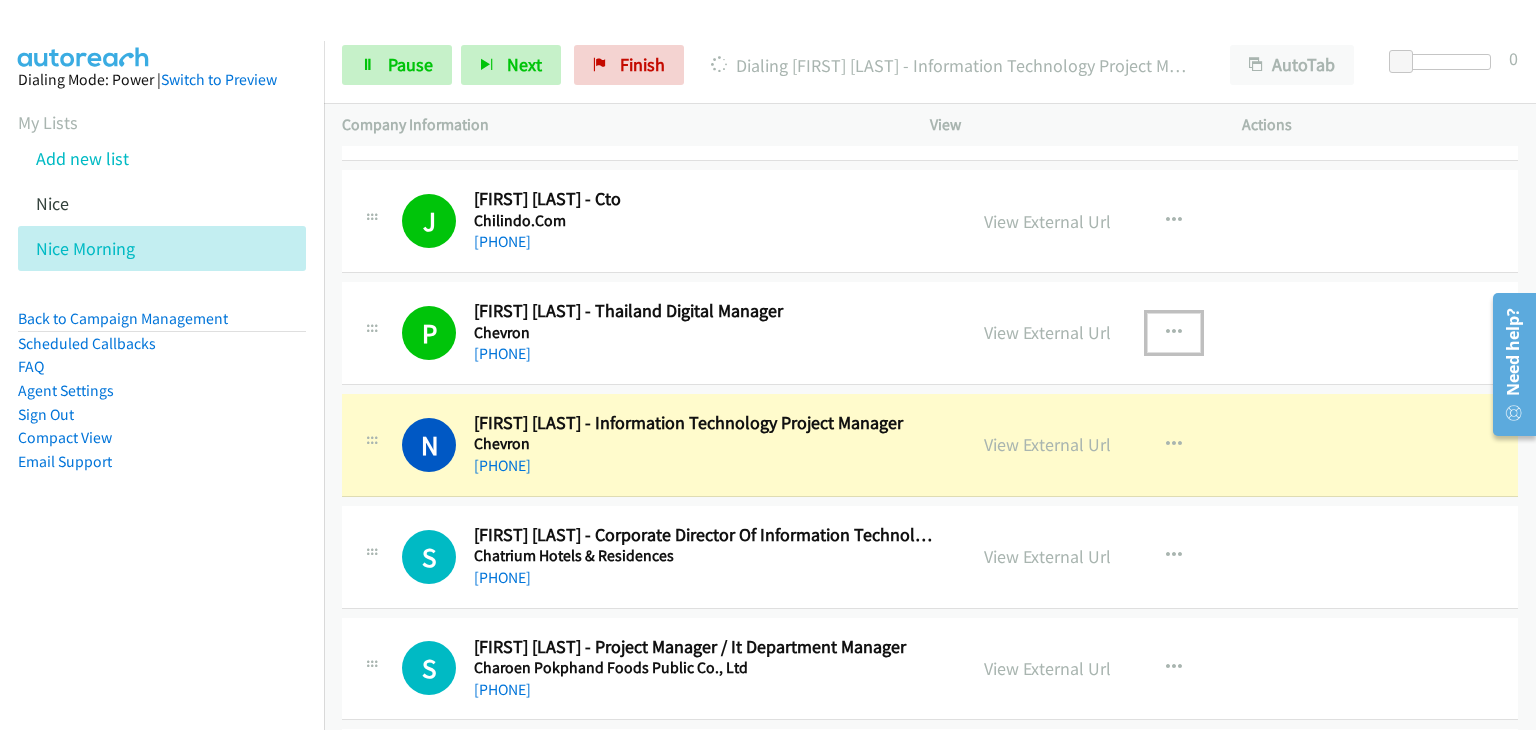 click at bounding box center [1174, 333] 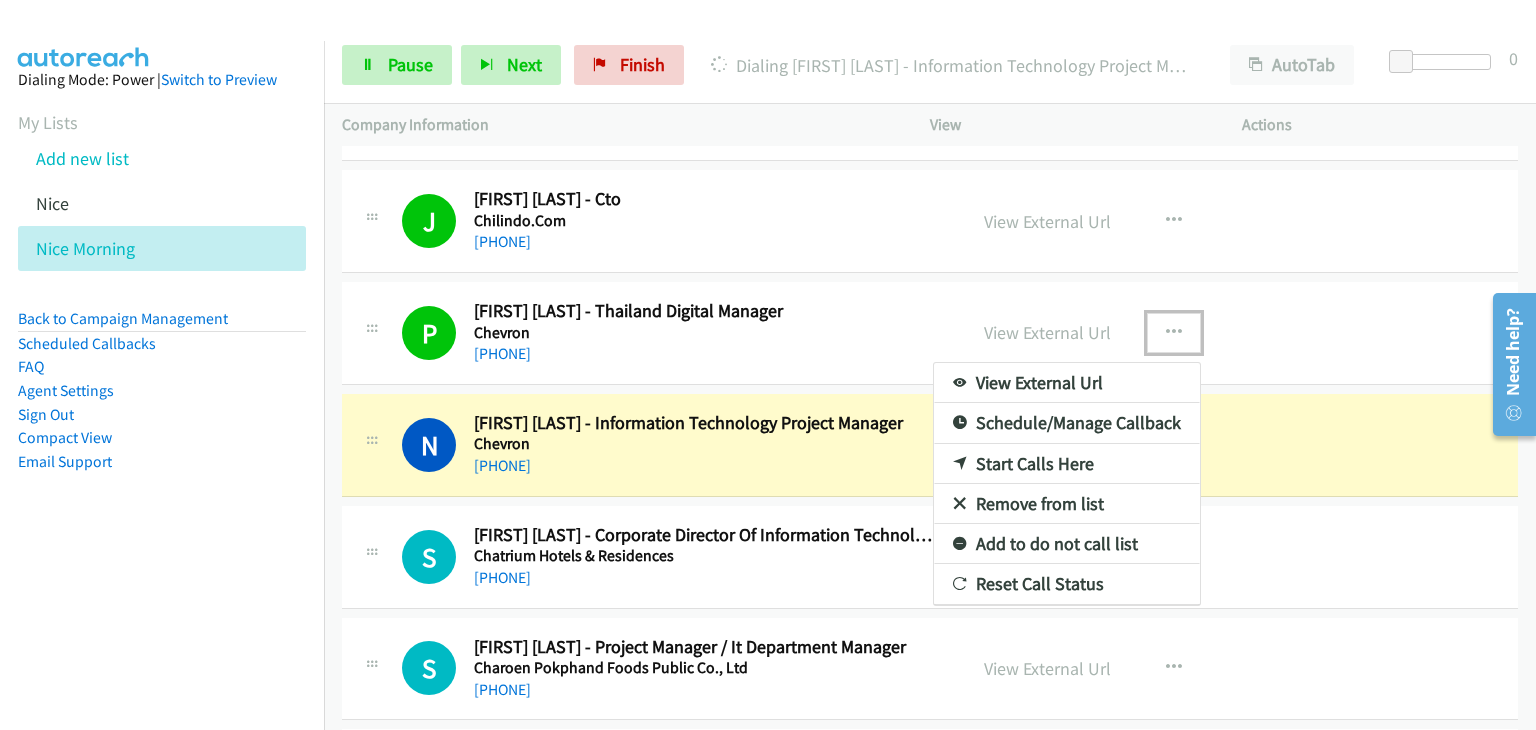 drag, startPoint x: 1034, startPoint y: 487, endPoint x: 1053, endPoint y: 493, distance: 19.924858 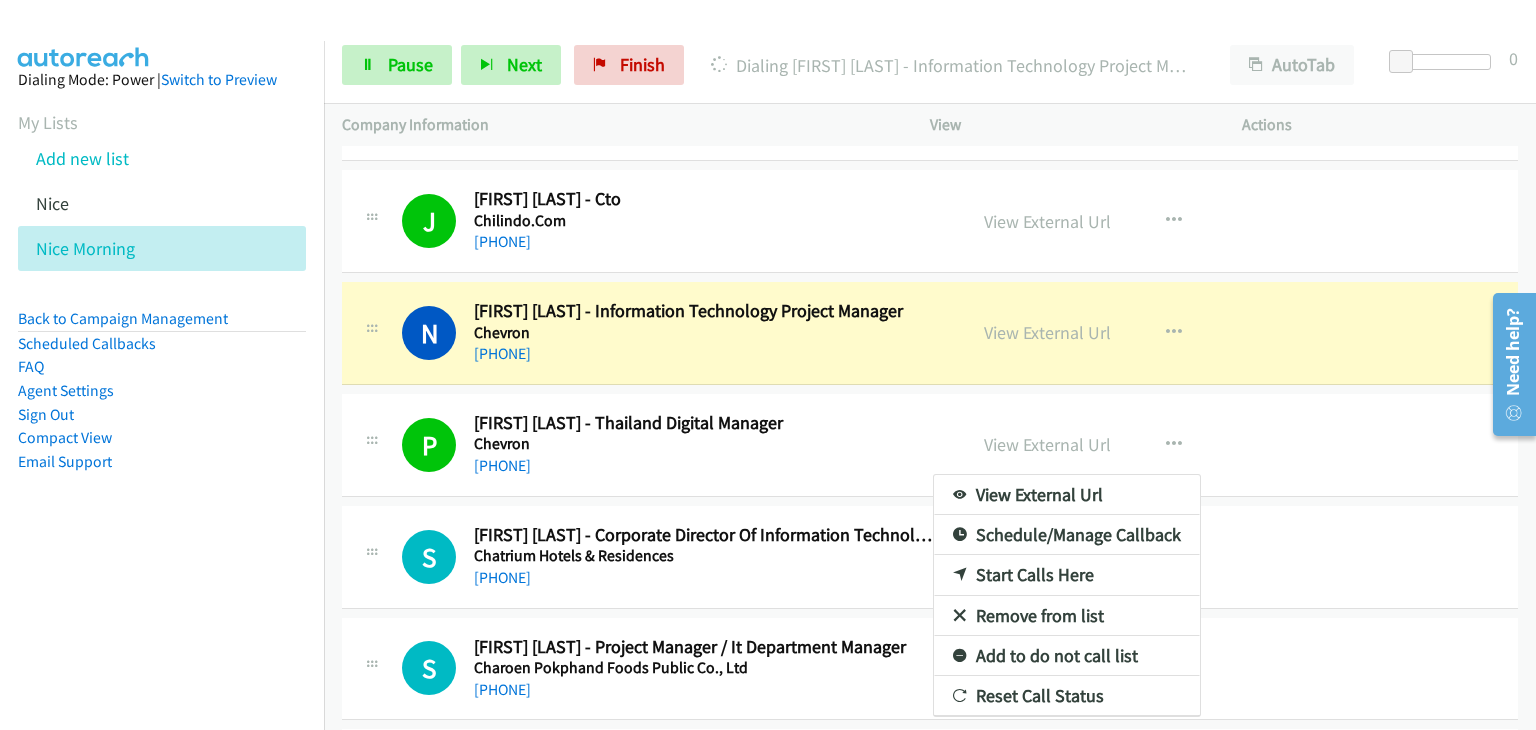 click on "Remove from list" at bounding box center (1067, 616) 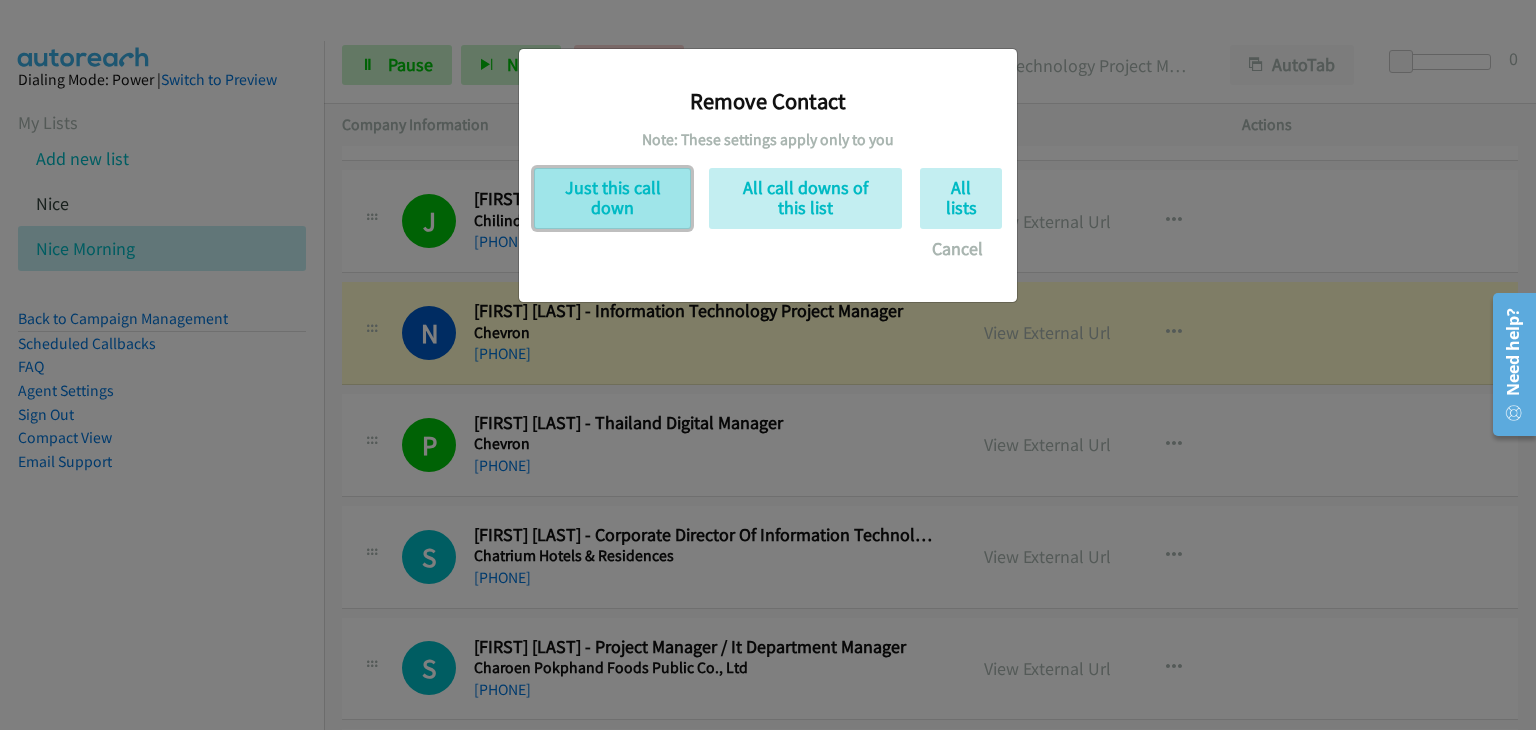 click on "Just this call down" at bounding box center (612, 198) 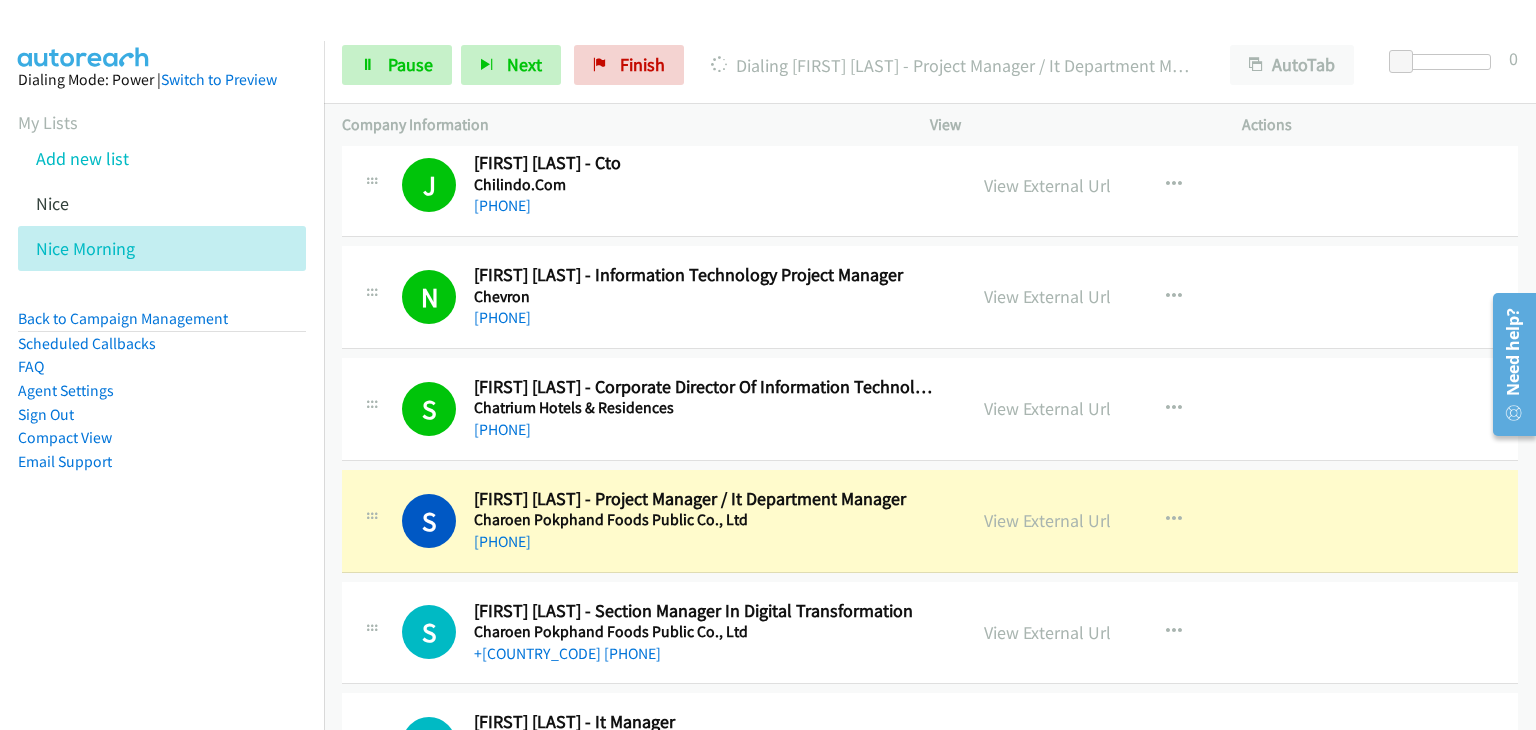 scroll, scrollTop: 5000, scrollLeft: 0, axis: vertical 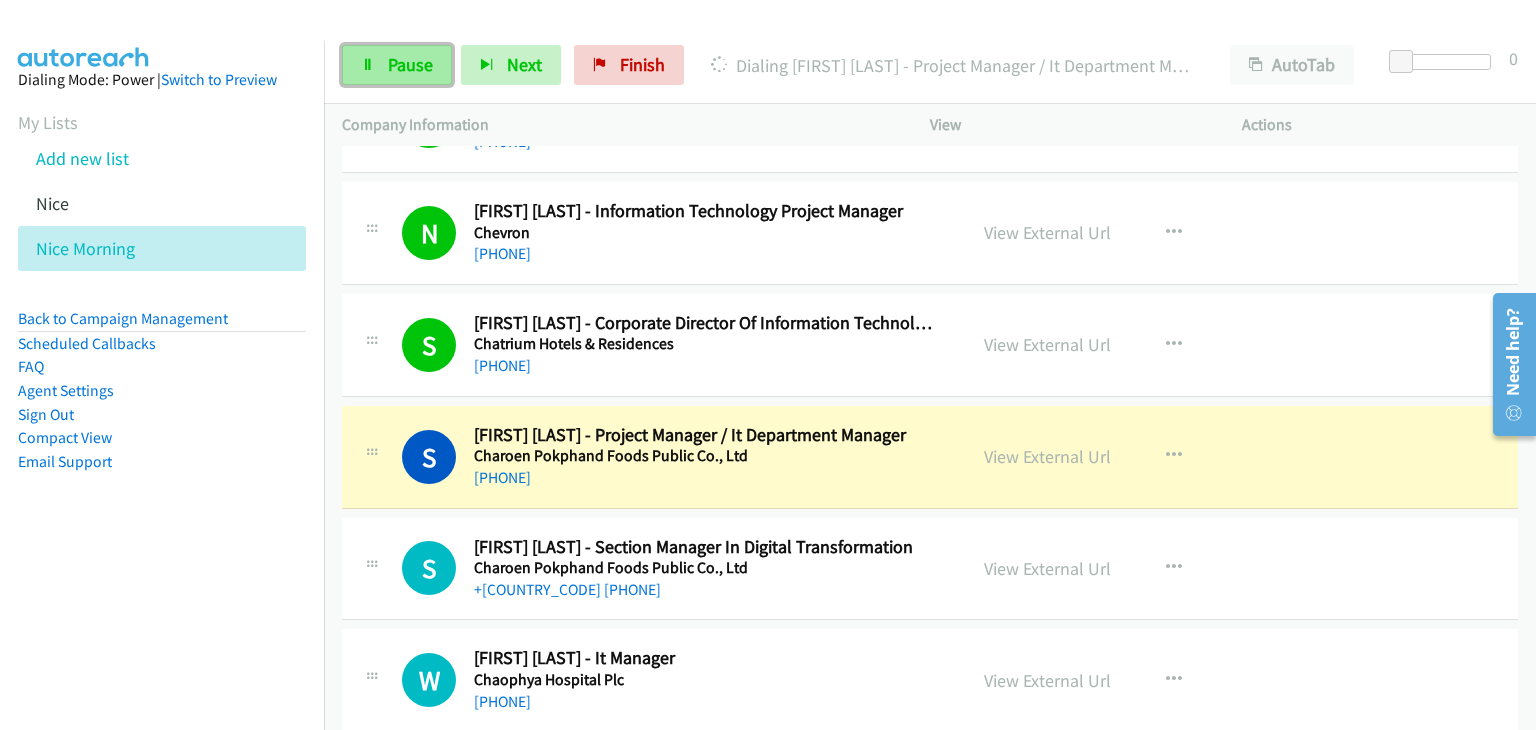 click on "Pause" at bounding box center (410, 64) 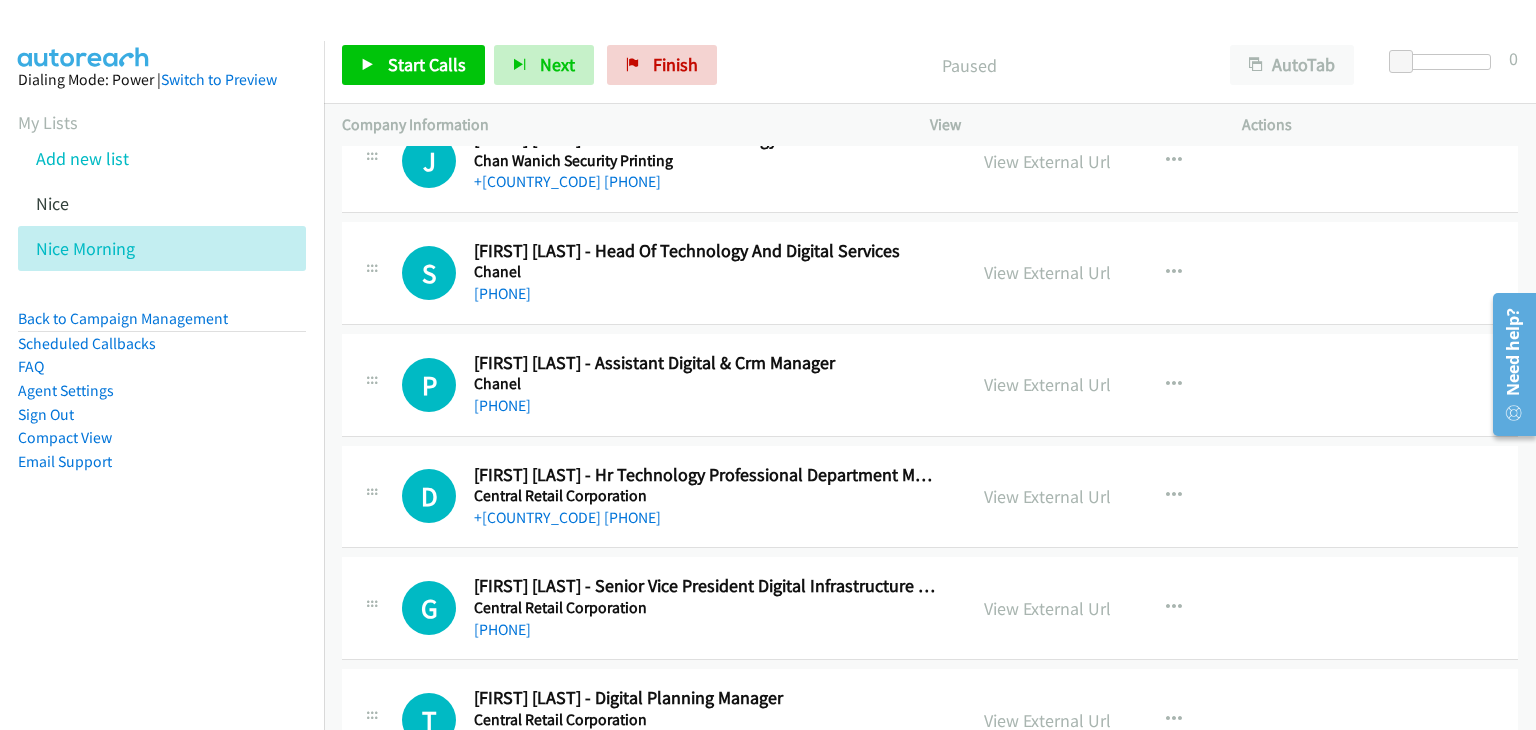 scroll, scrollTop: 5900, scrollLeft: 0, axis: vertical 